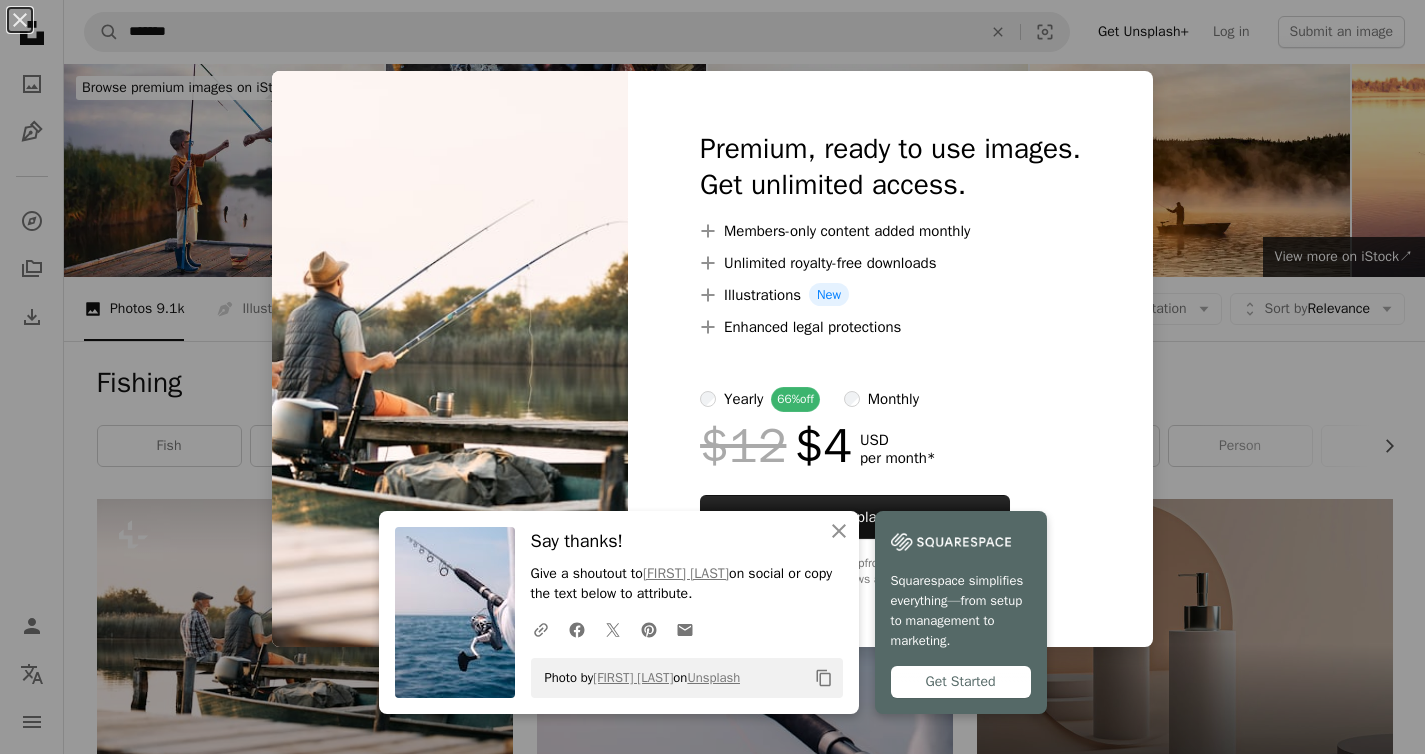 scroll, scrollTop: 419, scrollLeft: 0, axis: vertical 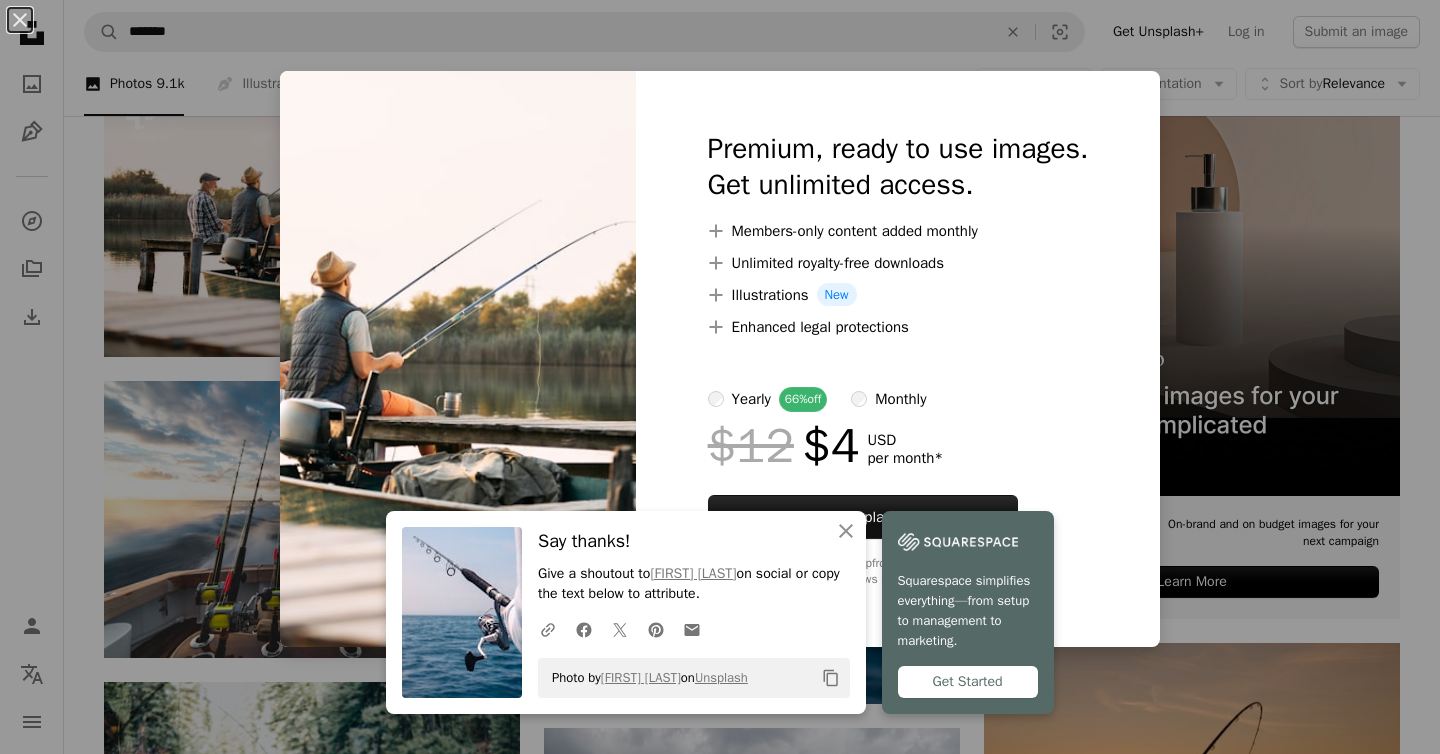 click on "An X shape An X shape Close Say thanks! Give a shoutout to  [FIRST] [LAST]  on social or copy the text below to attribute. A URL sharing icon (chains) Facebook icon X (formerly Twitter) icon Pinterest icon An envelope Photo by  [FIRST] [LAST]  on  Unsplash
Copy content Squarespace simplifies everything—from setup to management to marketing. Get Started Premium, ready to use images. Get unlimited access. A plus sign Members-only content added monthly A plus sign Unlimited royalty-free downloads A plus sign Illustrations  New A plus sign Enhanced legal protections yearly 66%  off monthly $12   $4 USD per month * Get  Unsplash+ * When paid annually, billed upfront  $48 Taxes where applicable. Renews automatically. Cancel anytime." at bounding box center (720, 377) 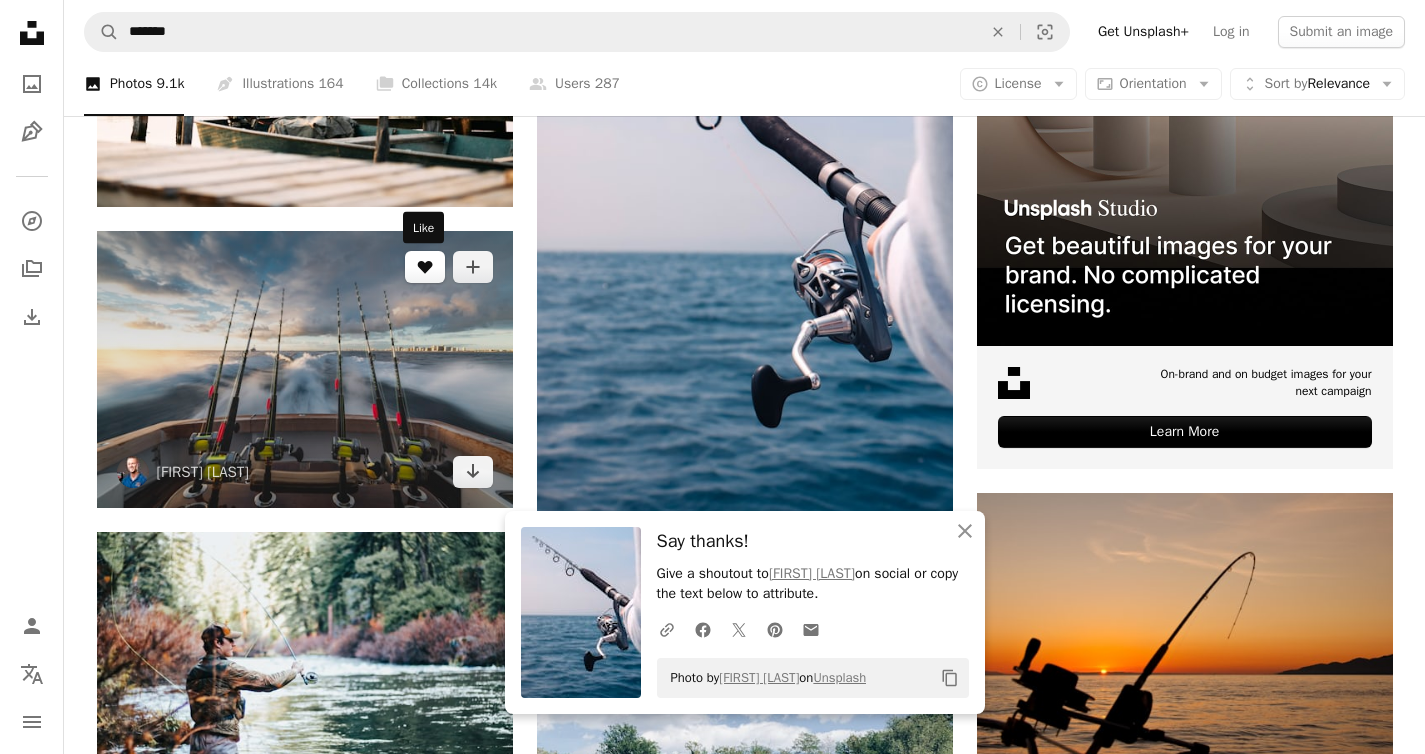 scroll, scrollTop: 579, scrollLeft: 0, axis: vertical 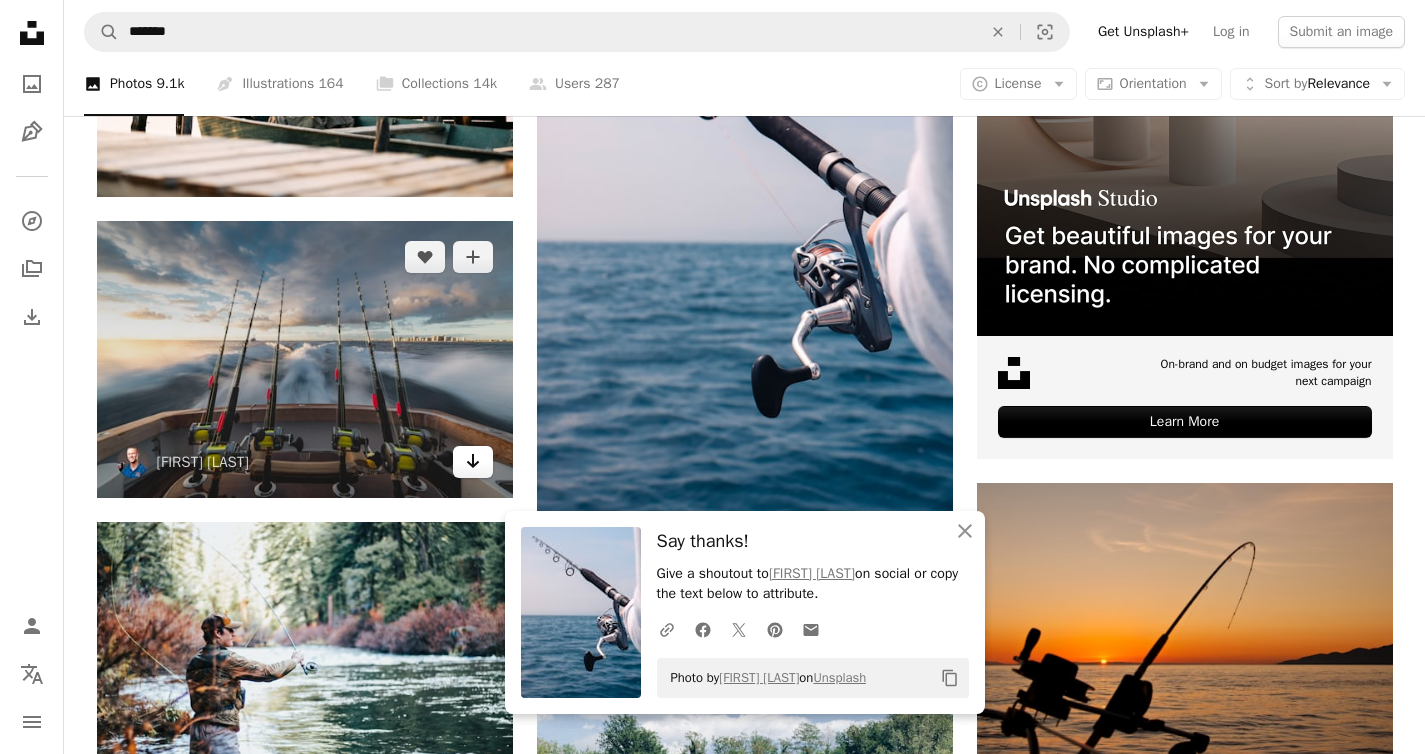 click 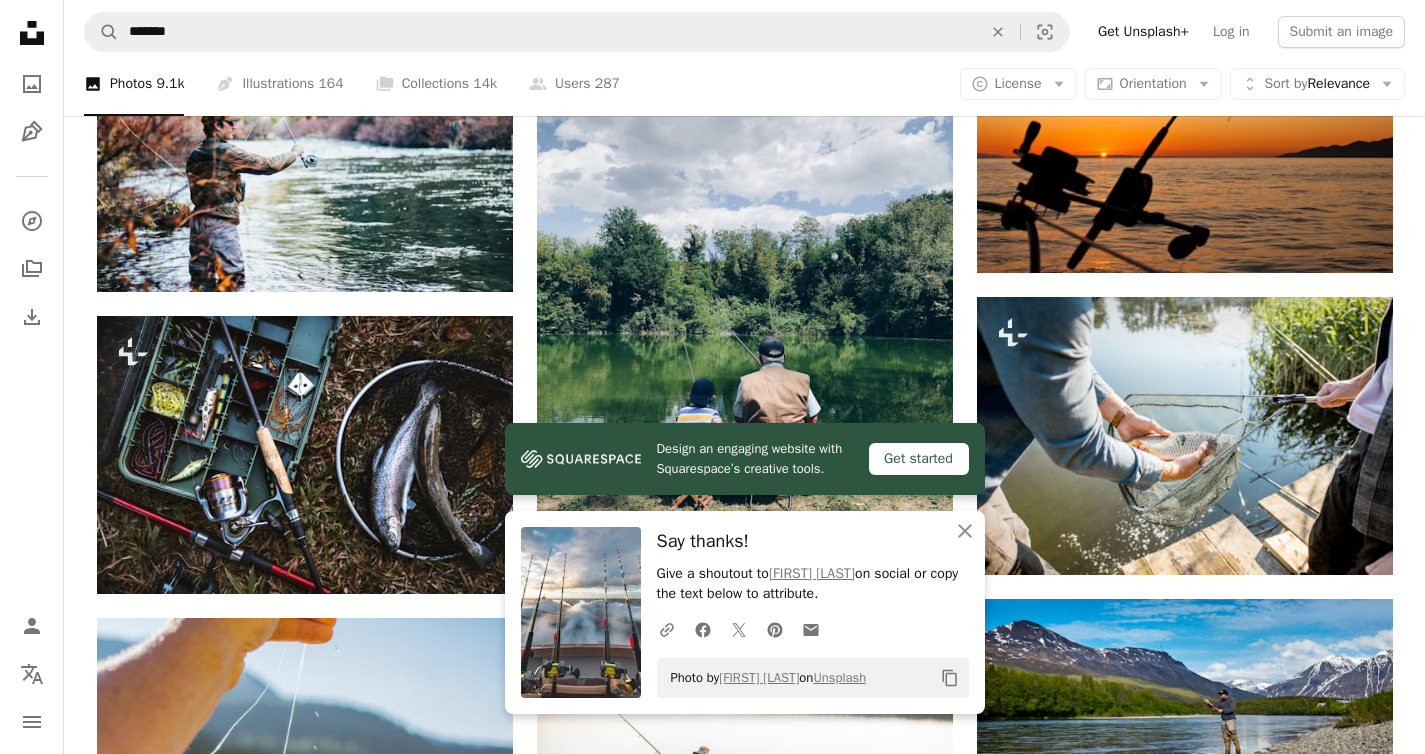scroll, scrollTop: 1087, scrollLeft: 0, axis: vertical 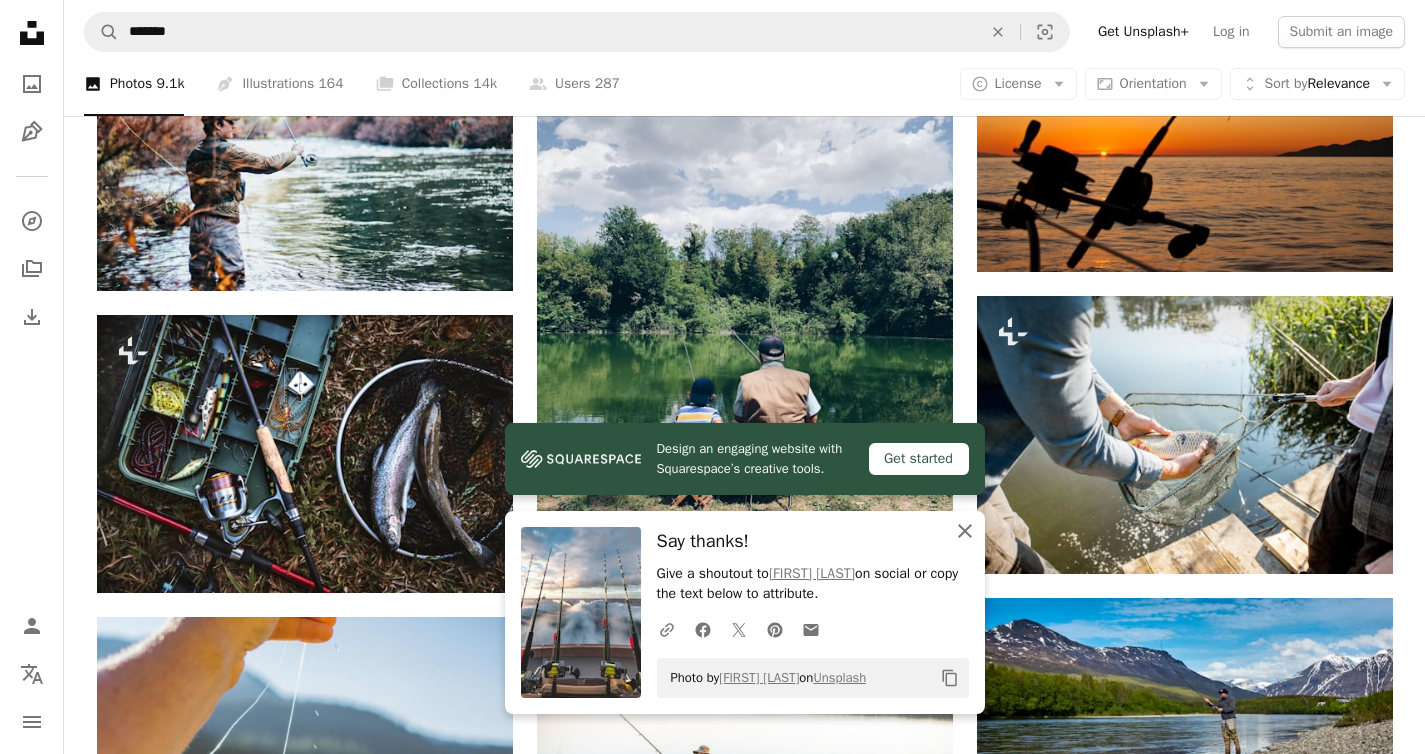 click 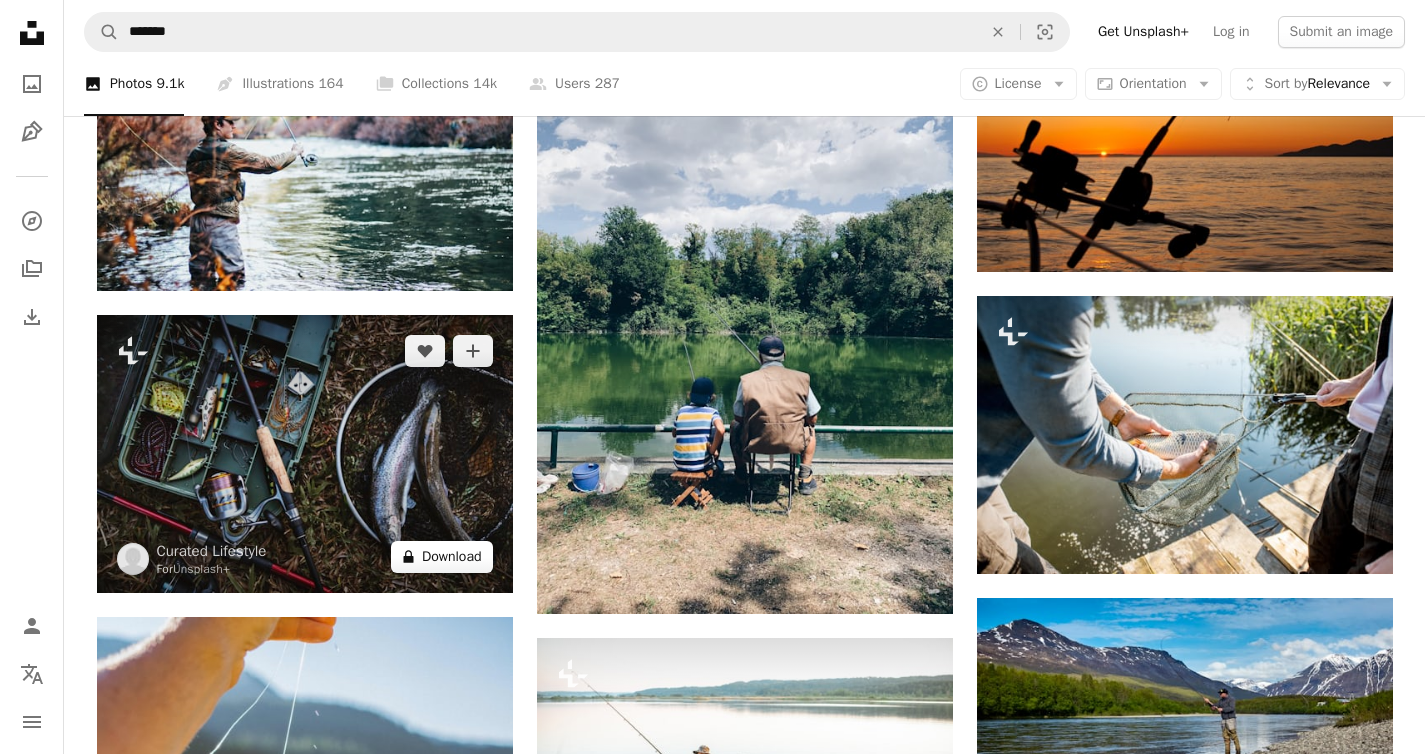 click on "A lock Download" at bounding box center (442, 557) 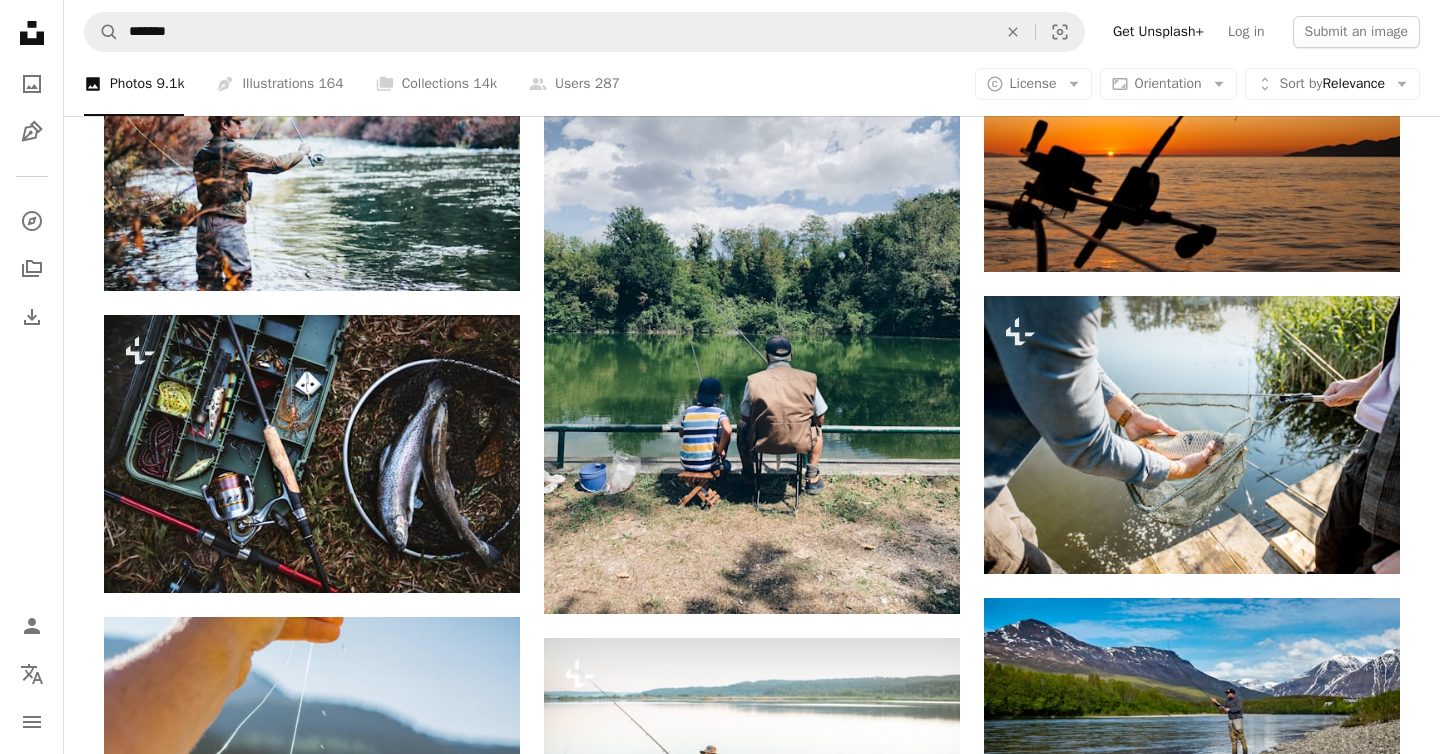 click on "An X shape Premium, ready to use images. Get unlimited access. A plus sign Members-only content added monthly A plus sign Unlimited royalty-free downloads A plus sign Illustrations  New A plus sign Enhanced legal protections yearly 66%  off monthly $12   $4 USD per month * Get  Unsplash+ * When paid annually, billed upfront  $48 Taxes where applicable. Renews automatically. Cancel anytime." at bounding box center (720, 3744) 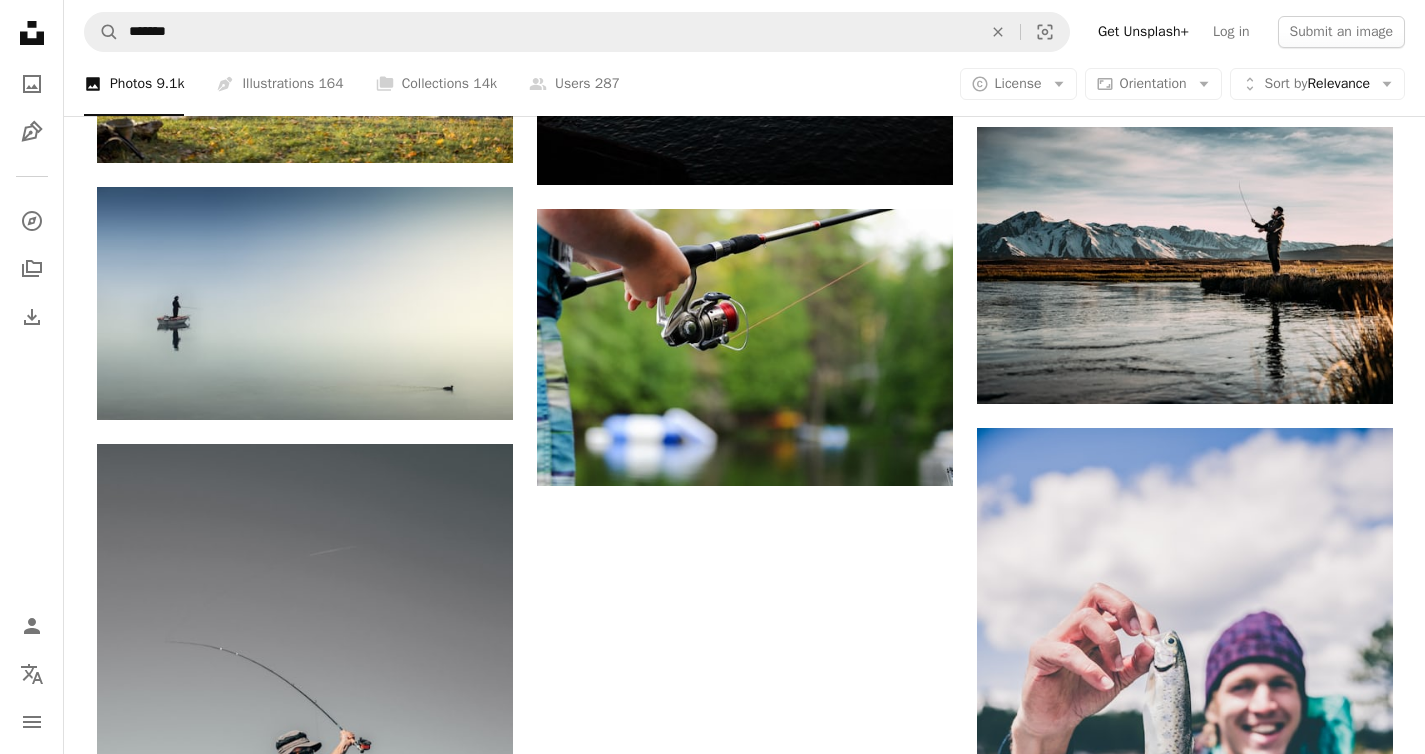 scroll, scrollTop: 2468, scrollLeft: 0, axis: vertical 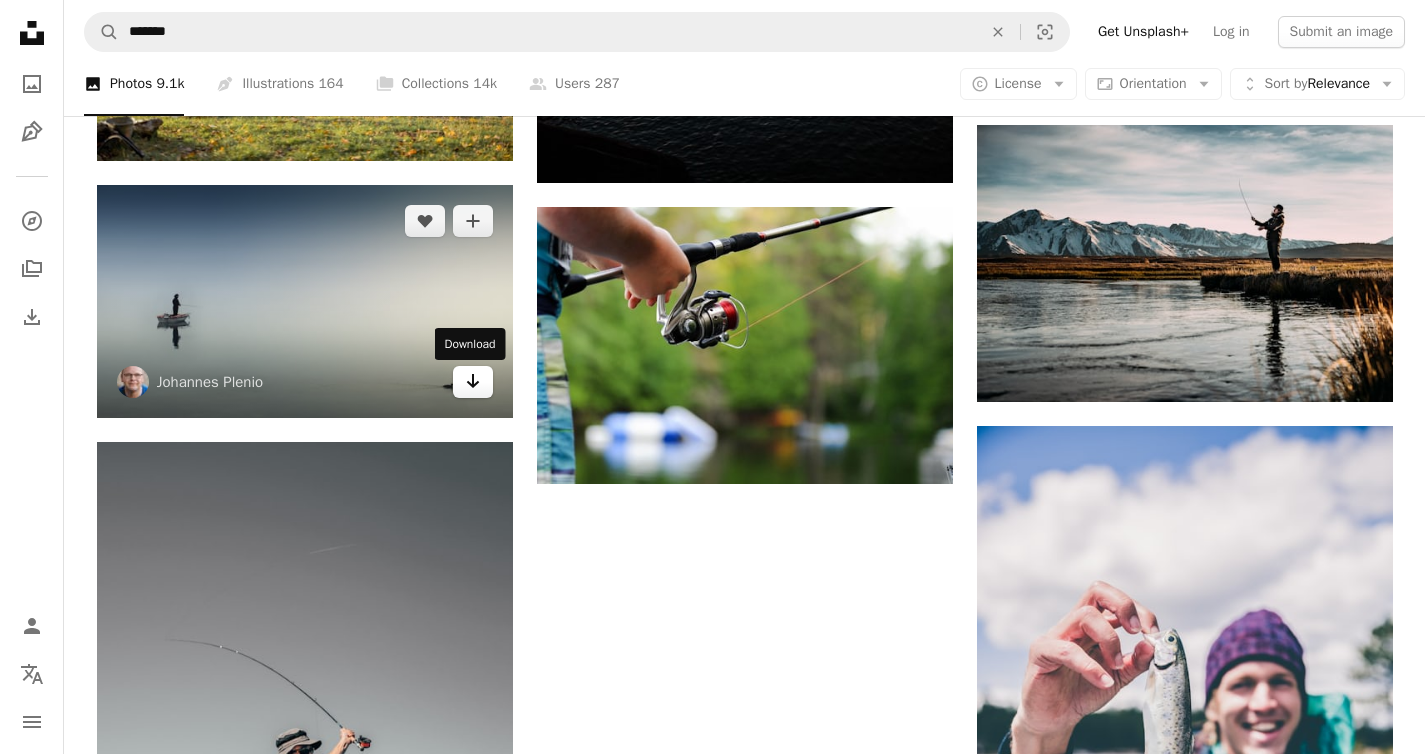 click on "Arrow pointing down" 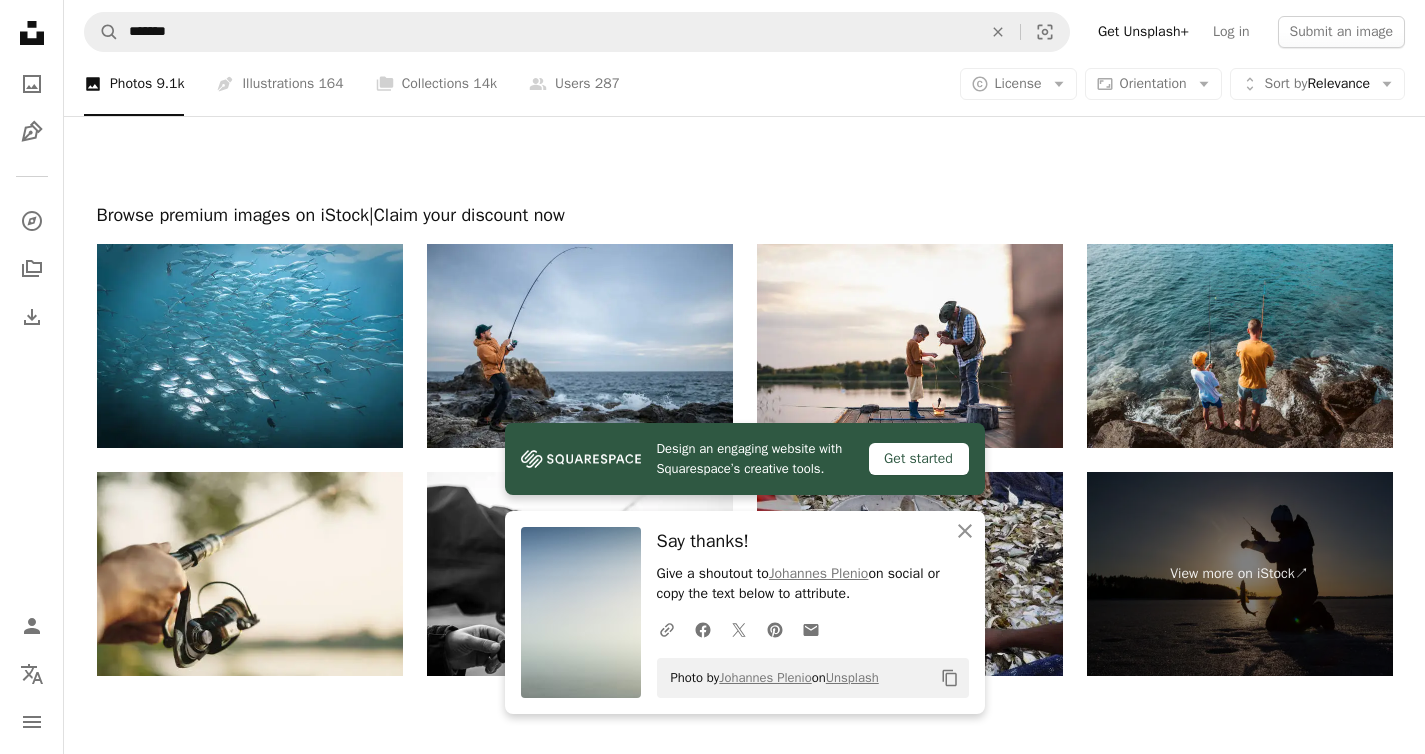 scroll, scrollTop: 3548, scrollLeft: 0, axis: vertical 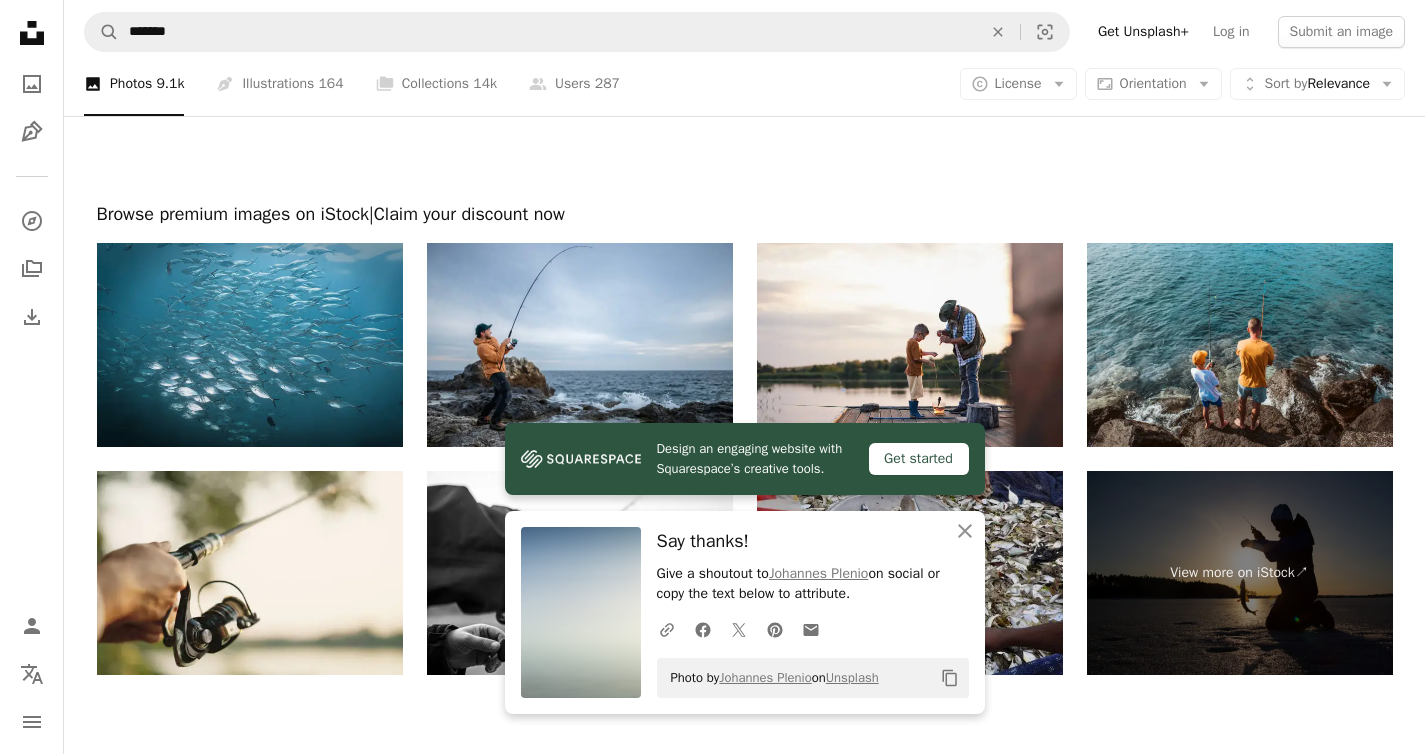 click at bounding box center (250, 345) 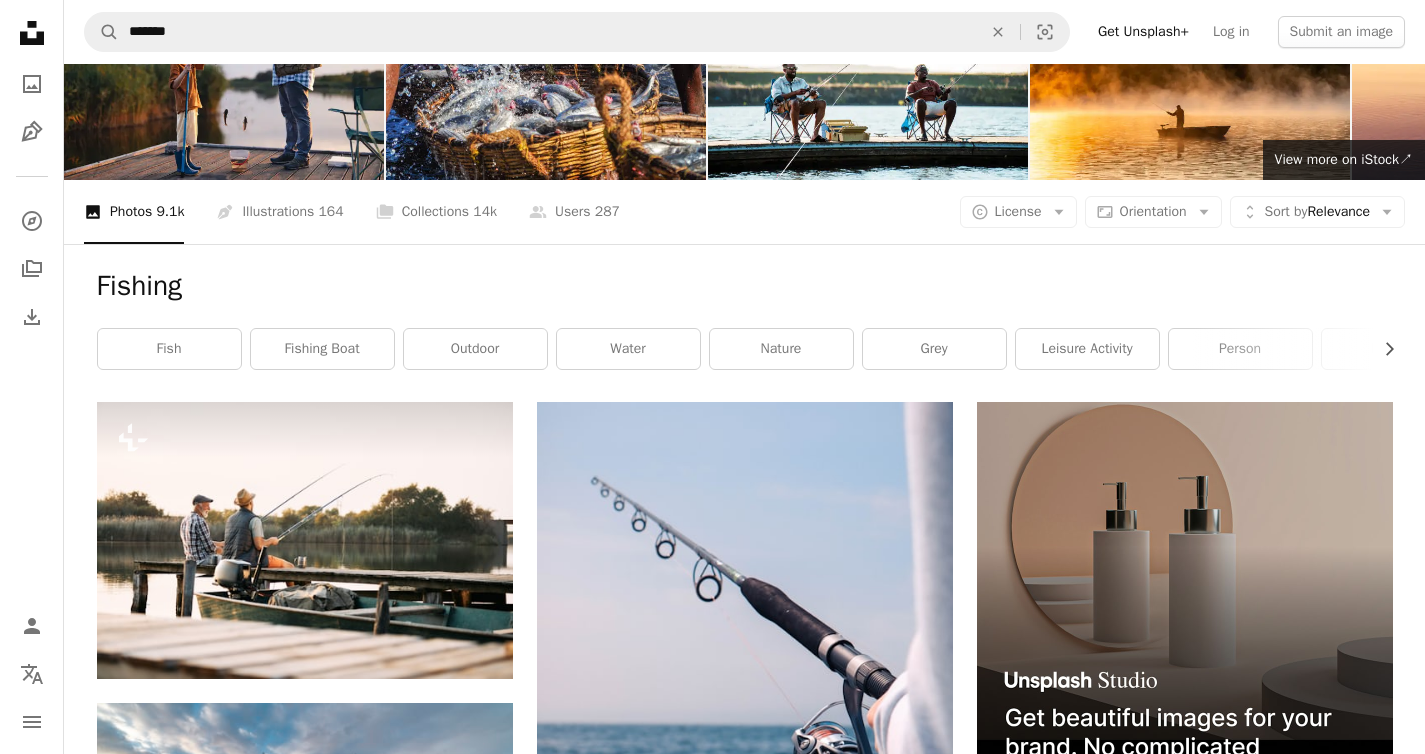 scroll, scrollTop: 0, scrollLeft: 0, axis: both 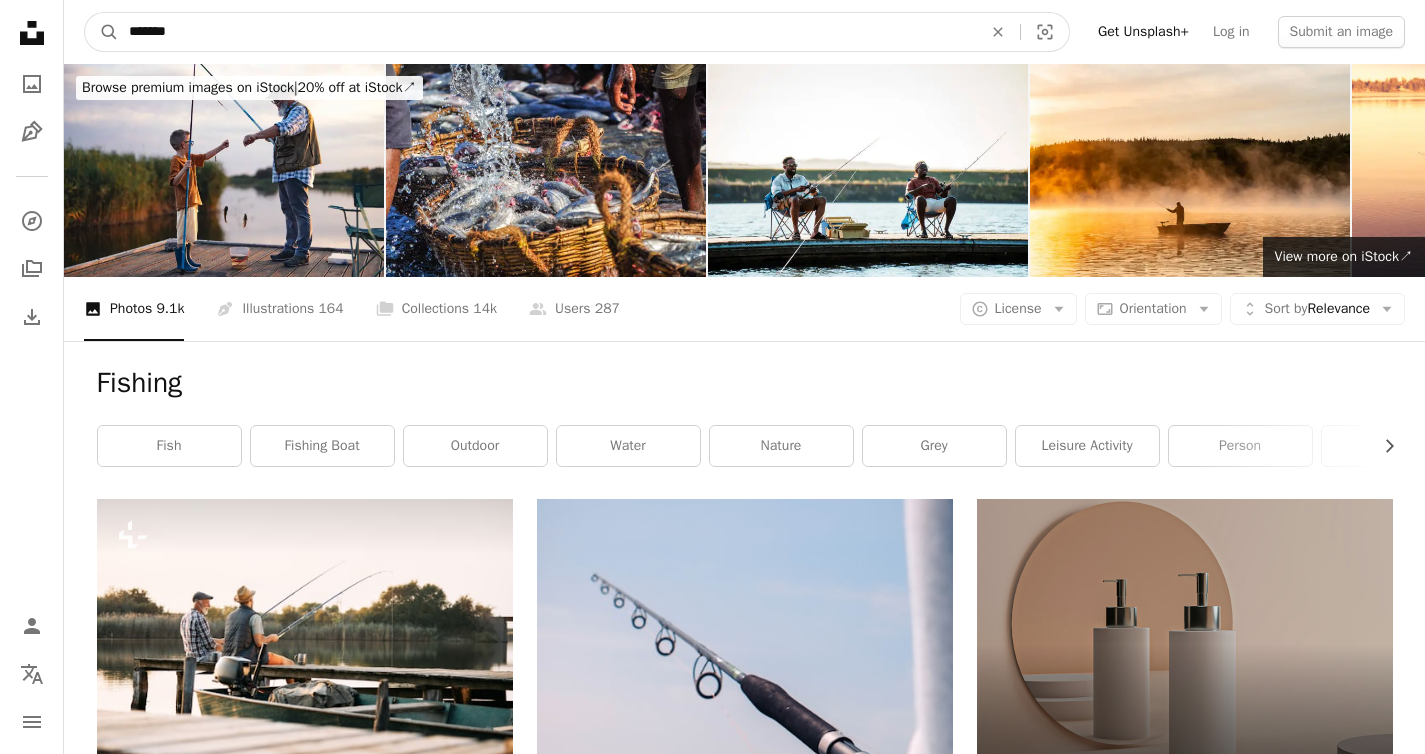 click on "*******" at bounding box center [547, 32] 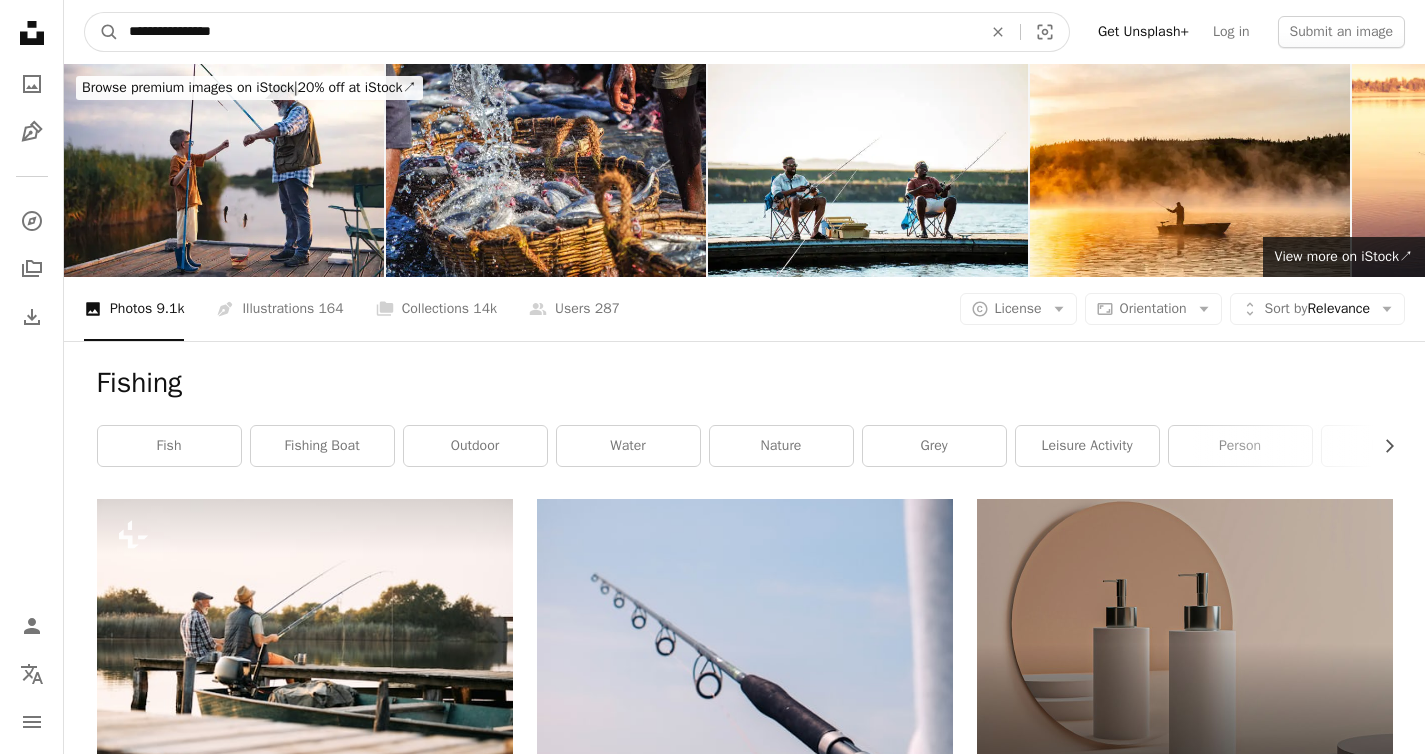 type on "**********" 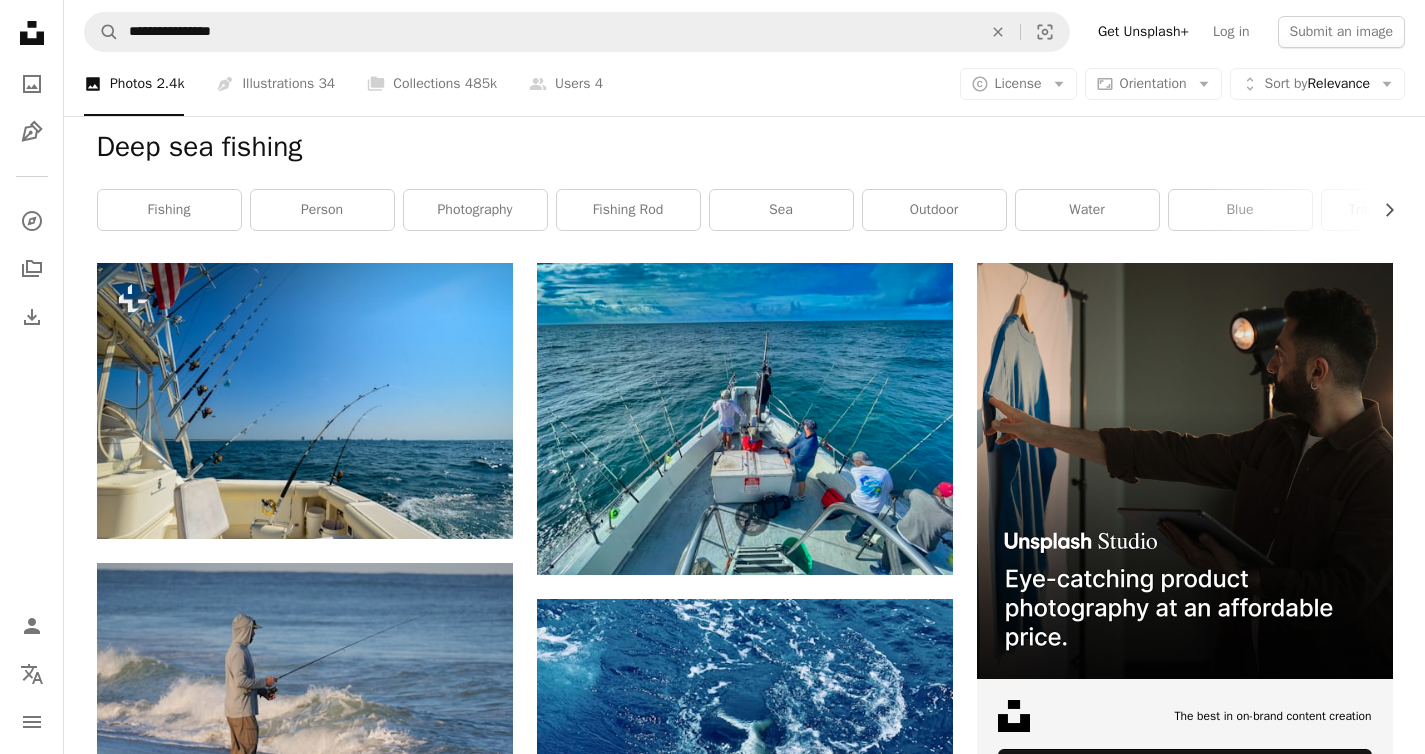 scroll, scrollTop: 237, scrollLeft: 0, axis: vertical 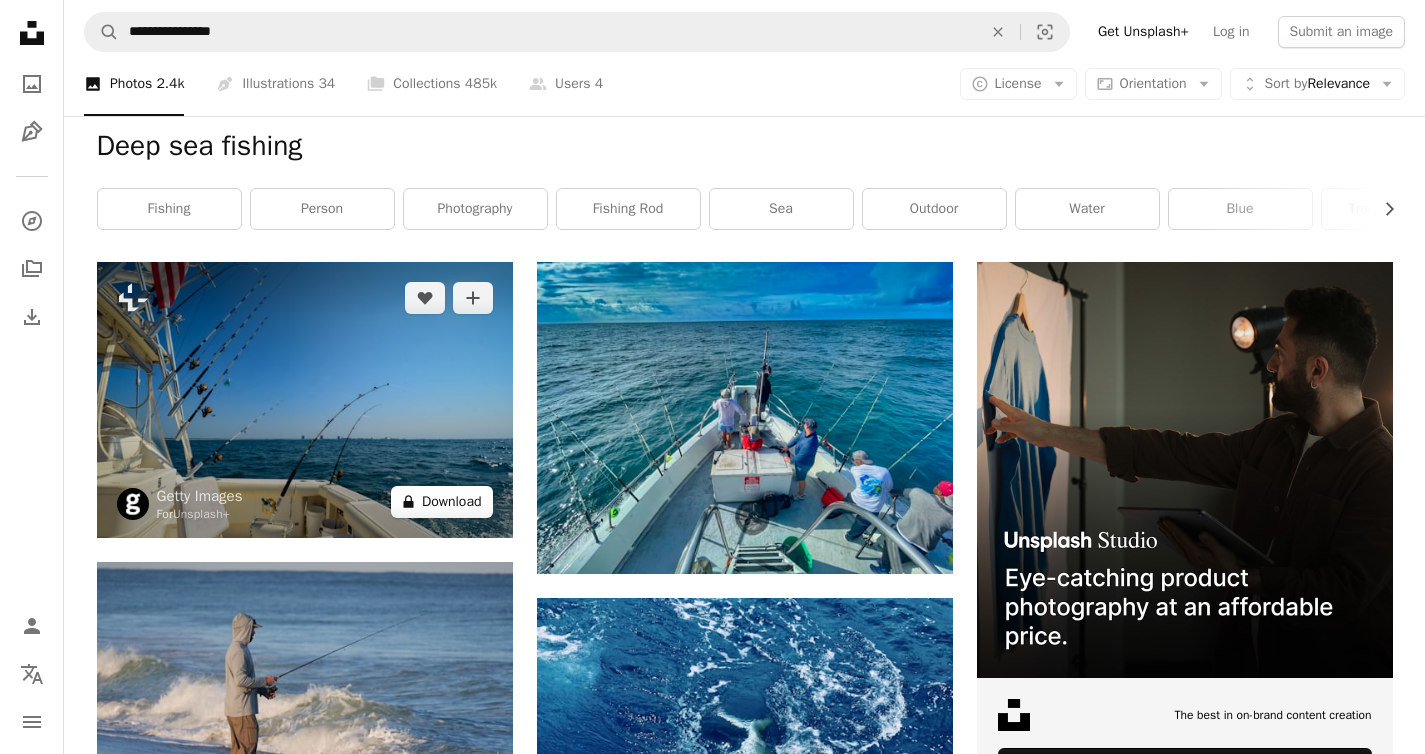 click on "A lock Download" at bounding box center (442, 502) 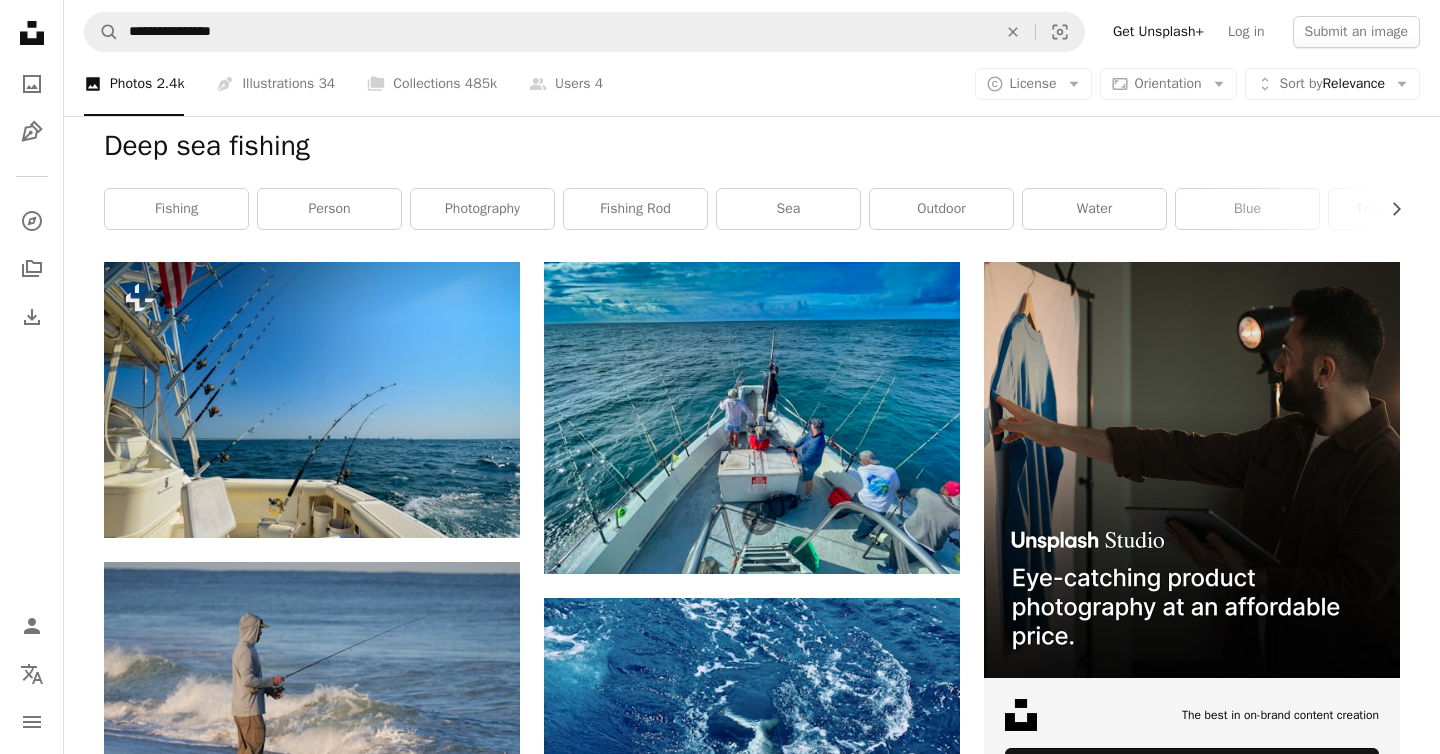 click on "An X shape Premium, ready to use images. Get unlimited access. A plus sign Members-only content added monthly A plus sign Unlimited royalty-free downloads A plus sign Illustrations  New A plus sign Enhanced legal protections yearly 66%  off monthly $12   $4 USD per month * Get  Unsplash+ * When paid annually, billed upfront  $48 Taxes where applicable. Renews automatically. Cancel anytime." at bounding box center (720, 5058) 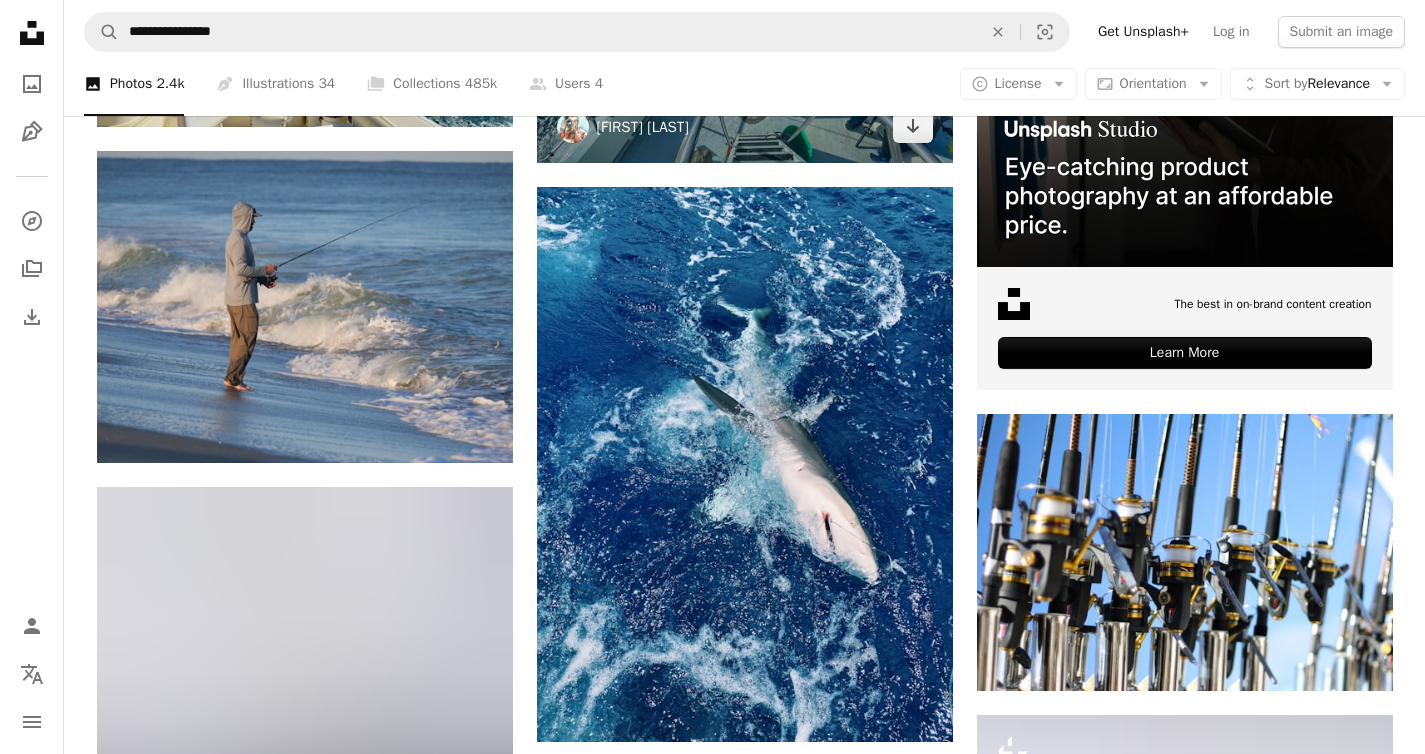 scroll, scrollTop: 650, scrollLeft: 0, axis: vertical 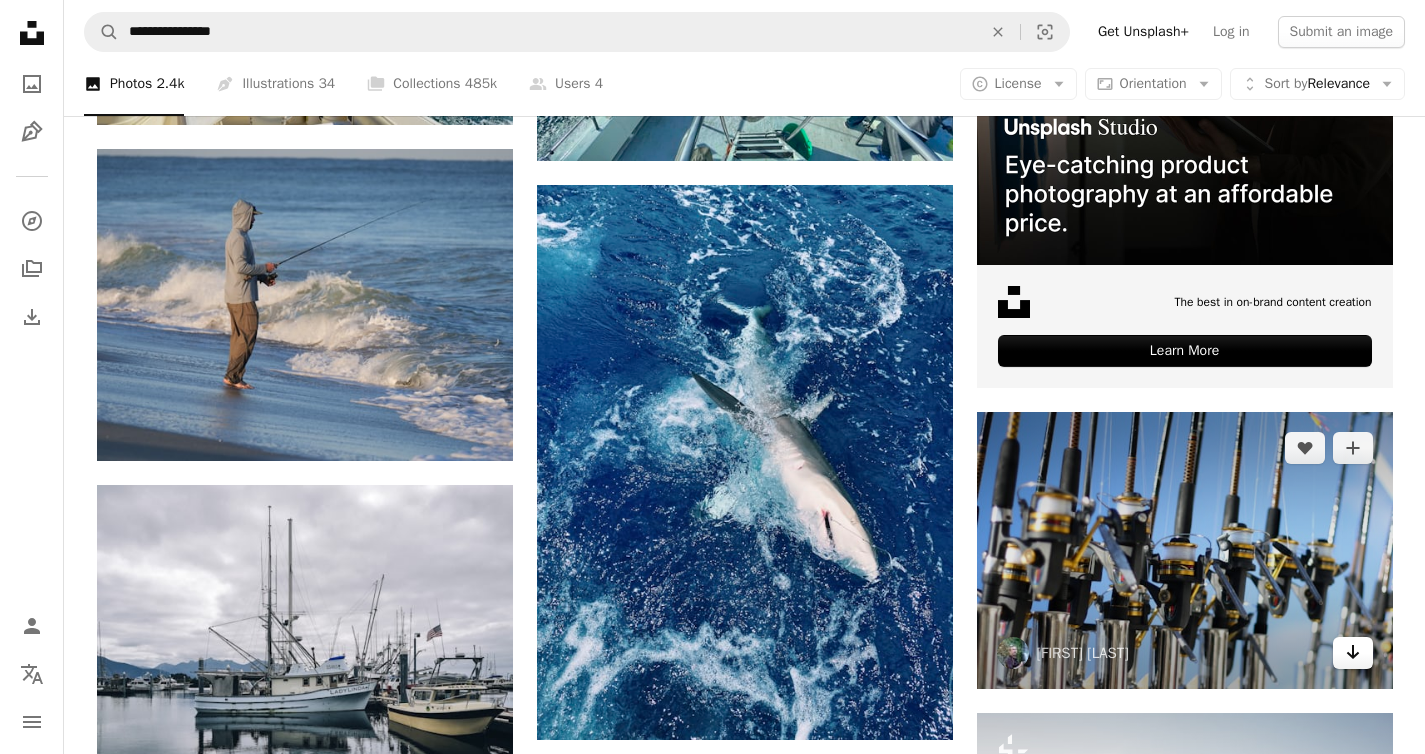click on "Arrow pointing down" 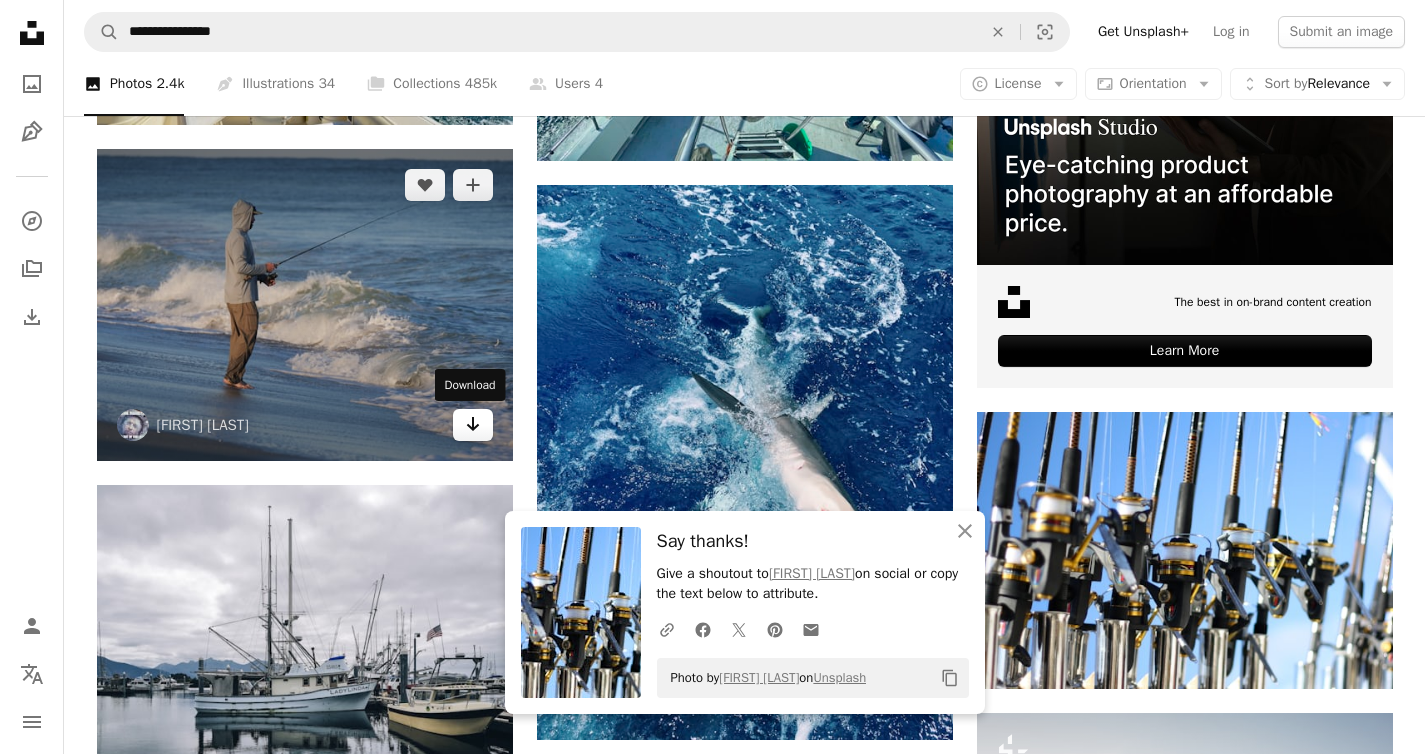click on "Arrow pointing down" 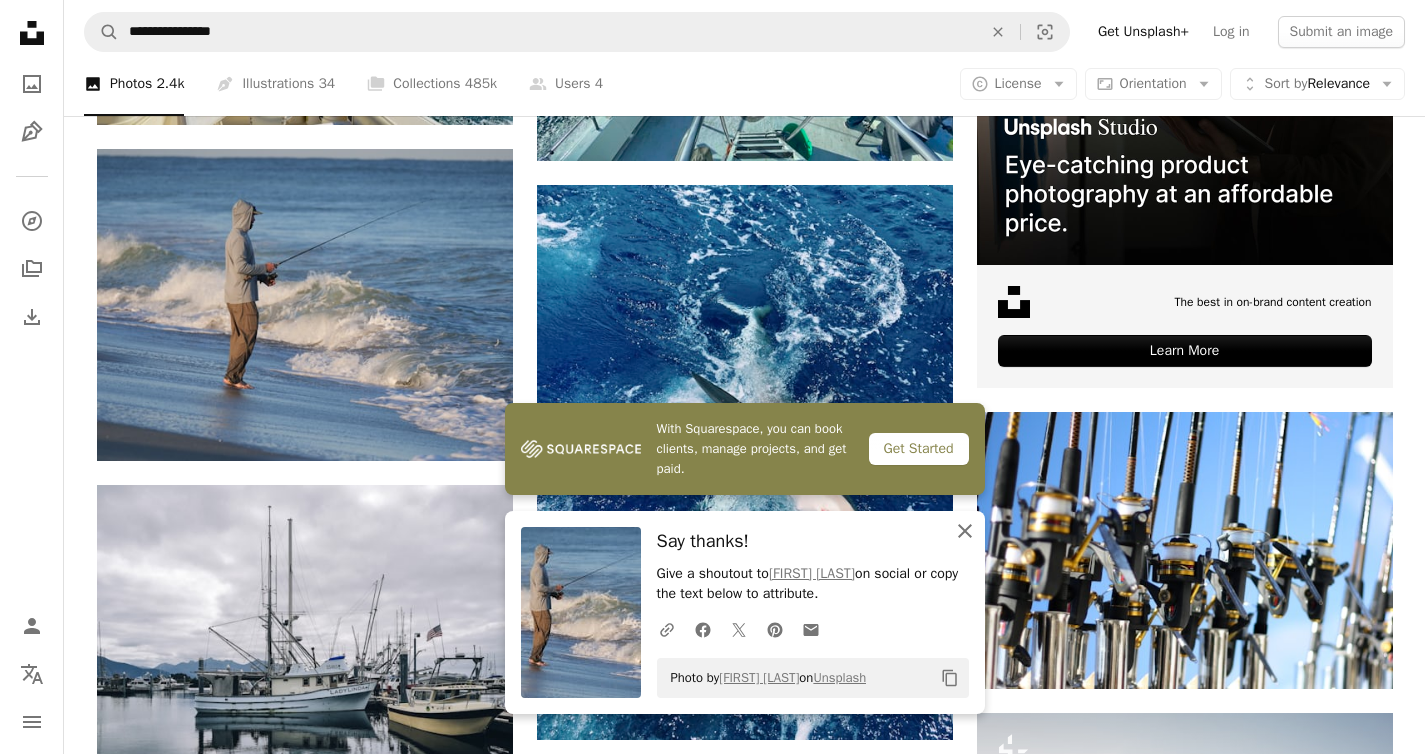 click on "An X shape" 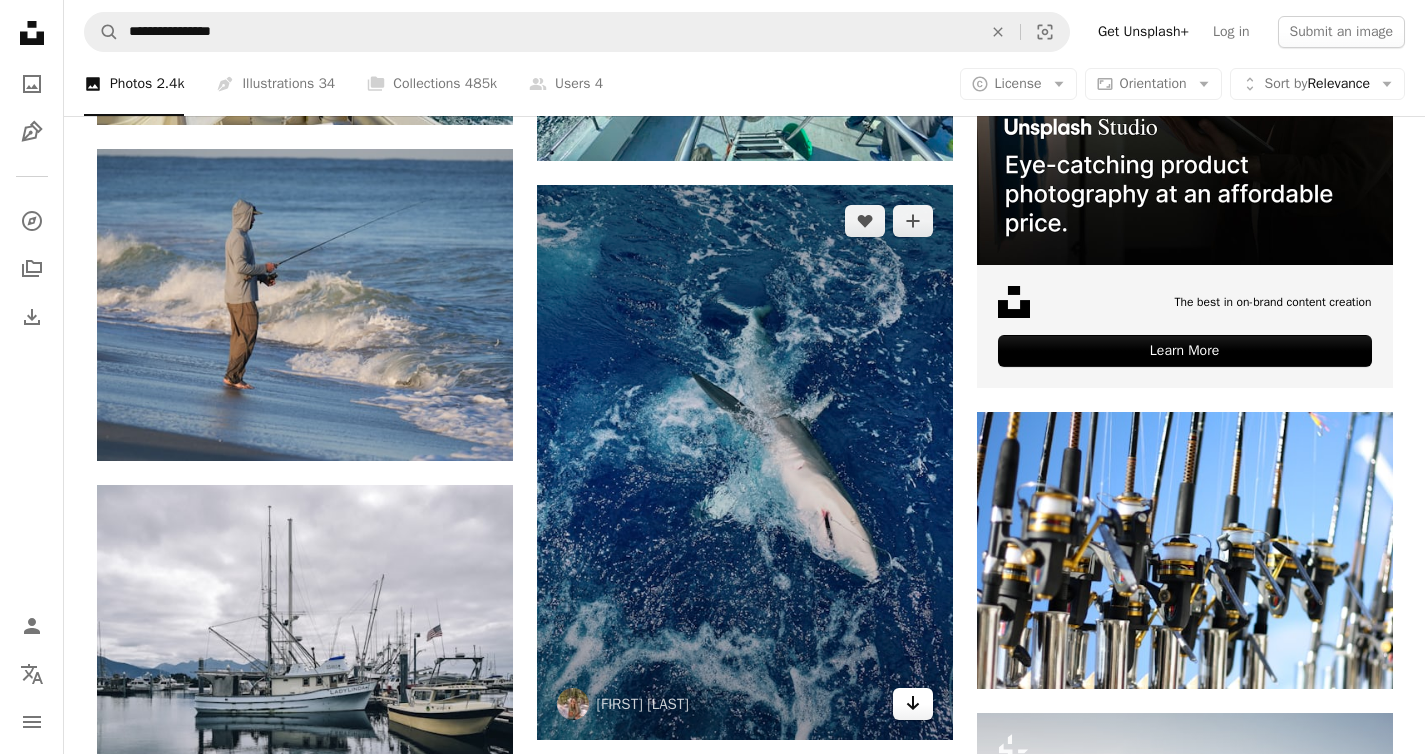click on "Arrow pointing down" 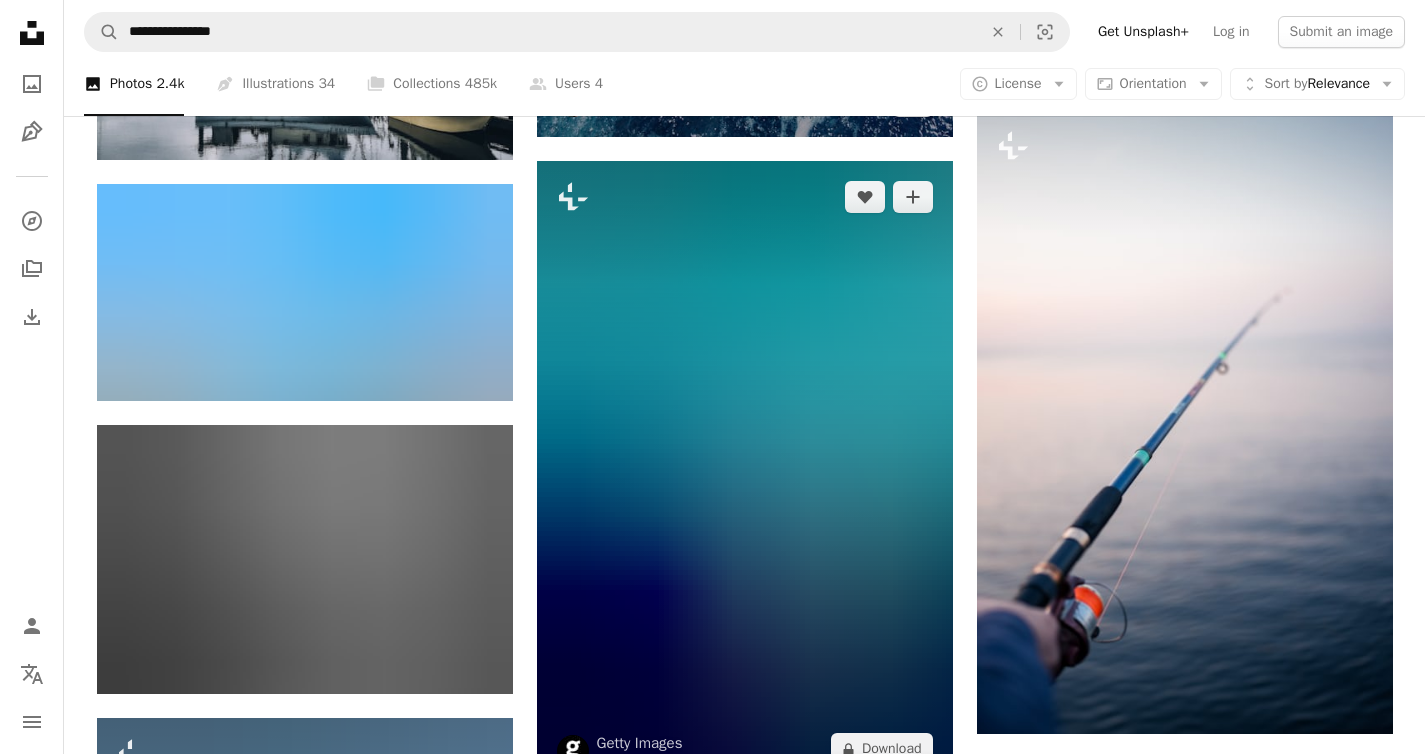 scroll, scrollTop: 1244, scrollLeft: 0, axis: vertical 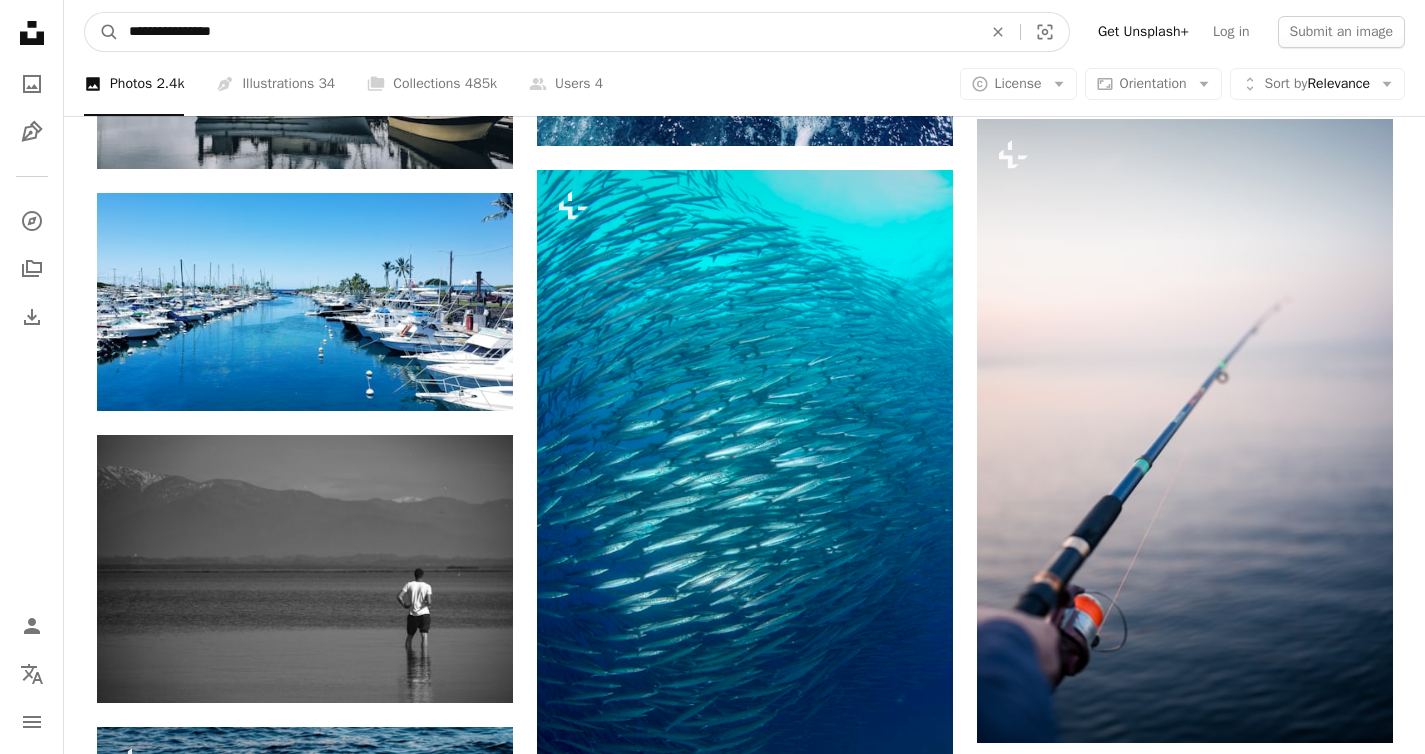 click on "**********" at bounding box center (547, 32) 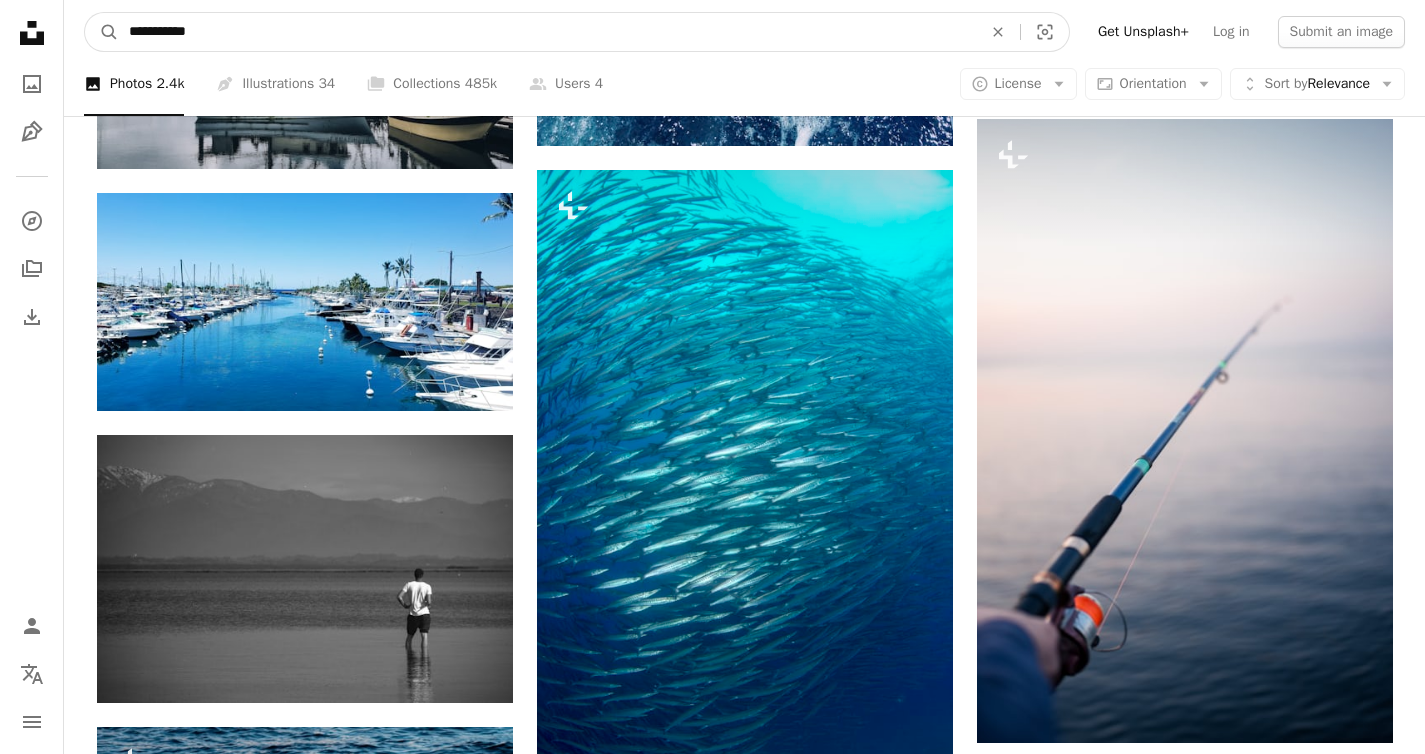type on "**********" 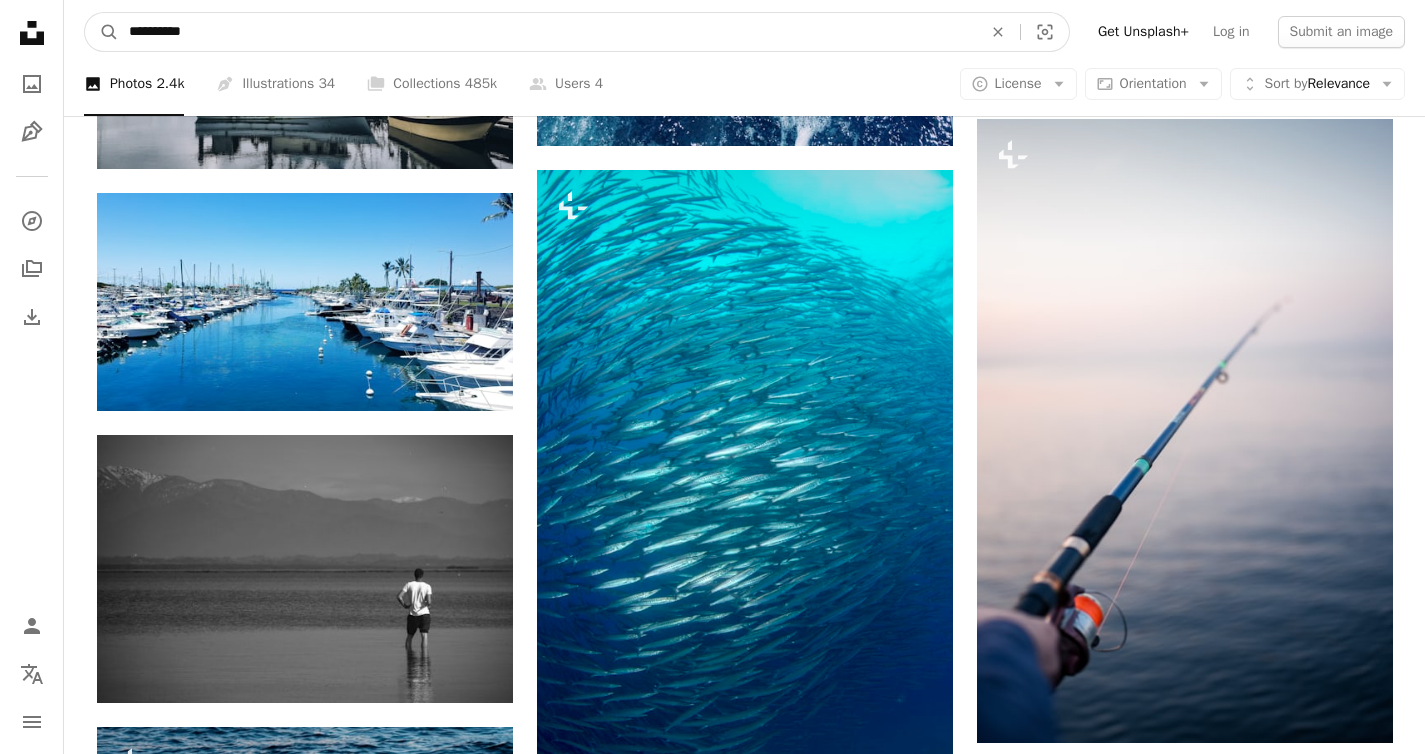 click on "A magnifying glass" at bounding box center [102, 32] 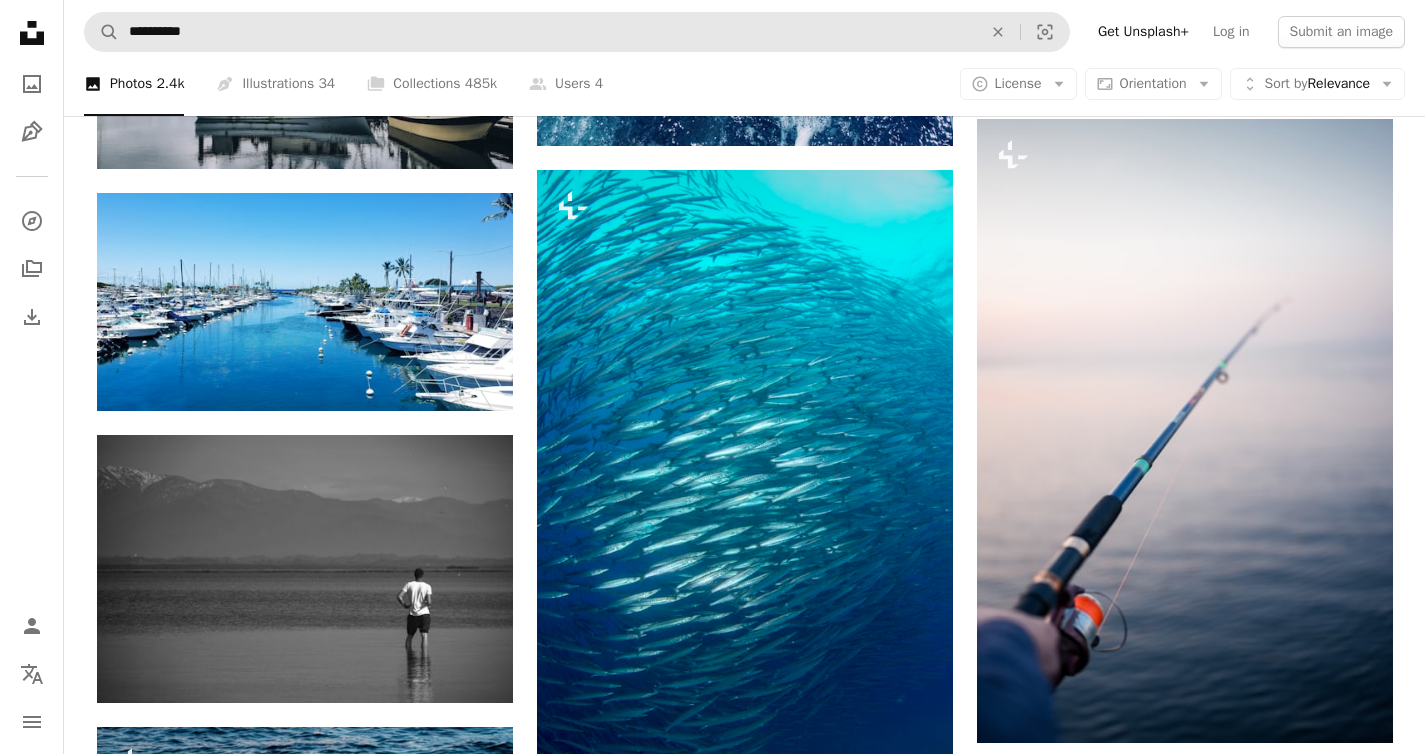 scroll, scrollTop: 0, scrollLeft: 0, axis: both 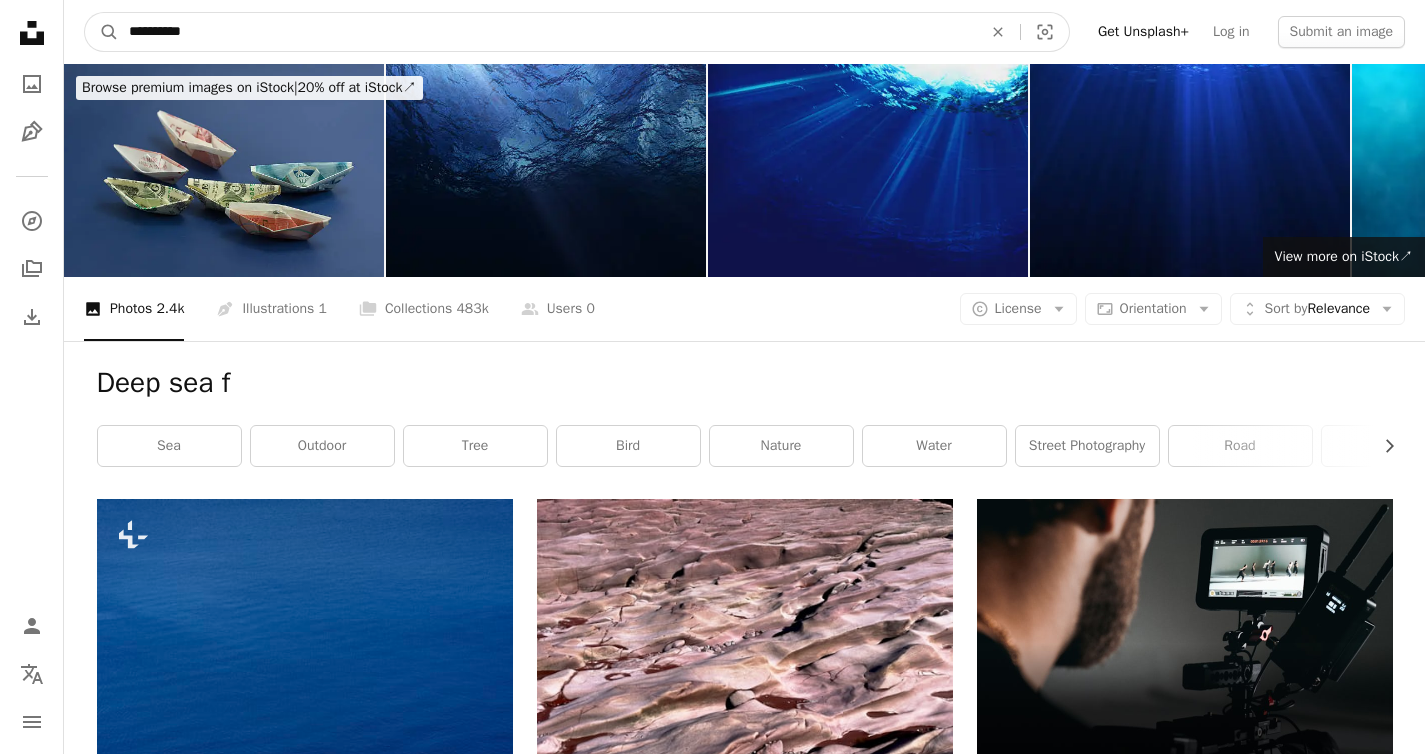 click on "**********" at bounding box center (547, 32) 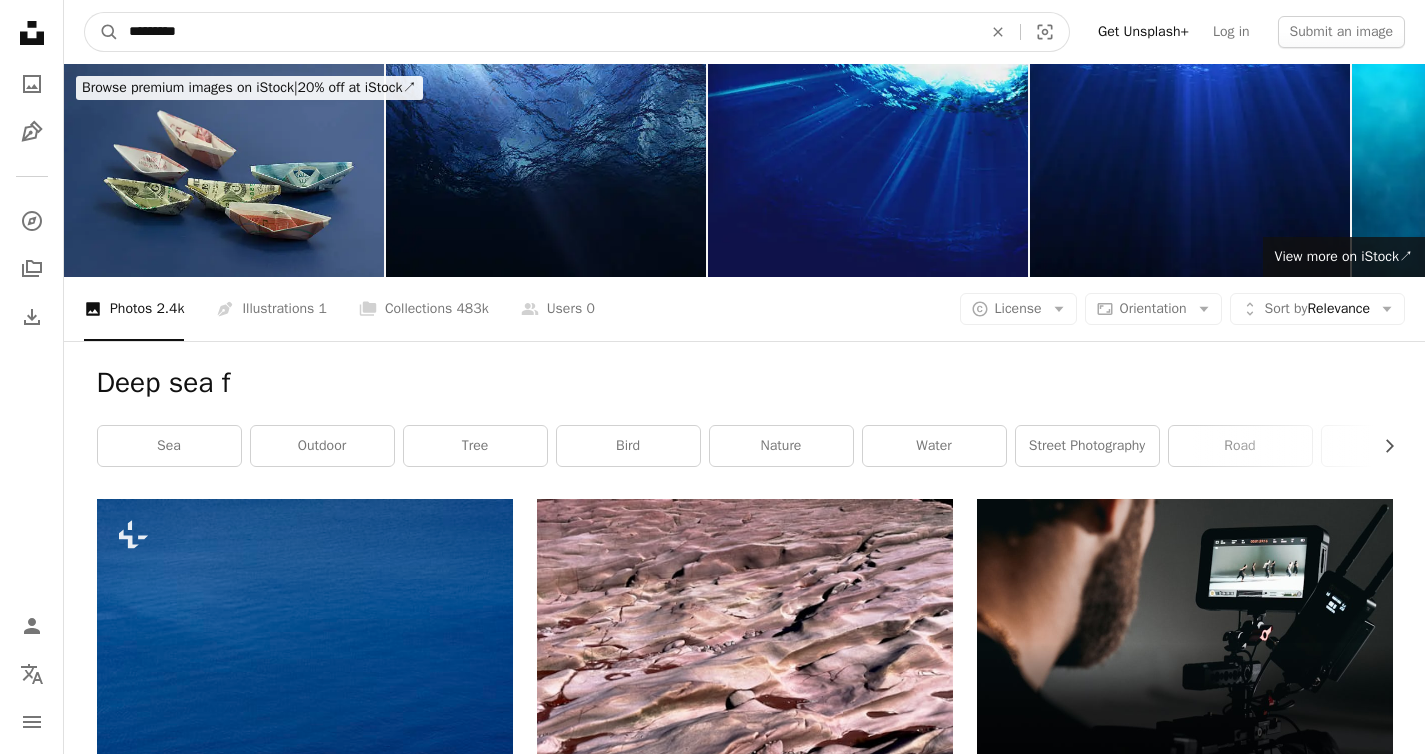 click on "A magnifying glass" at bounding box center (102, 32) 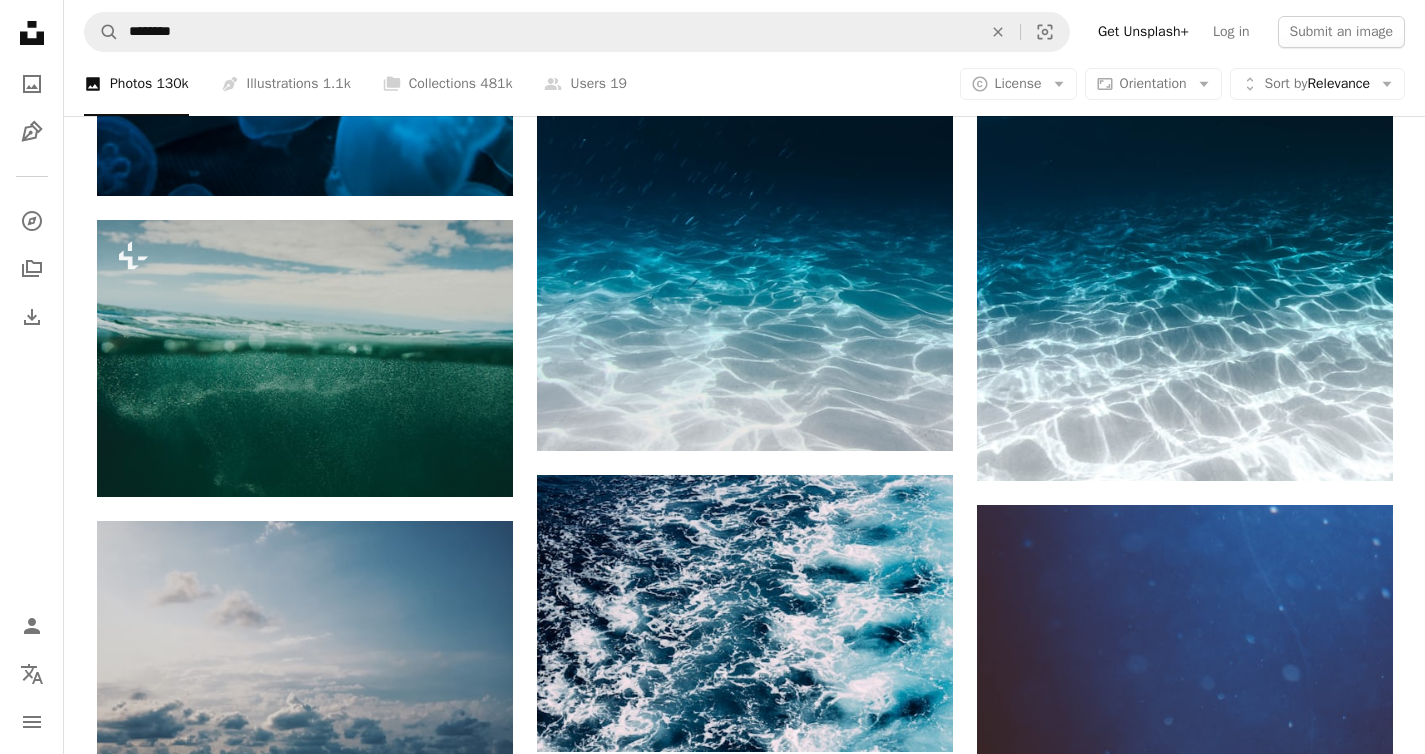 scroll, scrollTop: 1812, scrollLeft: 0, axis: vertical 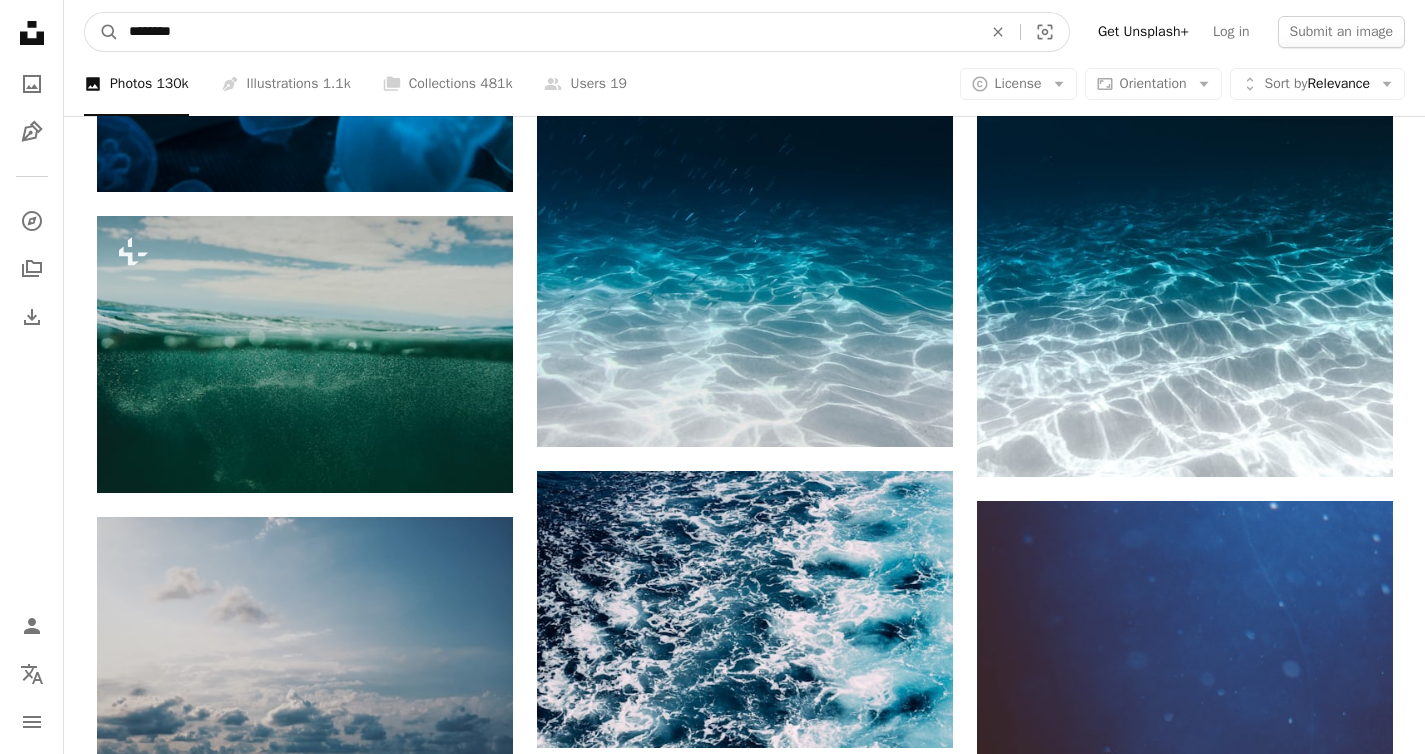 click on "********" at bounding box center (547, 32) 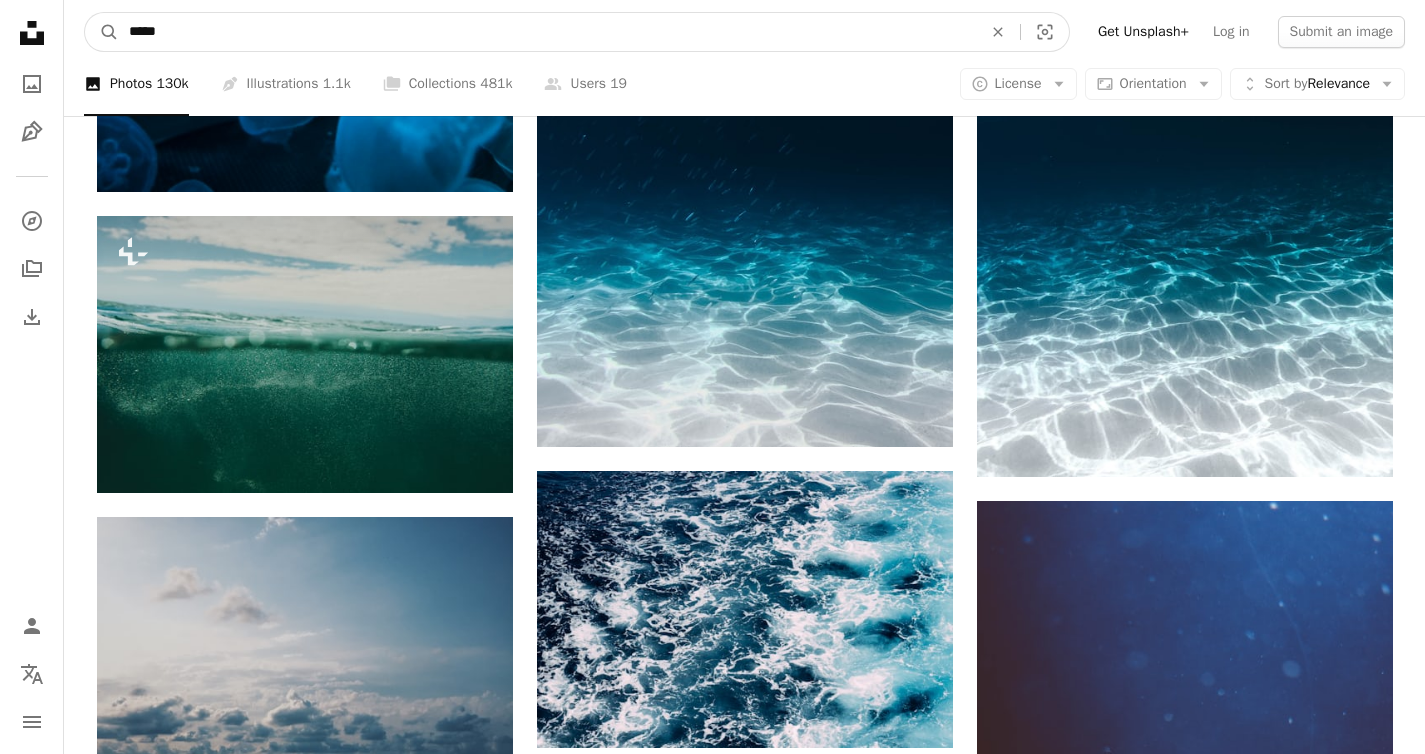 type on "******" 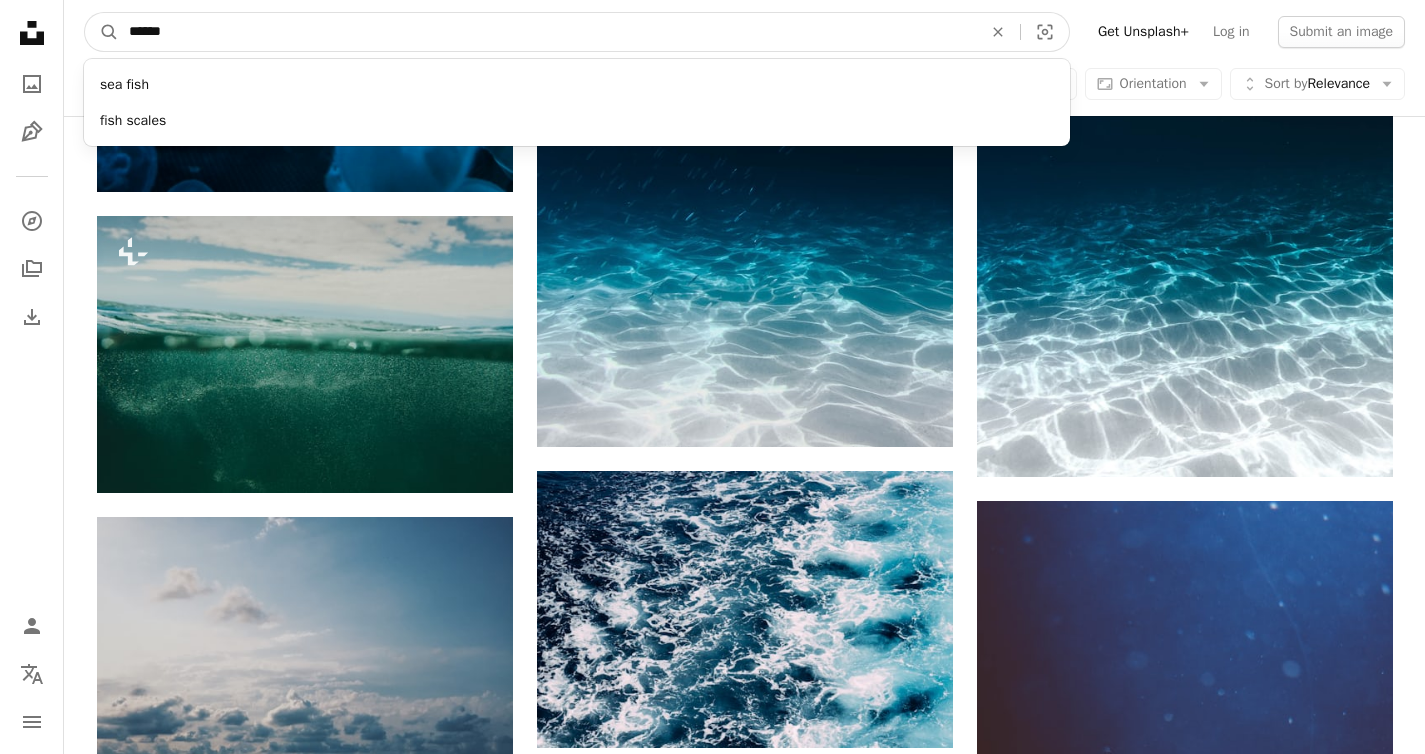 click on "A magnifying glass" at bounding box center [102, 32] 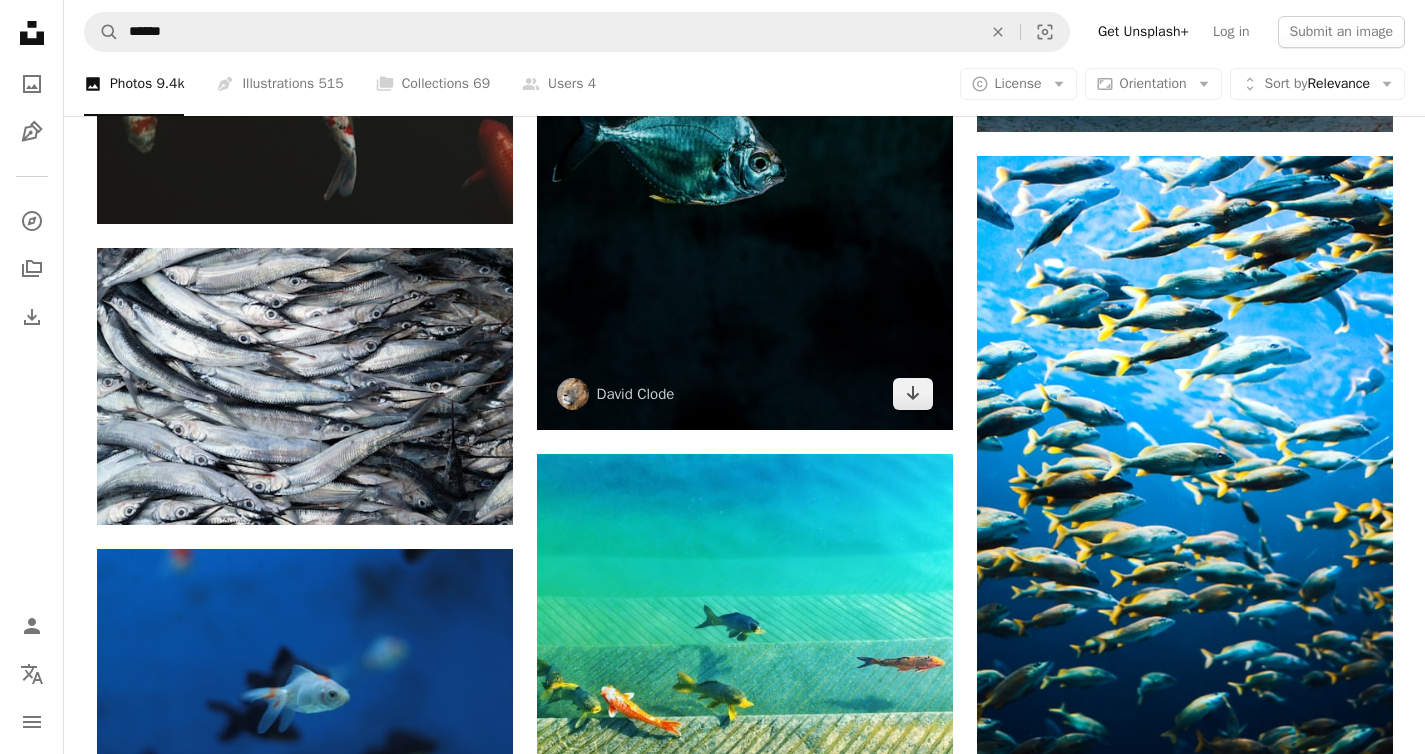 scroll, scrollTop: 1222, scrollLeft: 0, axis: vertical 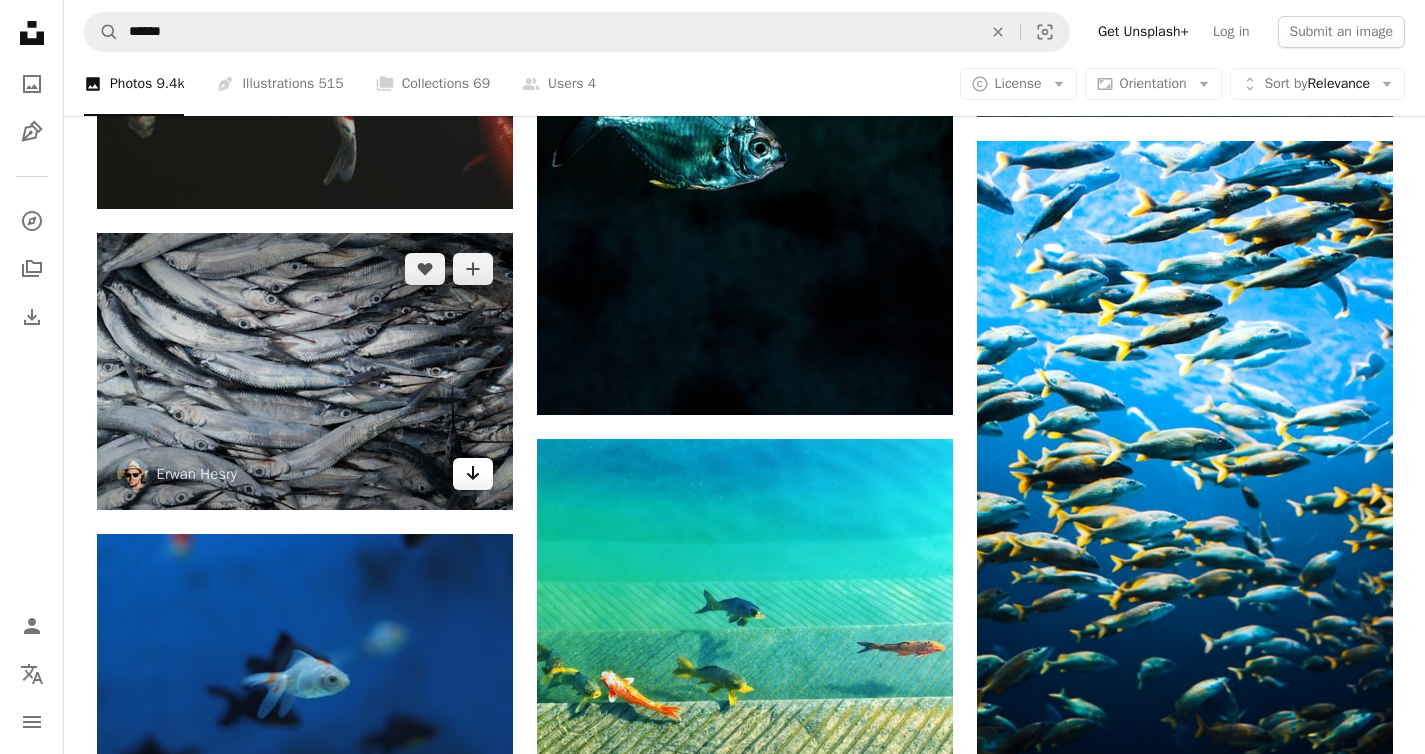click on "Arrow pointing down" at bounding box center (473, 474) 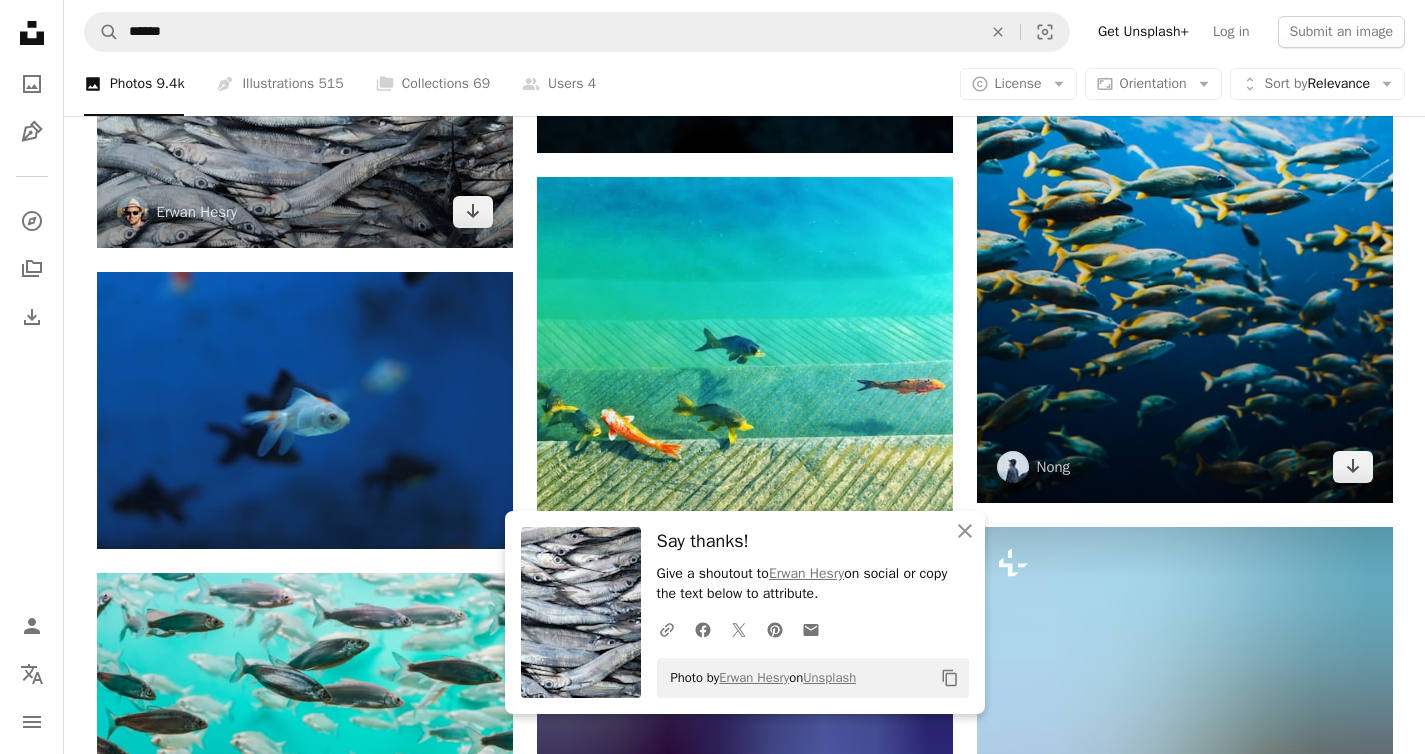 scroll, scrollTop: 1496, scrollLeft: 0, axis: vertical 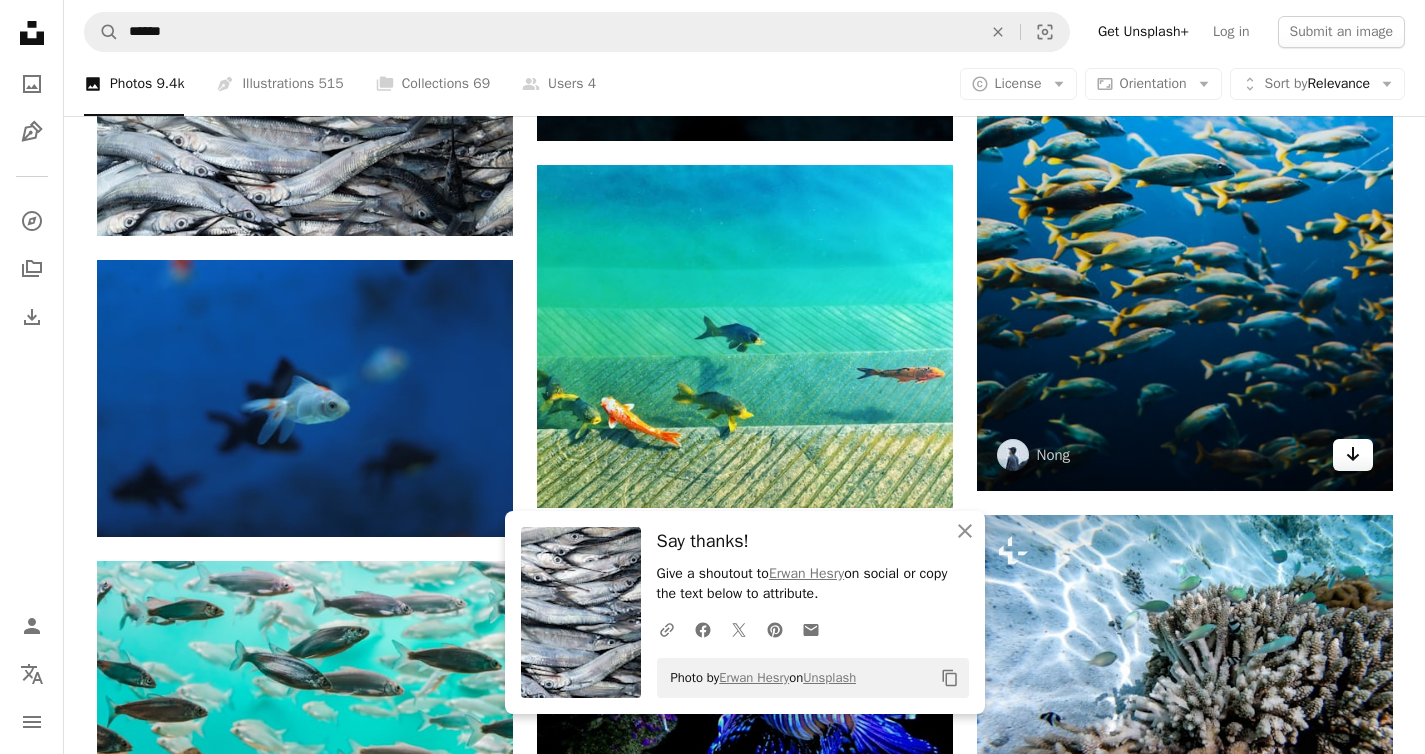 click on "Arrow pointing down" 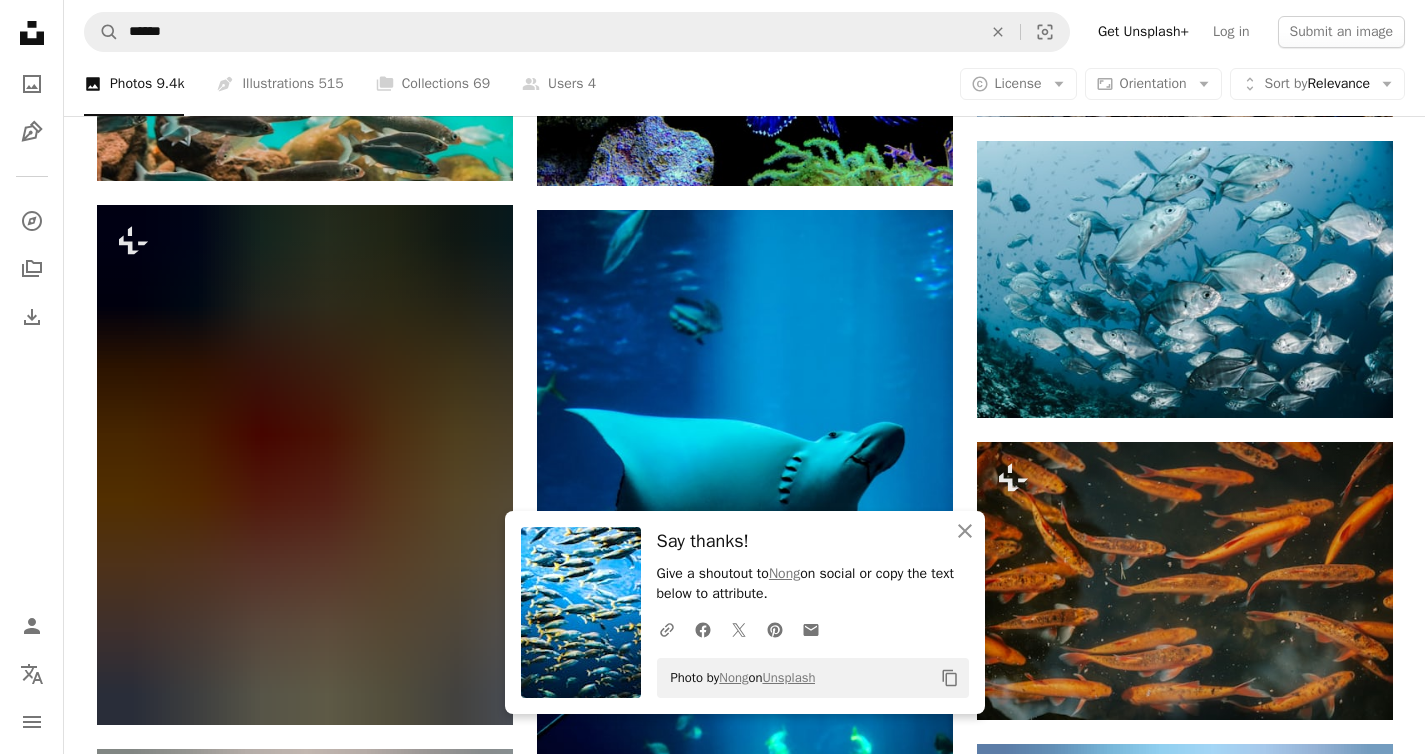 scroll, scrollTop: 2156, scrollLeft: 0, axis: vertical 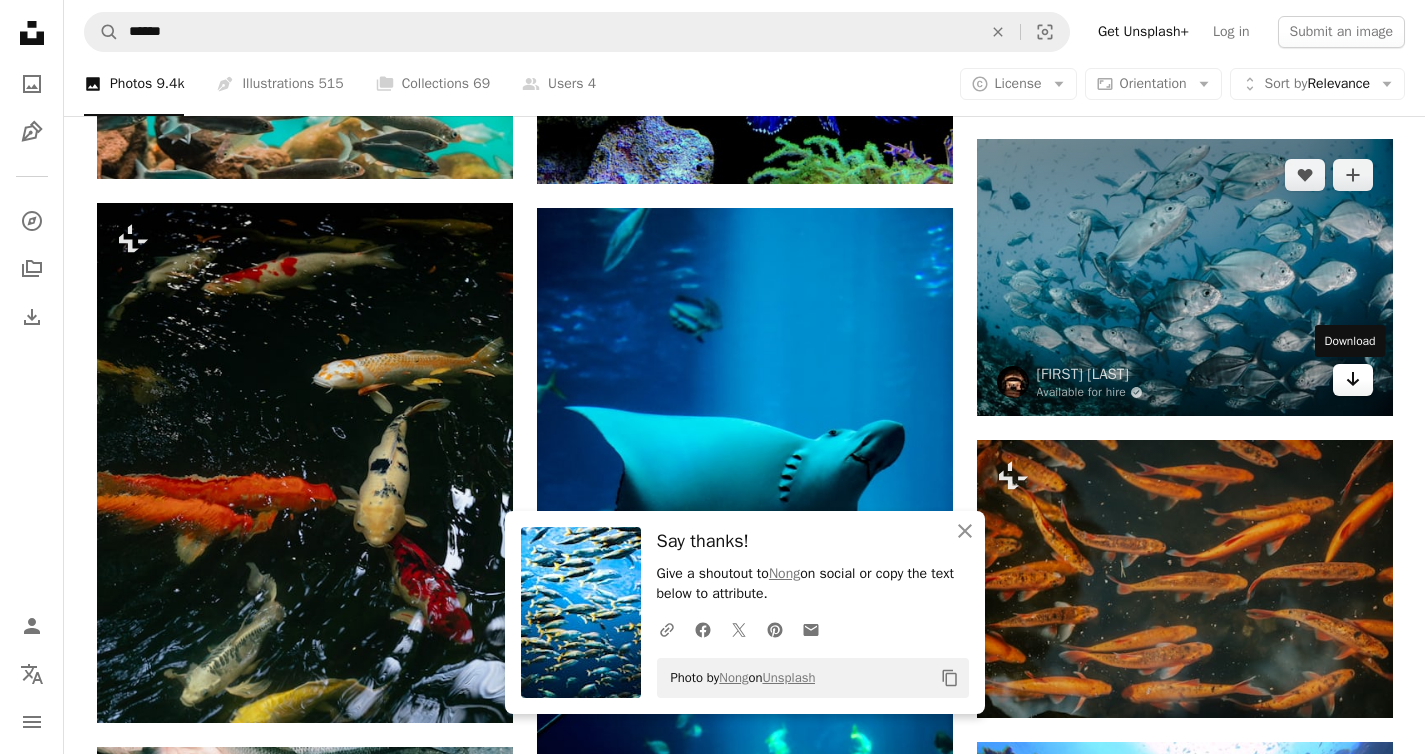 click on "Arrow pointing down" 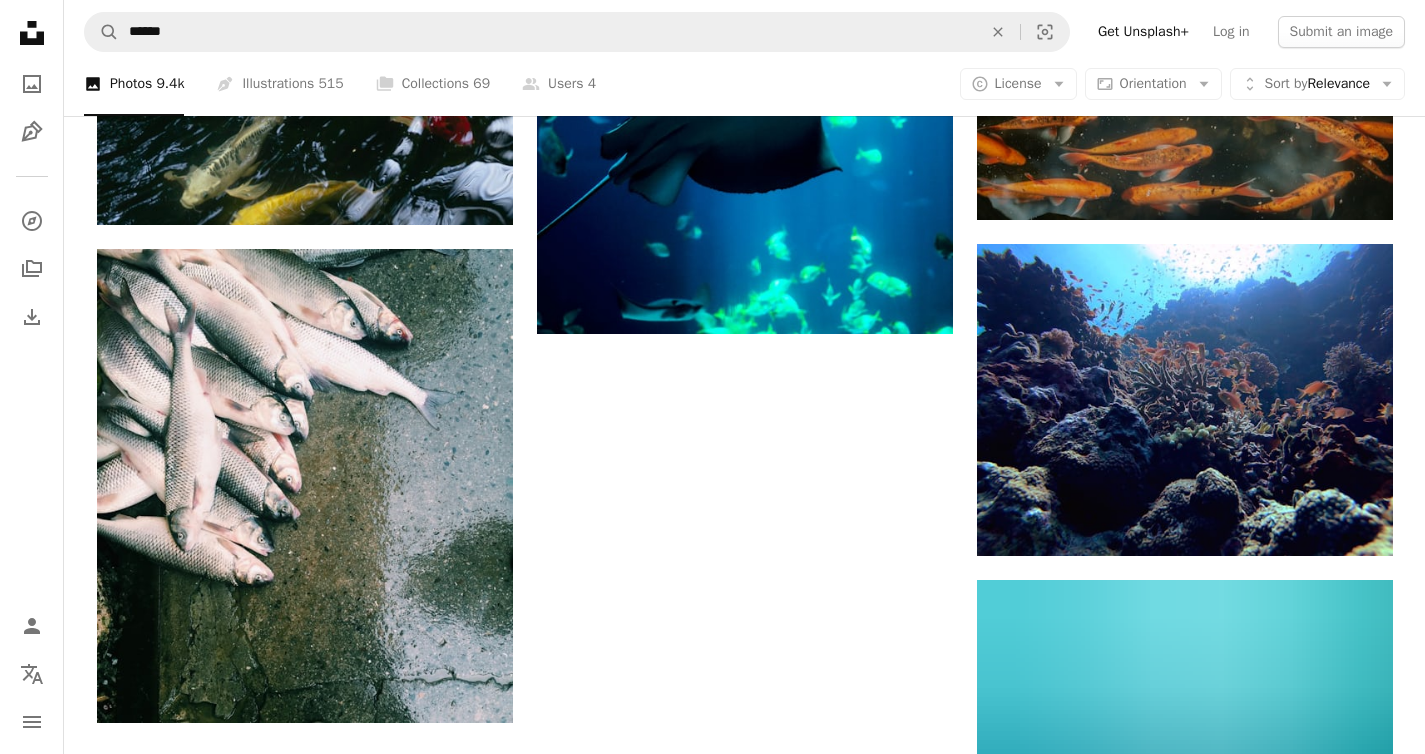 scroll, scrollTop: 2657, scrollLeft: 0, axis: vertical 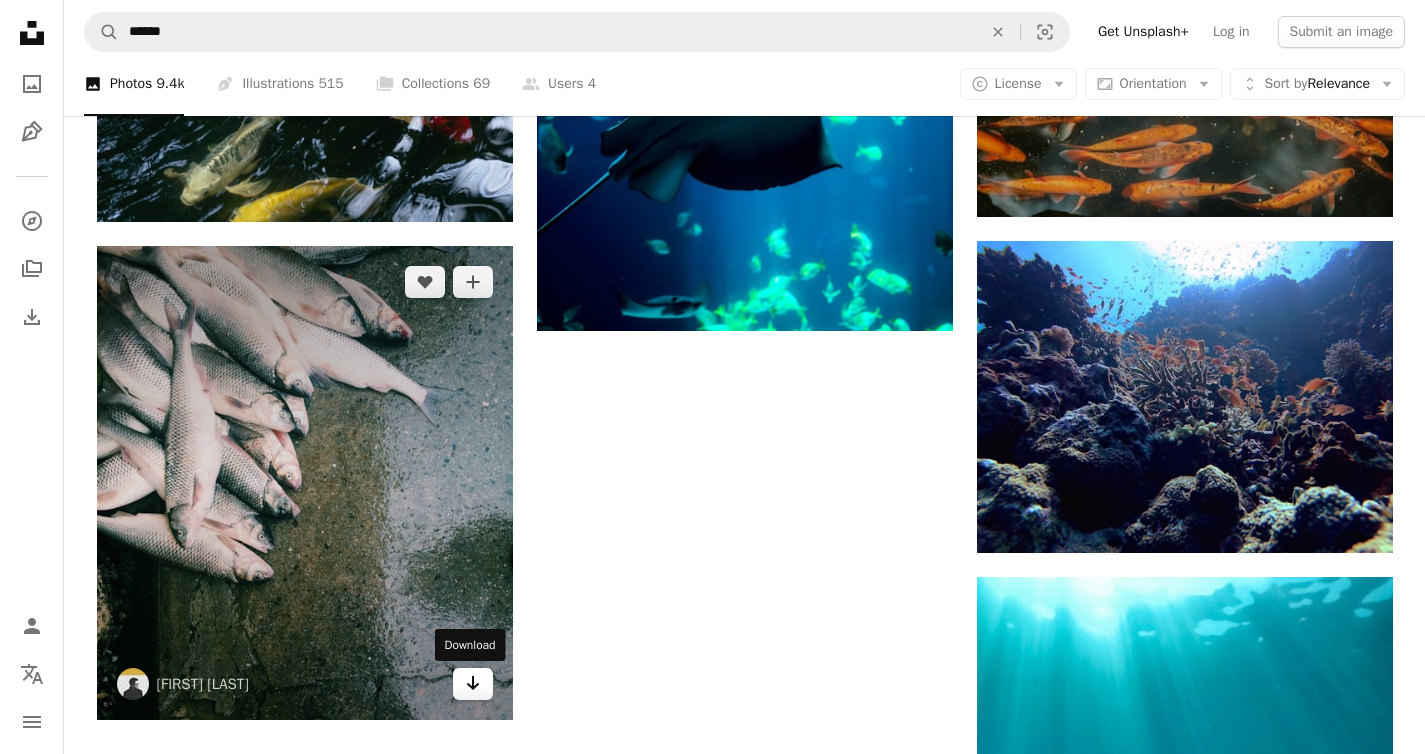 click 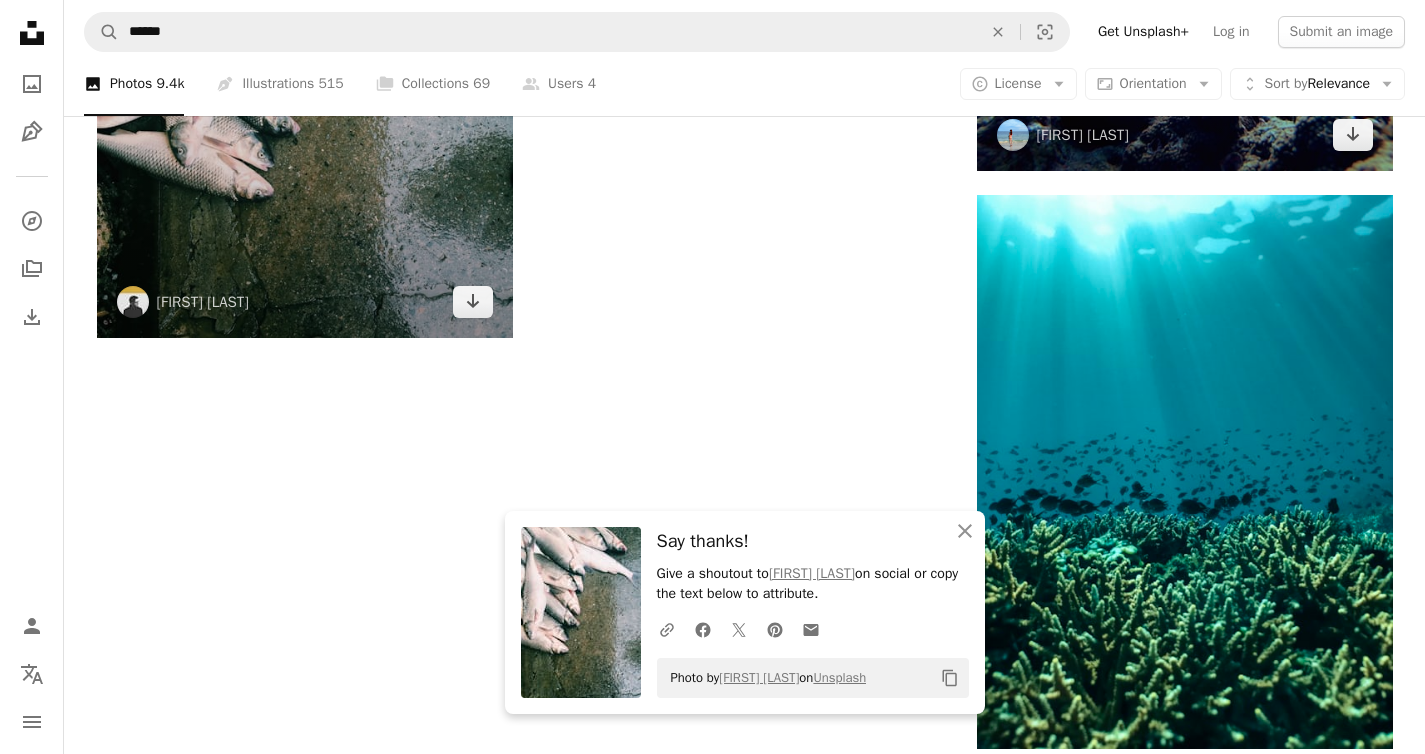scroll, scrollTop: 3046, scrollLeft: 0, axis: vertical 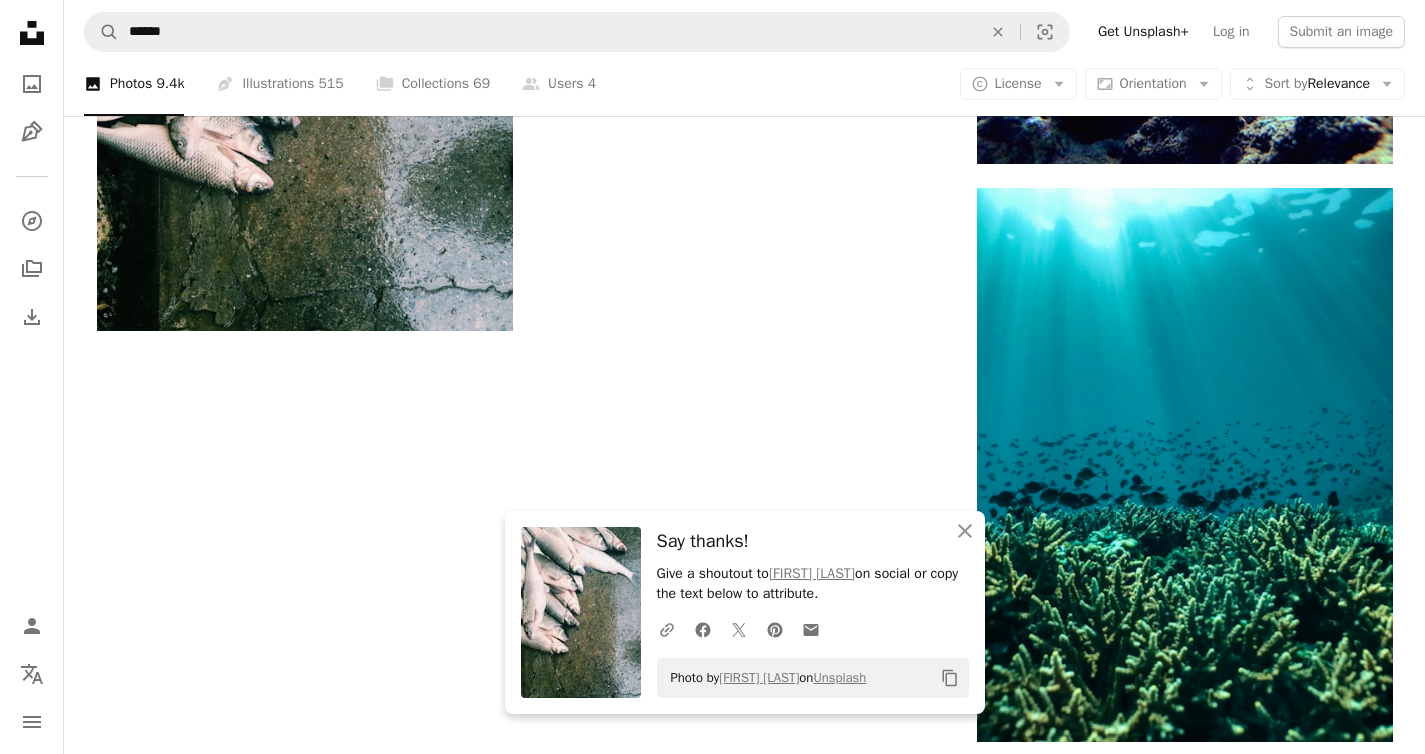 click on "Plus sign for Unsplash+ A heart A plus sign [FIRST] [LAST] For Unsplash+ A lock Download Plus sign for Unsplash+ A heart A plus sign [FIRST] [LAST] For Unsplash+ A lock Download A heart A plus sign [FIRST] Arrow pointing down A heart A plus sign [FIRST] [LAST] Arrow pointing down A heart A plus sign [FIRST] [LAST] Arrow pointing down A heart A plus sign [FIRST] [LAST] Available for hire A checkmark inside of a circle Arrow pointing down Plus sign for Unsplash+ A heart A plus sign [FIRST] [LAST] For Unsplash+ A lock Download A heart A plus sign [FIRST] [LAST] Arrow pointing down A heart A plus sign [FIRST] [LAST] Arrow pointing down A heart A plus sign [FIRST] [LAST] Arrow pointing down A heart A plus sign [FIRST] [LAST] Arrow pointing down A heart A plus sign [FIRST] [LAST] Available for hire A checkmark inside of a circle Arrow pointing down The best in on-brand content creation Learn More A heart A plus sign [FIRST] [LAST] Arrow pointing down A heart [FIRST] For" at bounding box center [745, -903] 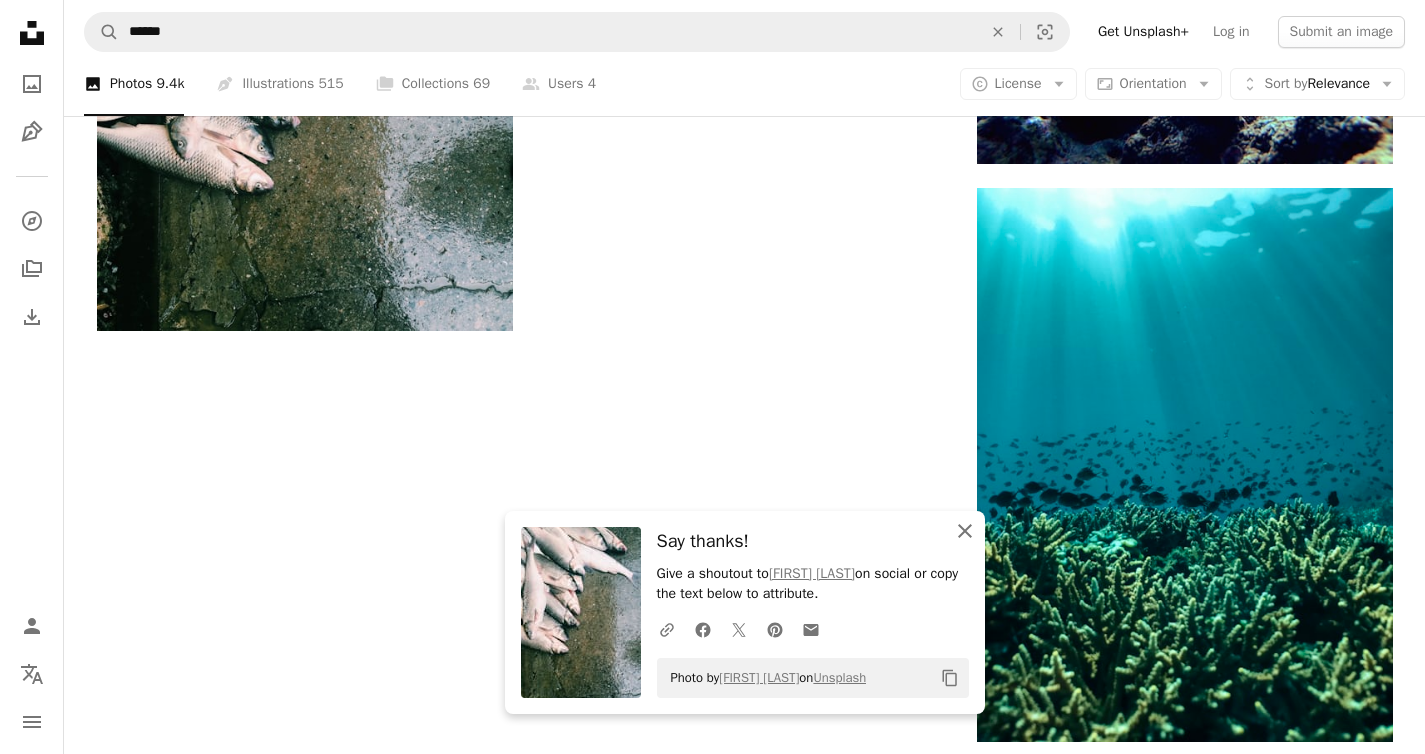 click 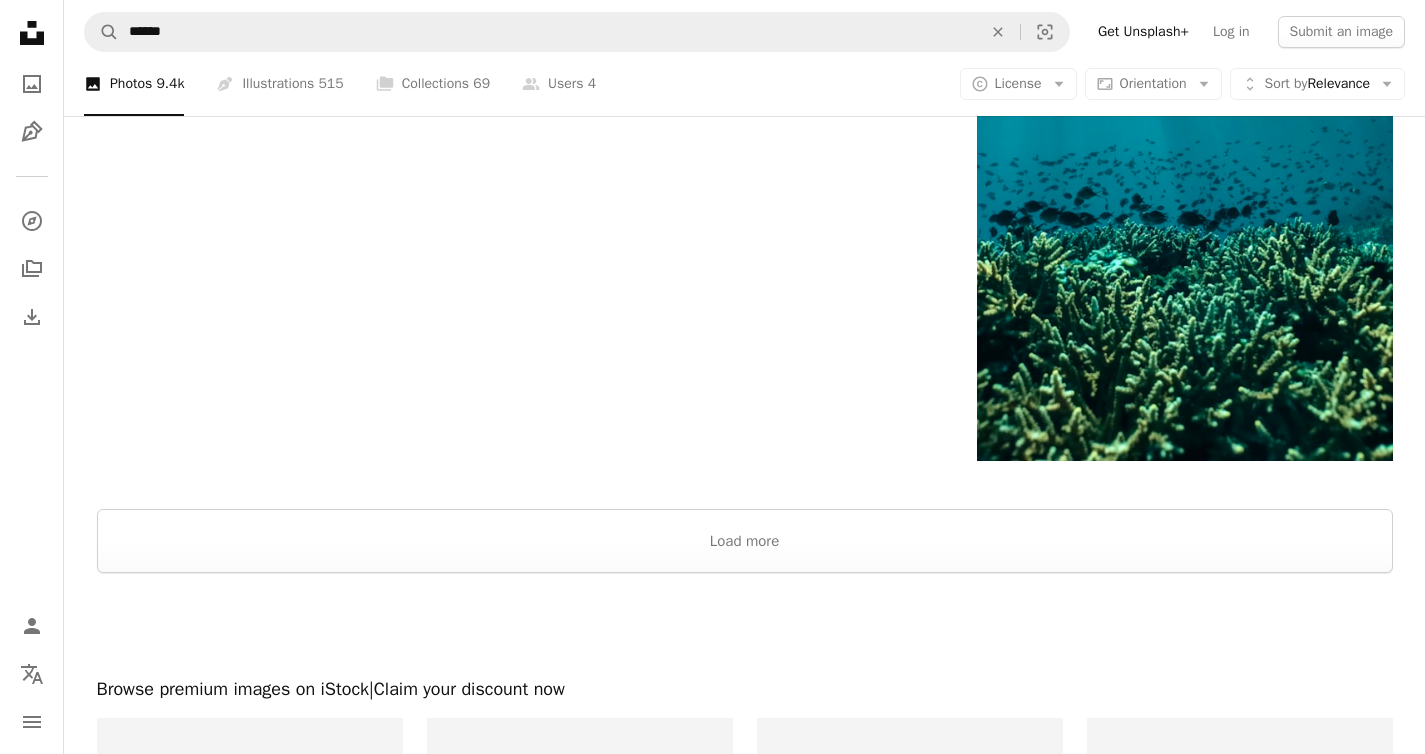 scroll, scrollTop: 3330, scrollLeft: 0, axis: vertical 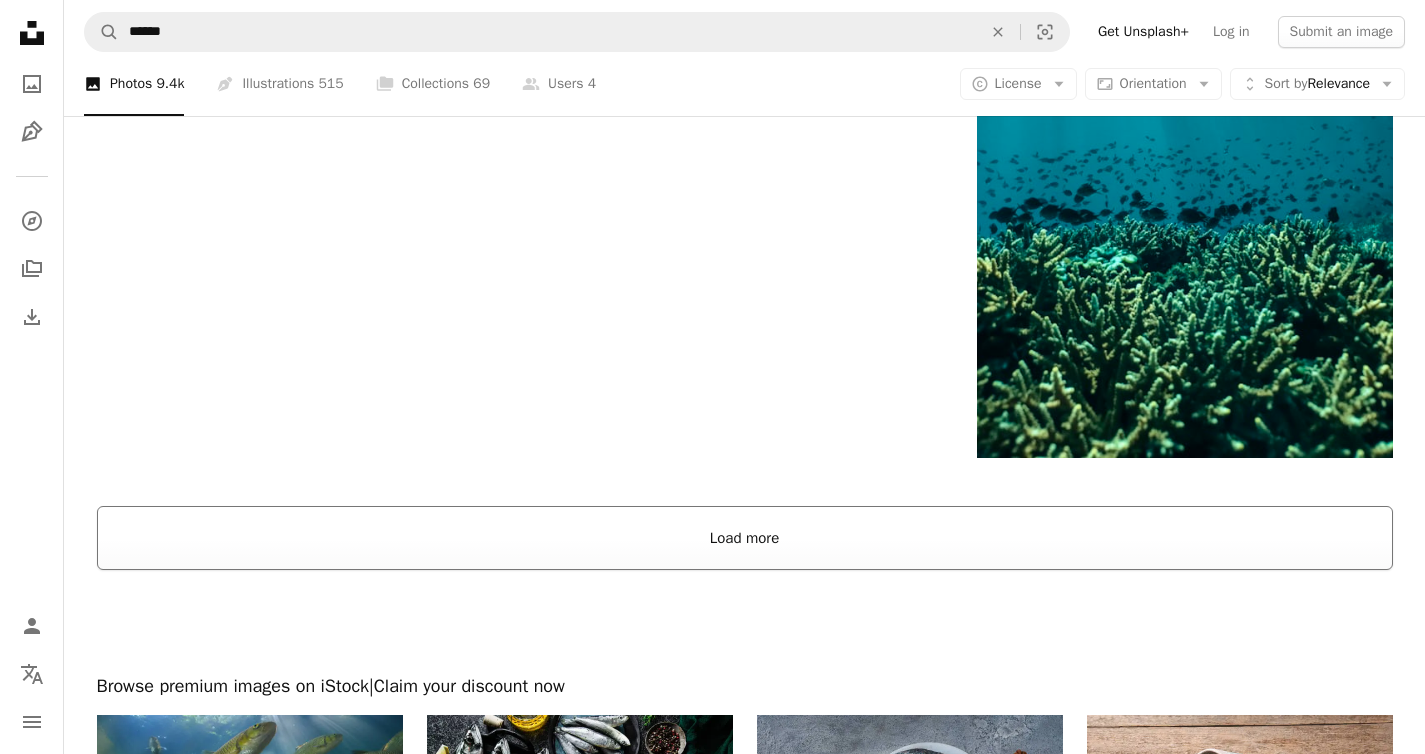 click on "Load more" at bounding box center [745, 538] 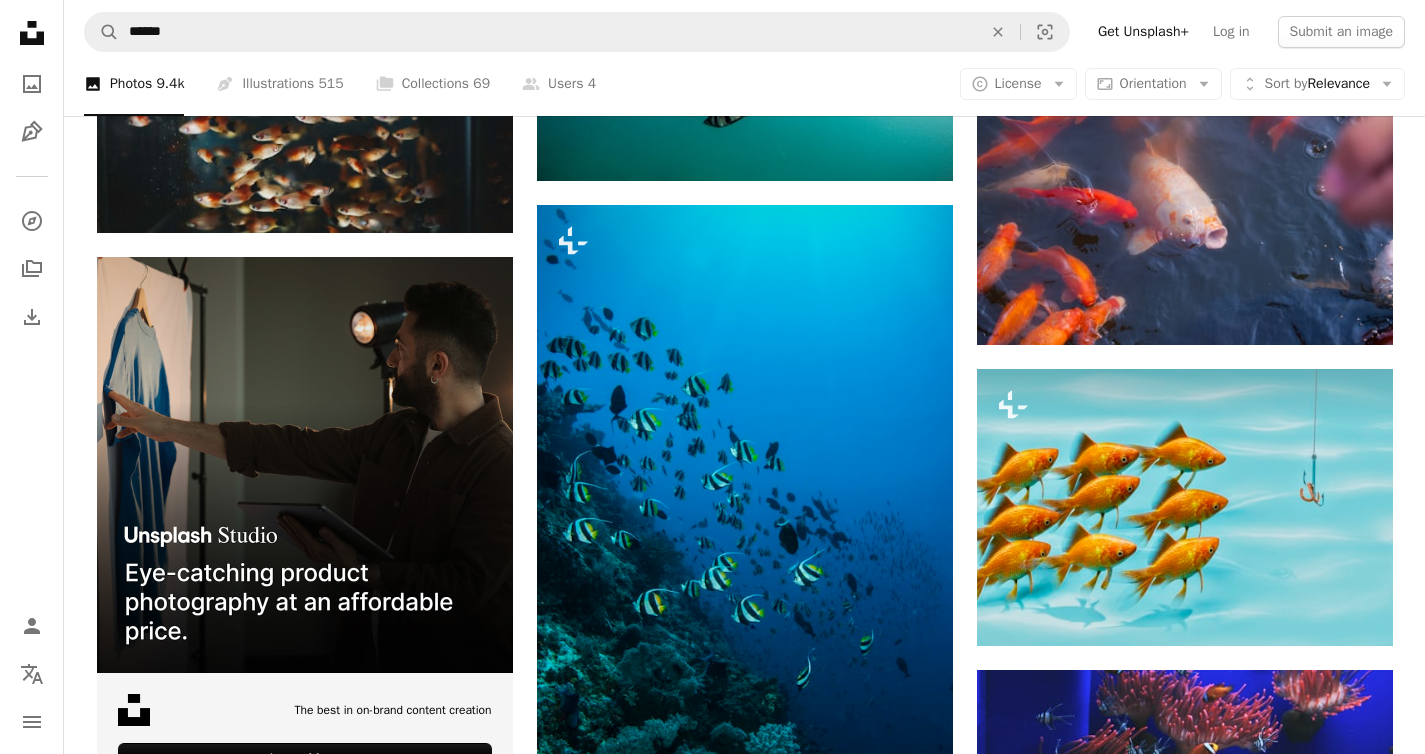 scroll, scrollTop: 3747, scrollLeft: 0, axis: vertical 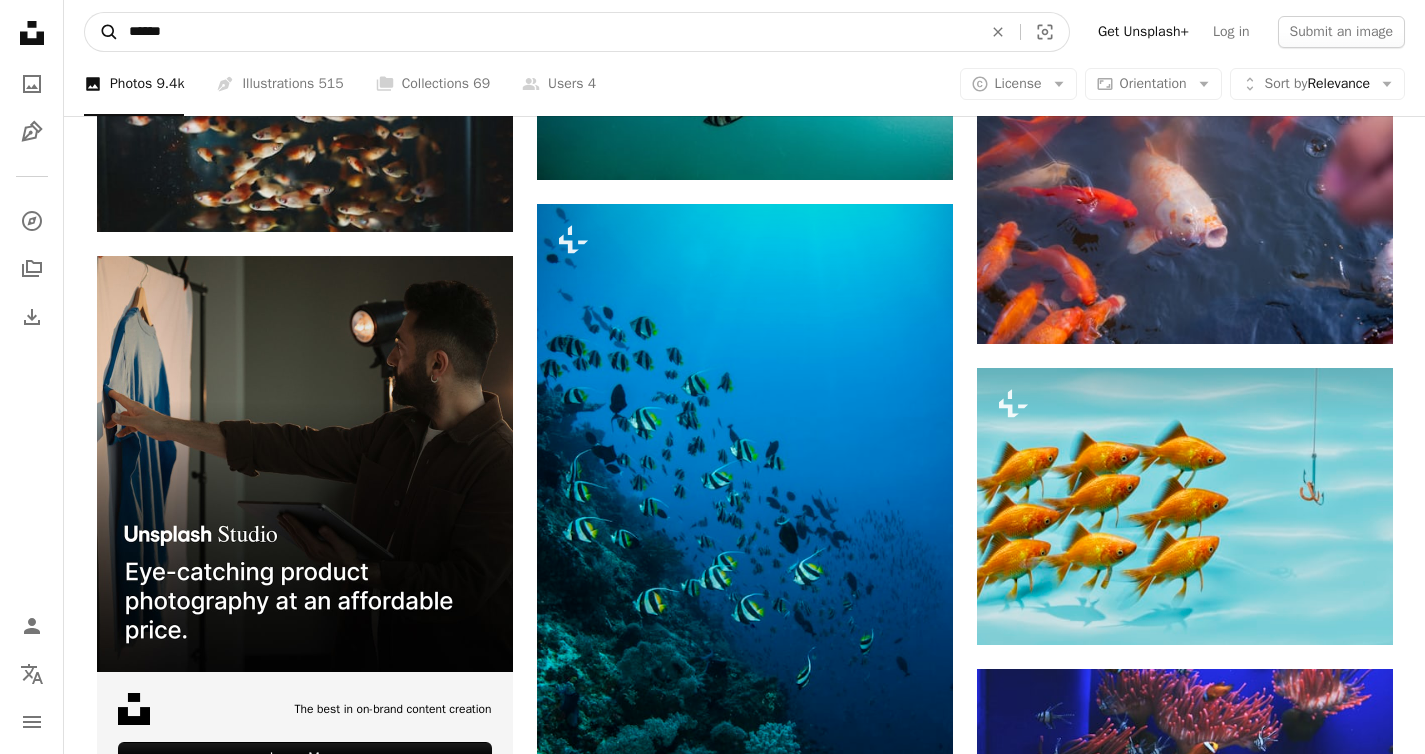 drag, startPoint x: 172, startPoint y: 29, endPoint x: 118, endPoint y: 29, distance: 54 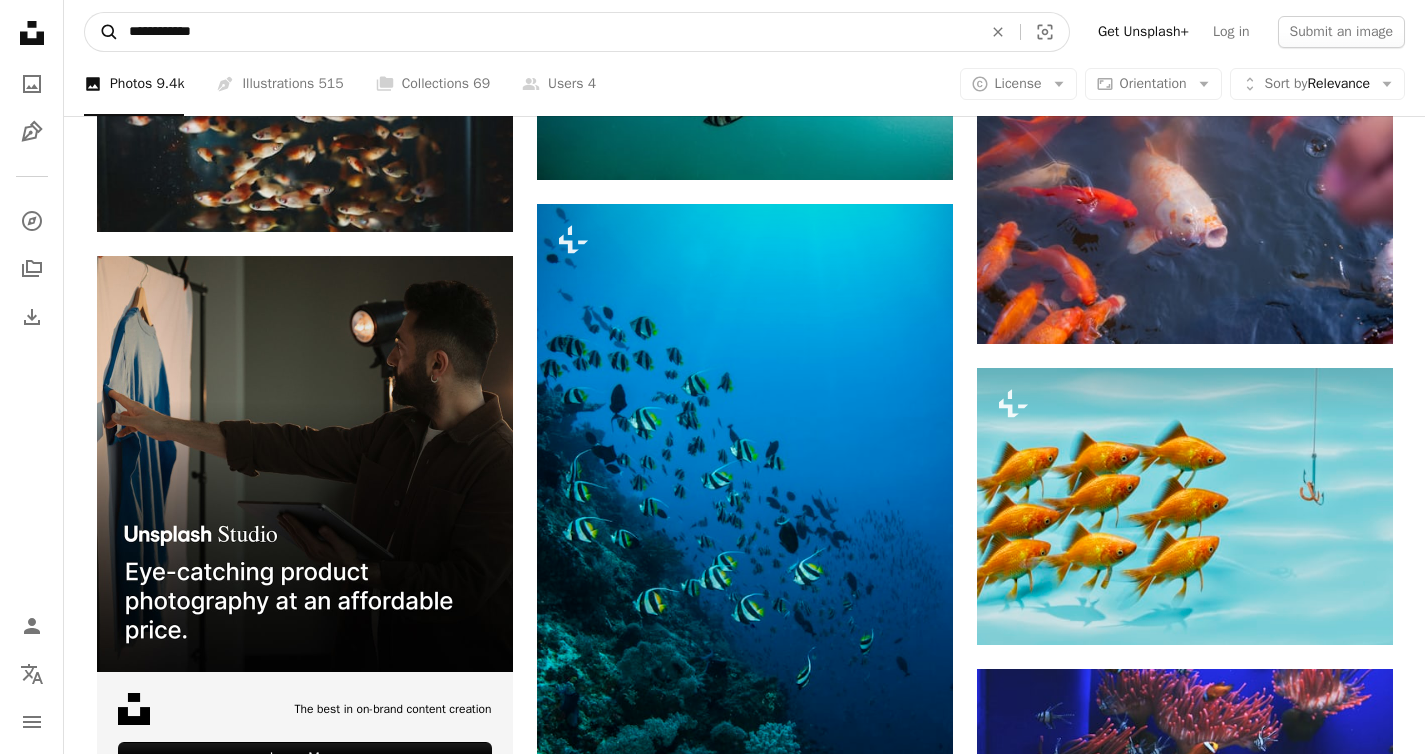 type on "**********" 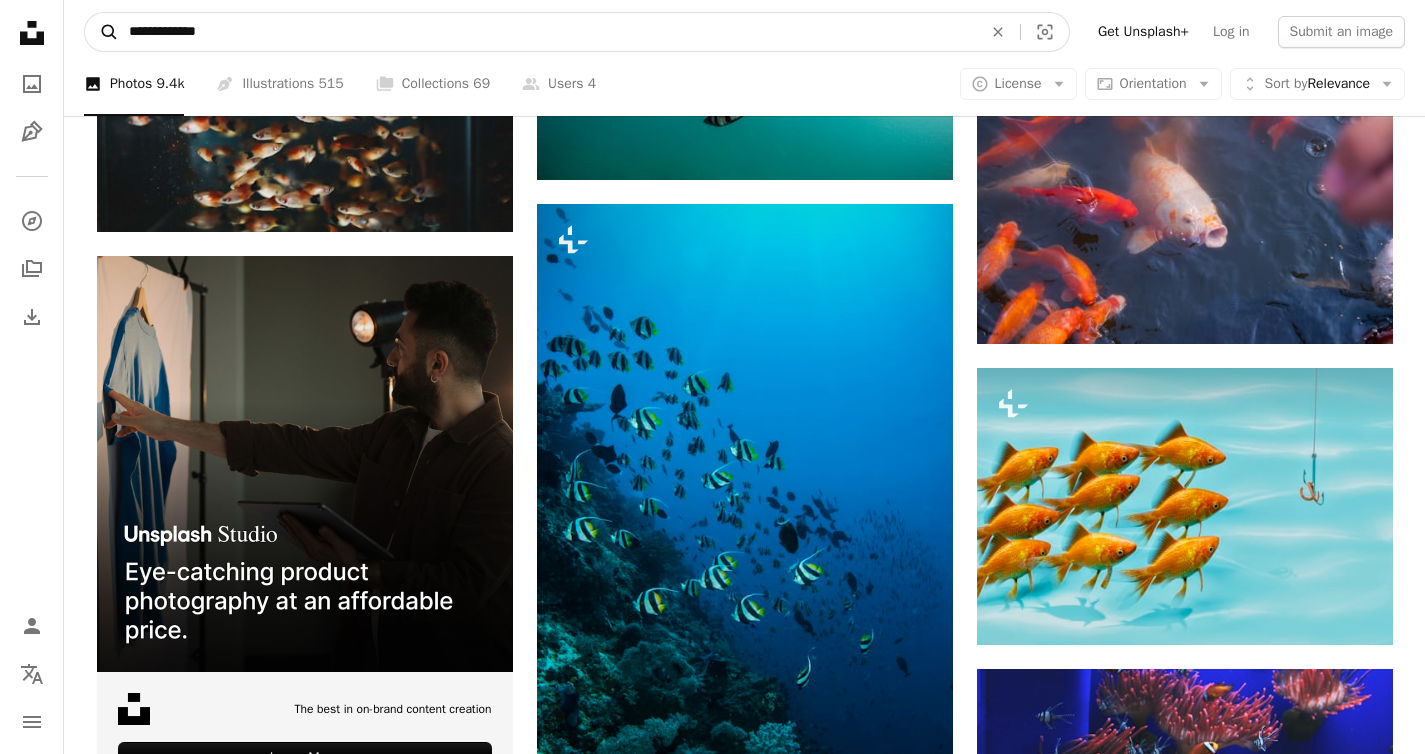 click on "A magnifying glass" at bounding box center (102, 32) 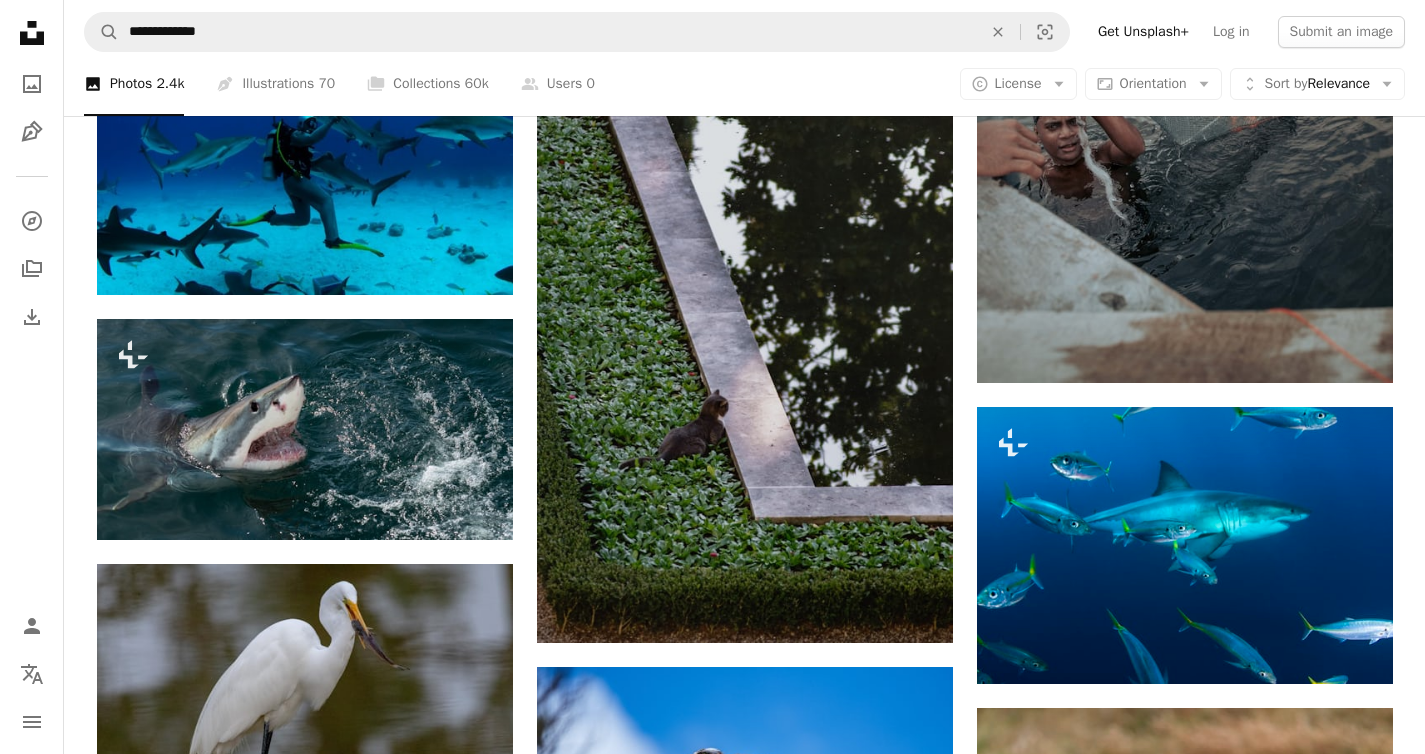 scroll, scrollTop: 1876, scrollLeft: 0, axis: vertical 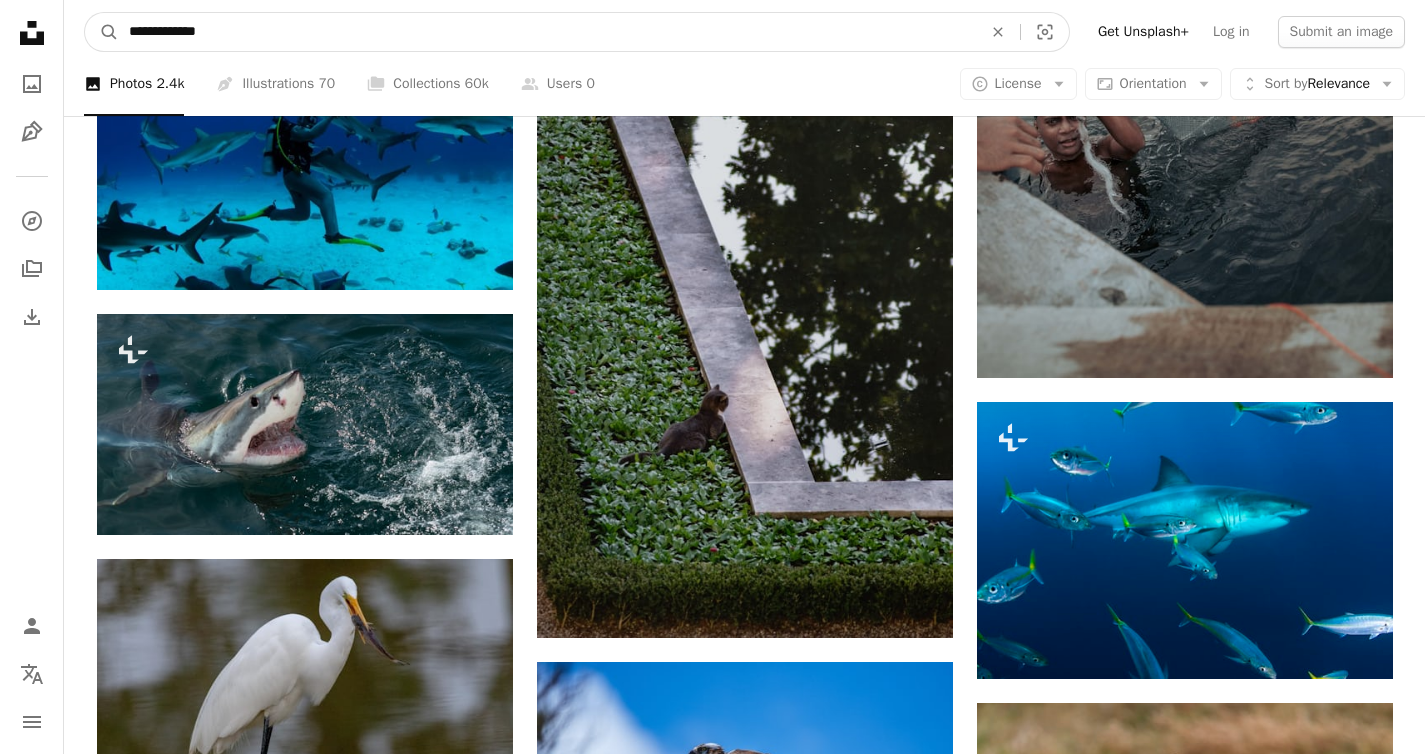 drag, startPoint x: 230, startPoint y: 29, endPoint x: 61, endPoint y: 30, distance: 169.00296 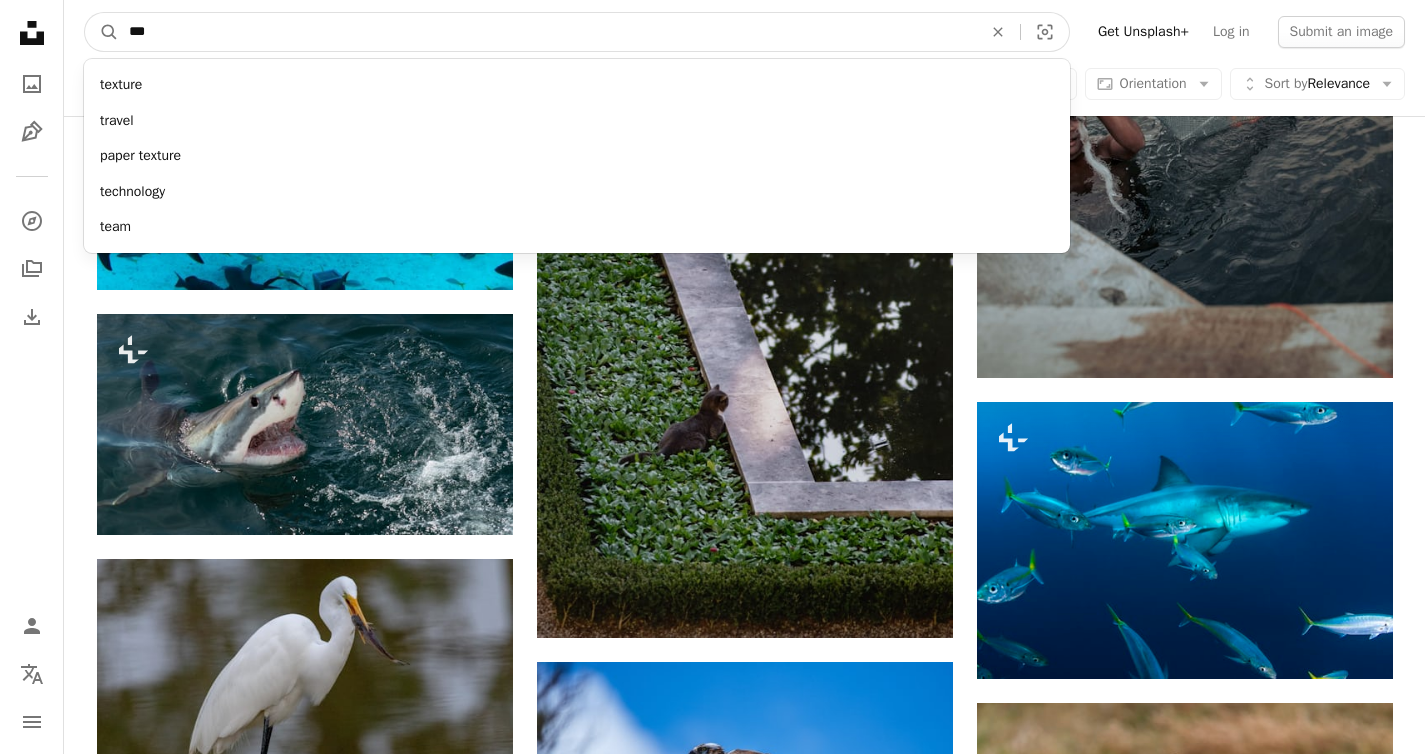 type on "****" 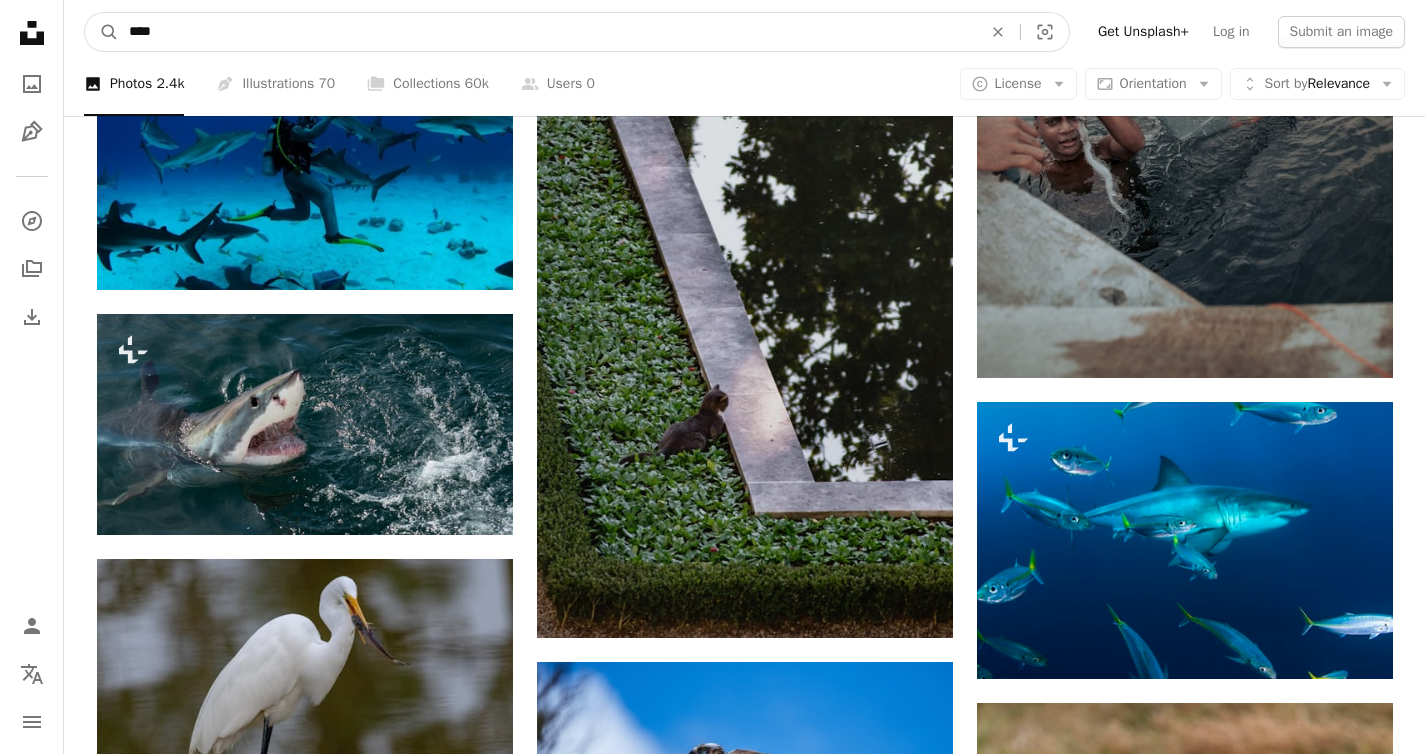 click on "A magnifying glass" at bounding box center (102, 32) 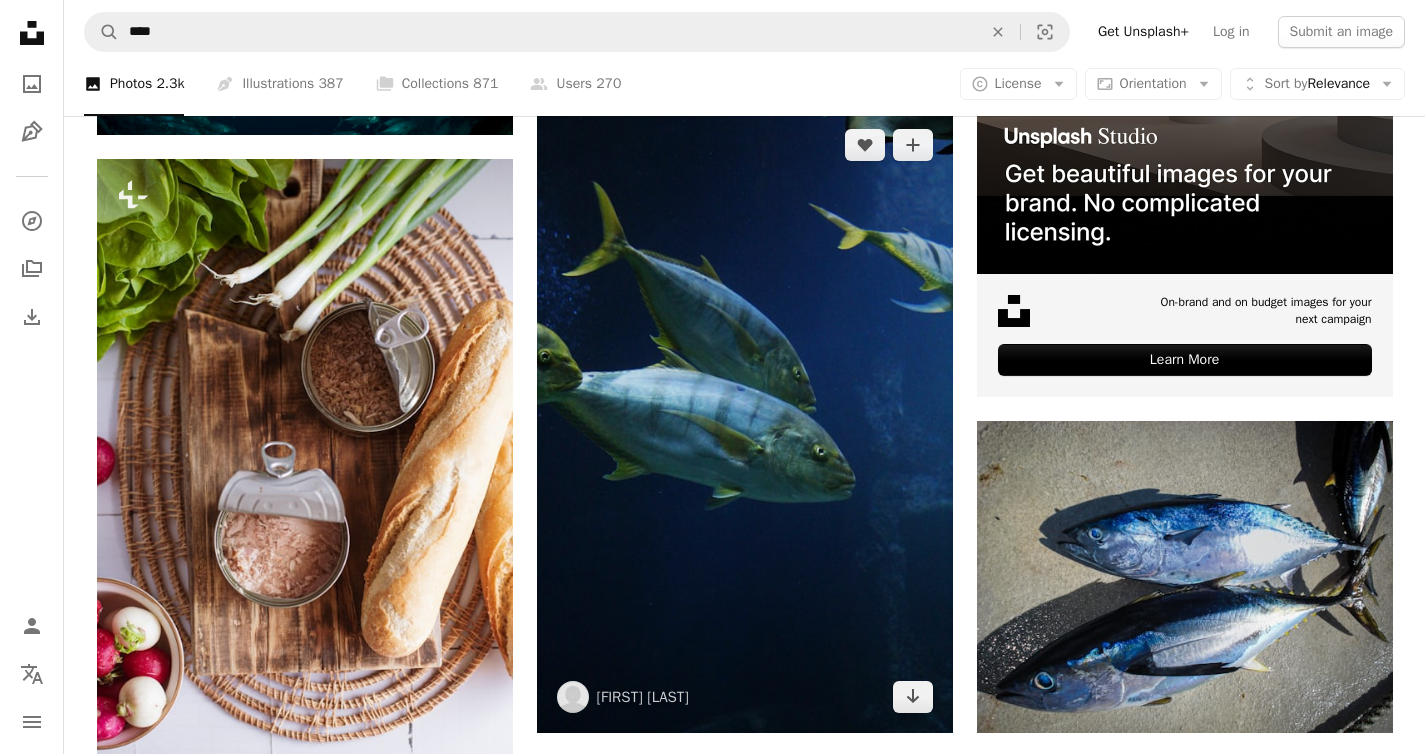 scroll, scrollTop: 659, scrollLeft: 0, axis: vertical 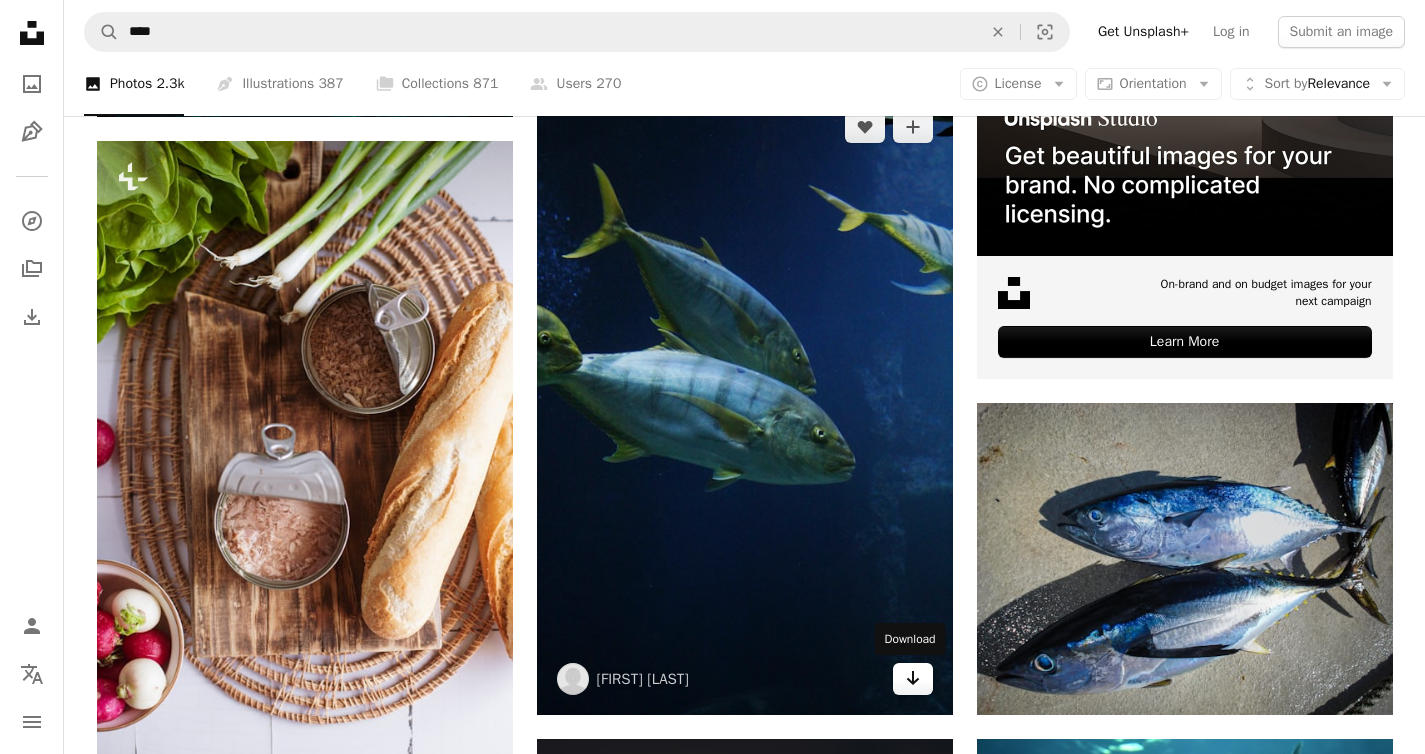 click on "Arrow pointing down" at bounding box center [913, 679] 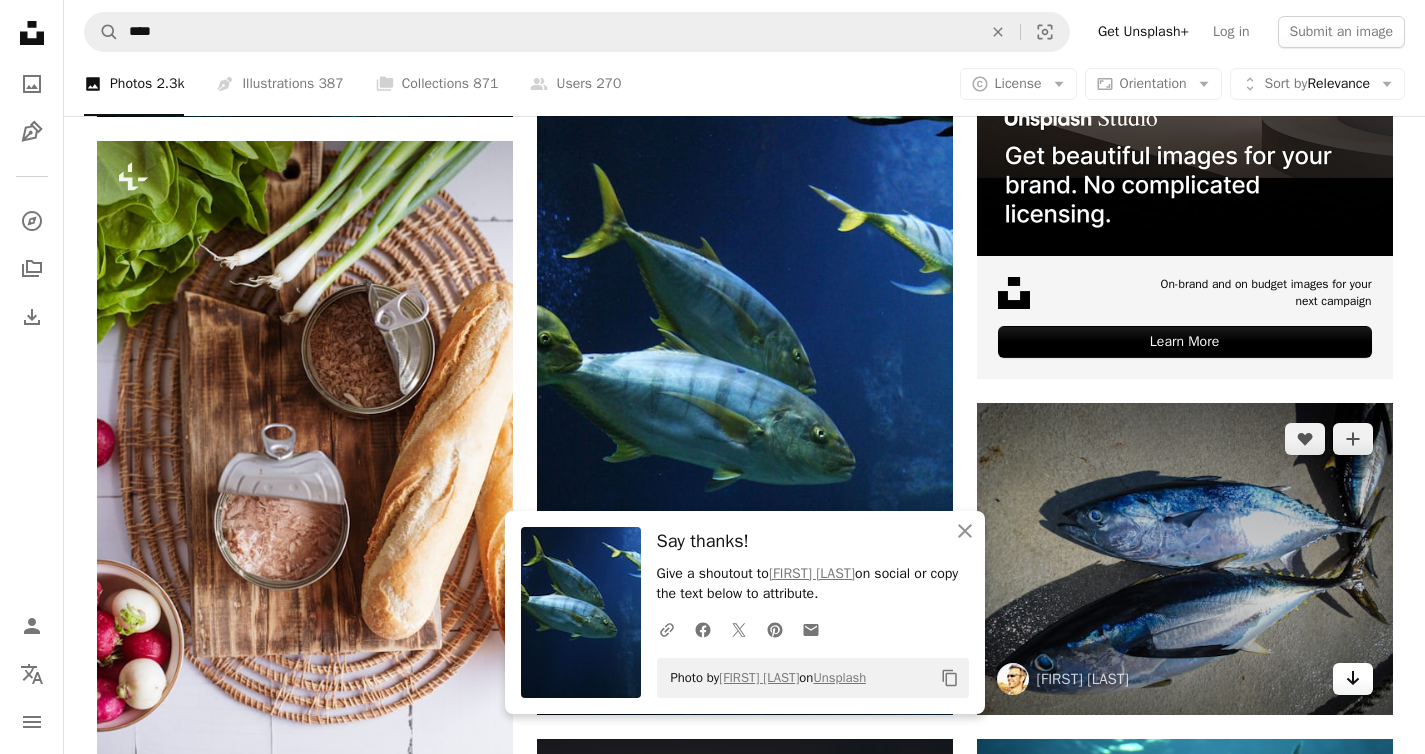 click on "Arrow pointing down" 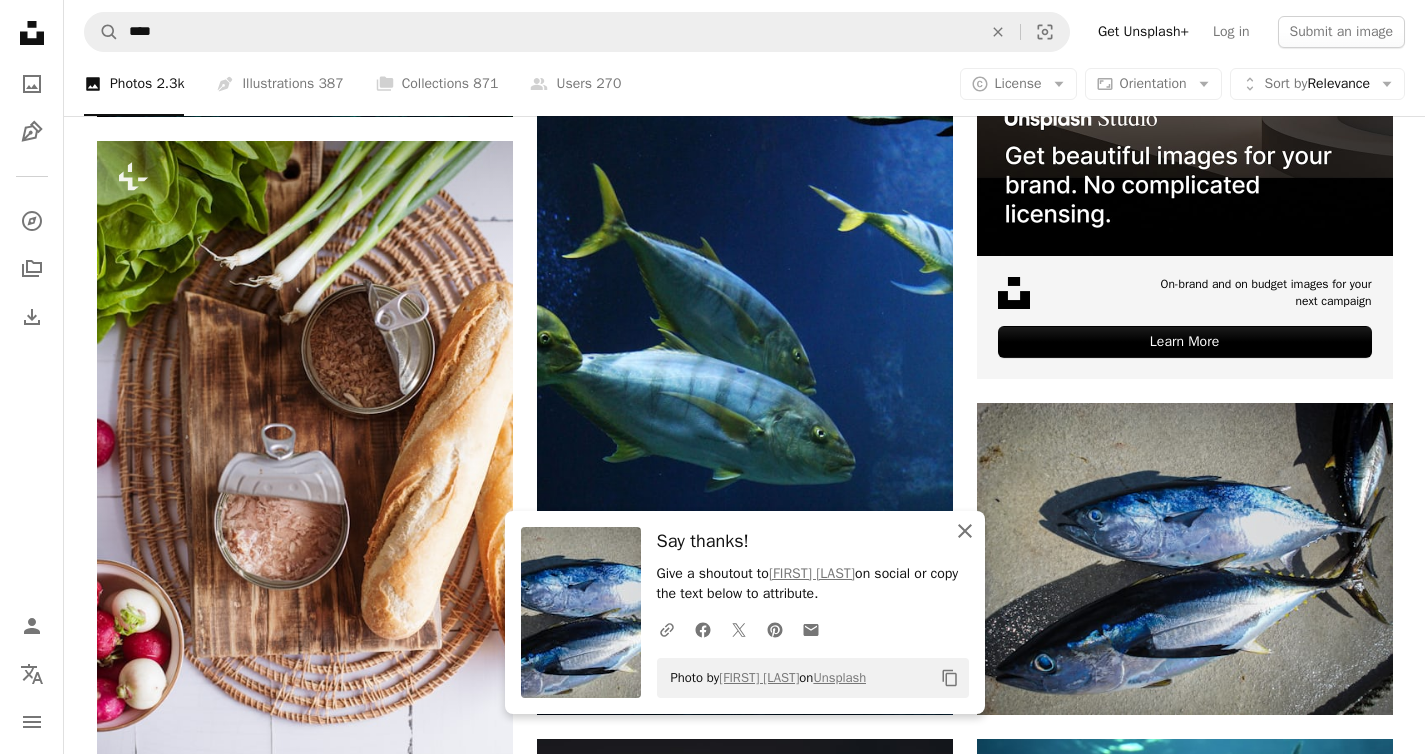 click on "An X shape" 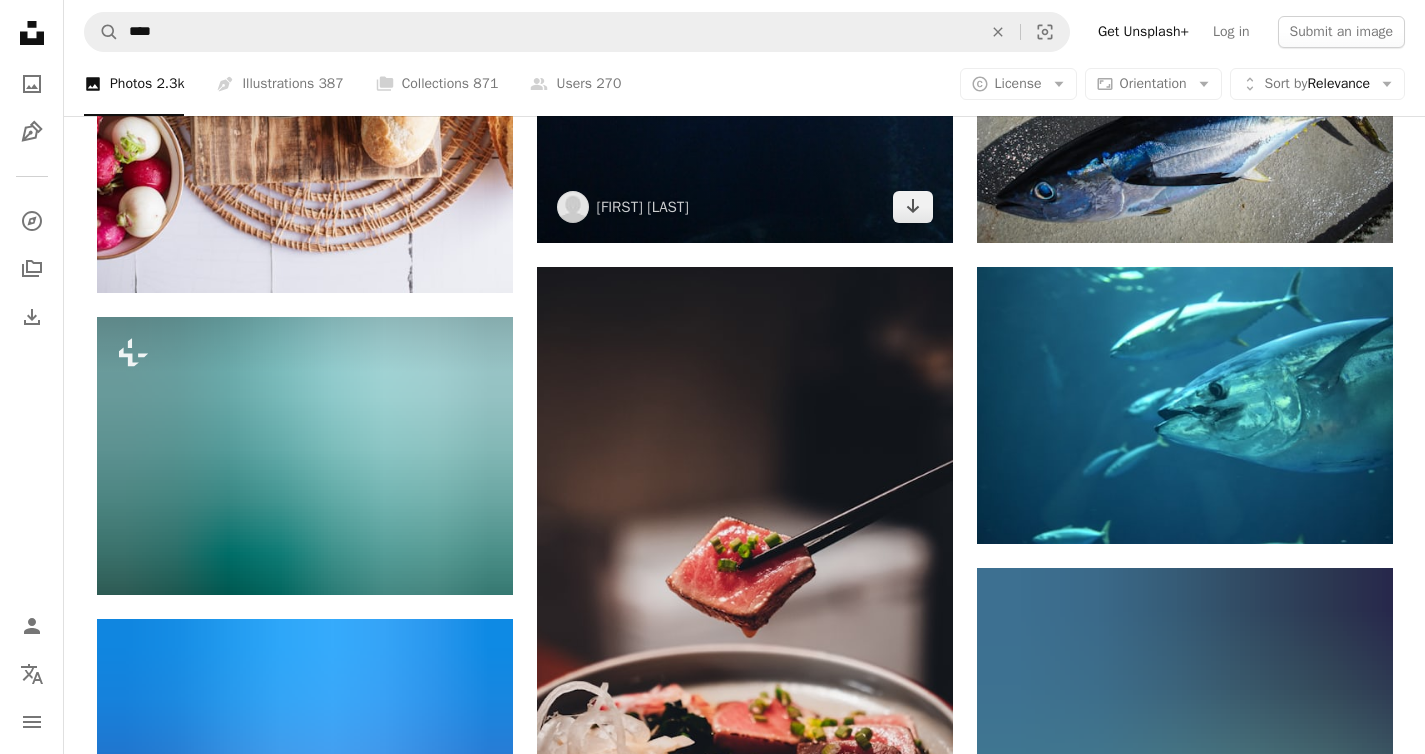 scroll, scrollTop: 1149, scrollLeft: 0, axis: vertical 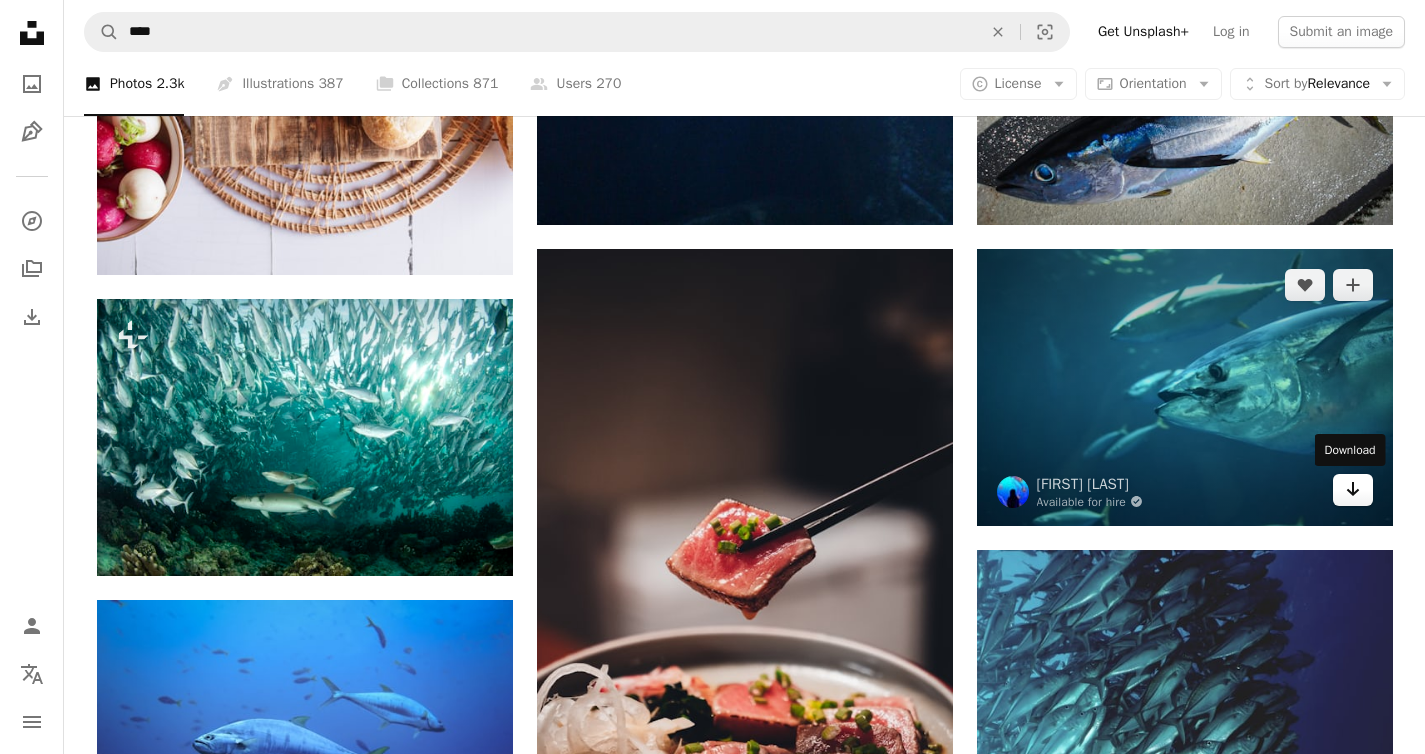click on "Arrow pointing down" at bounding box center [1353, 490] 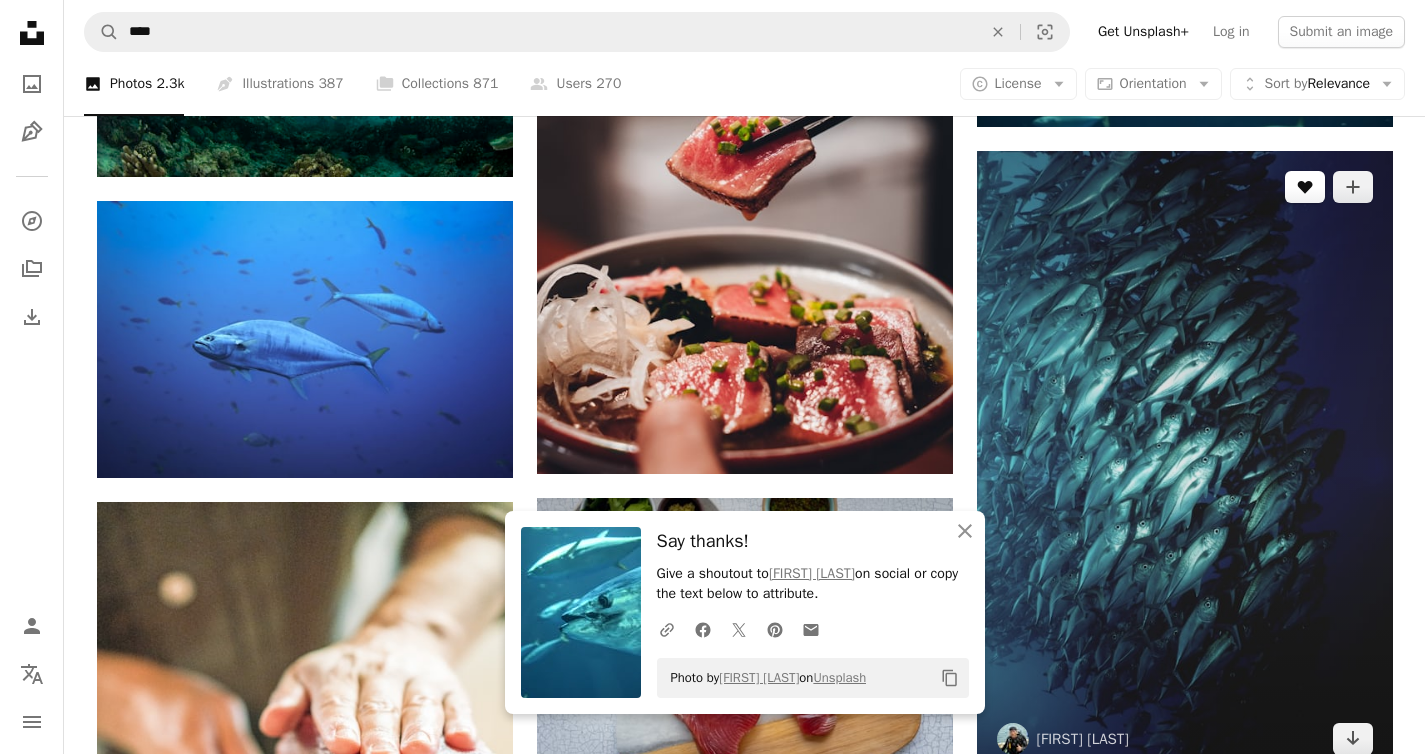 scroll, scrollTop: 1553, scrollLeft: 0, axis: vertical 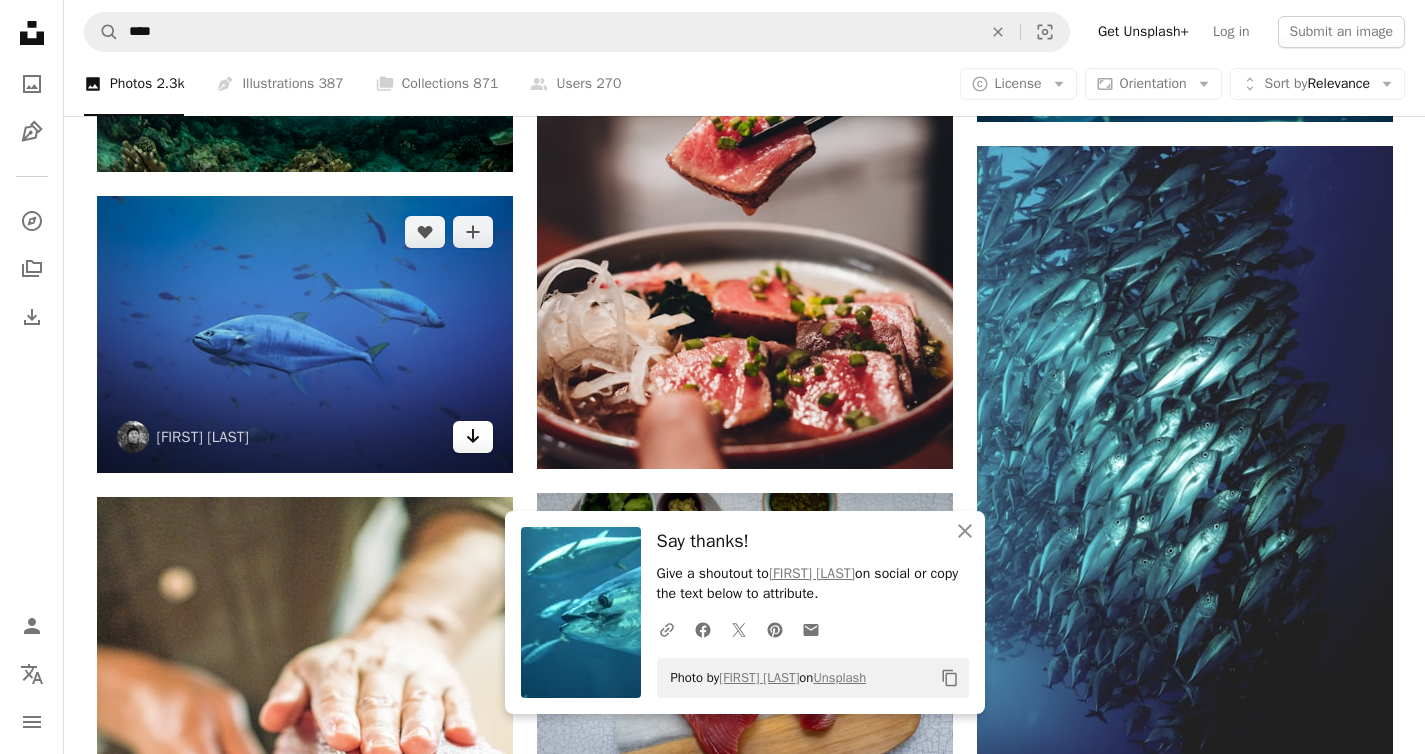 click on "Arrow pointing down" at bounding box center [473, 437] 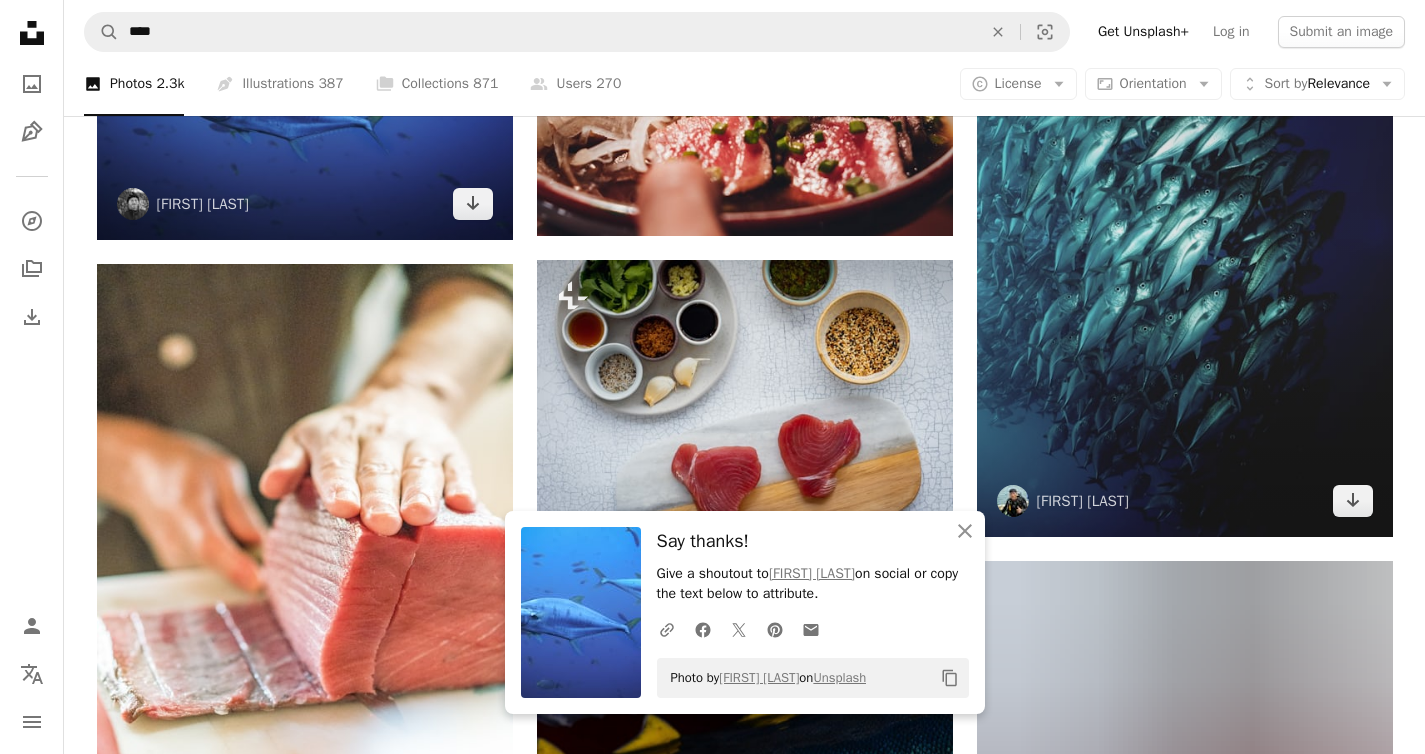 scroll, scrollTop: 1796, scrollLeft: 0, axis: vertical 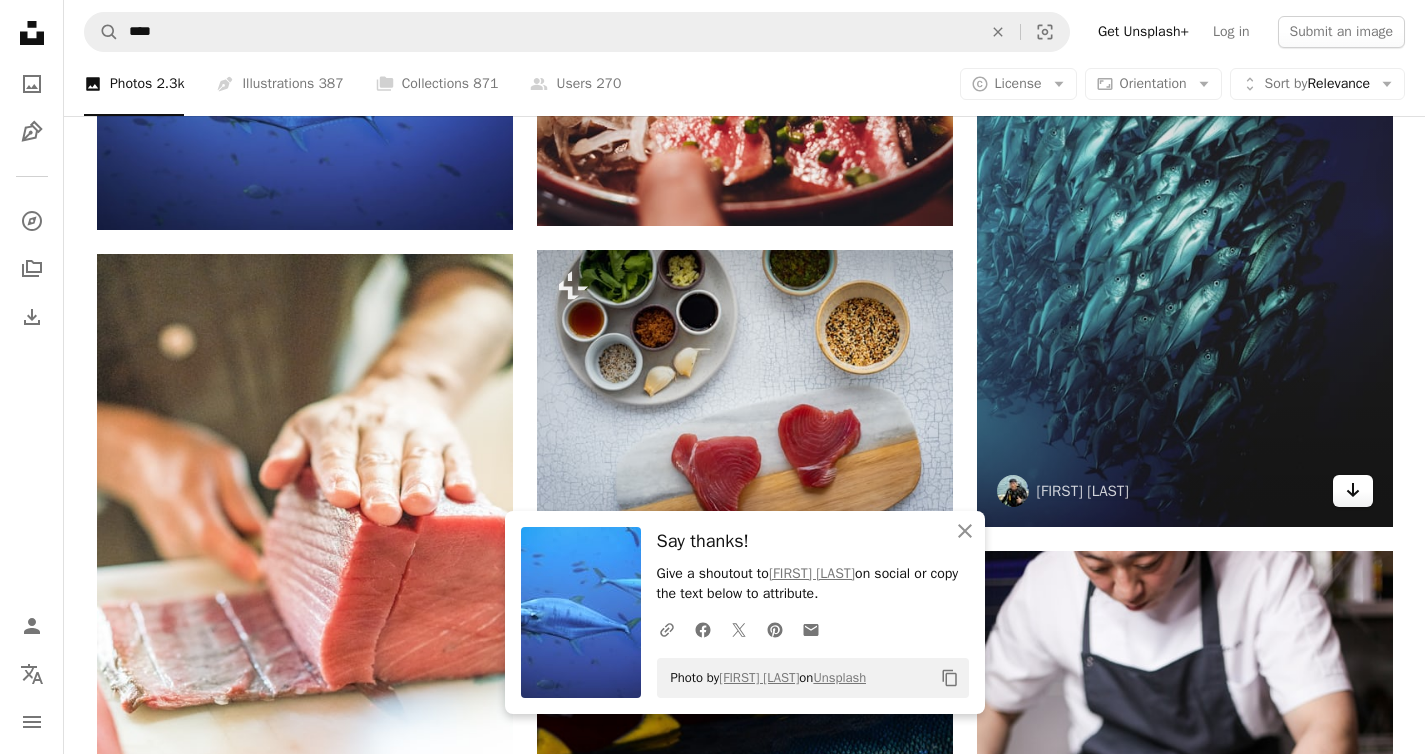 click on "Arrow pointing down" 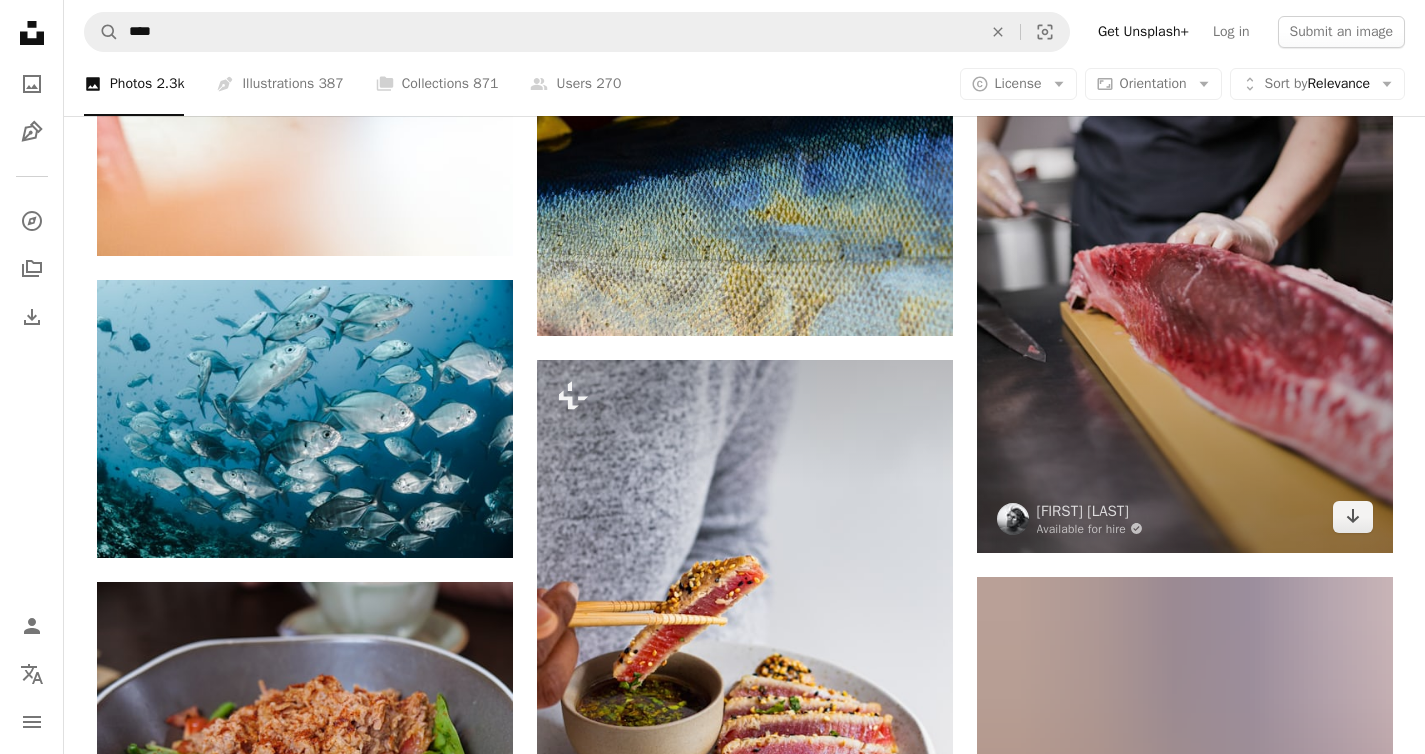 scroll, scrollTop: 2489, scrollLeft: 0, axis: vertical 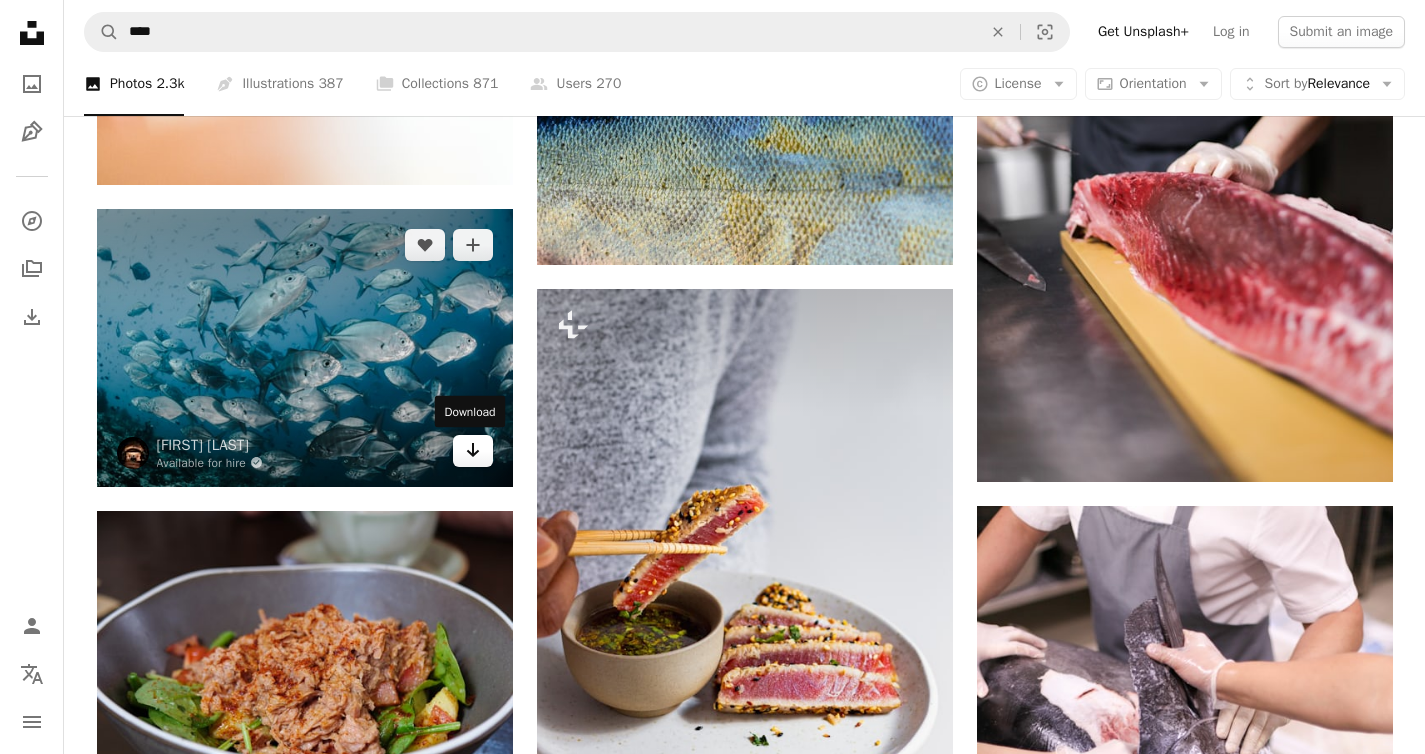 click on "Arrow pointing down" 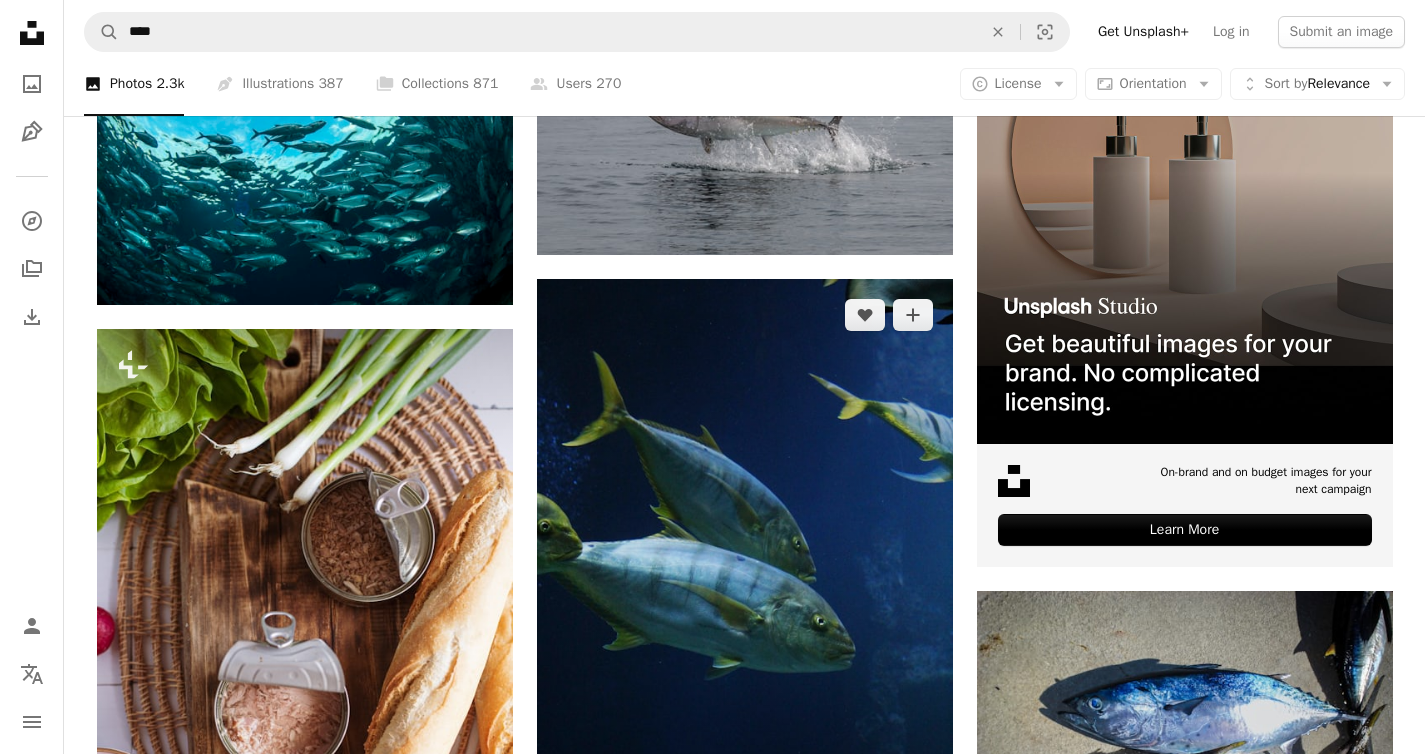 scroll, scrollTop: 0, scrollLeft: 0, axis: both 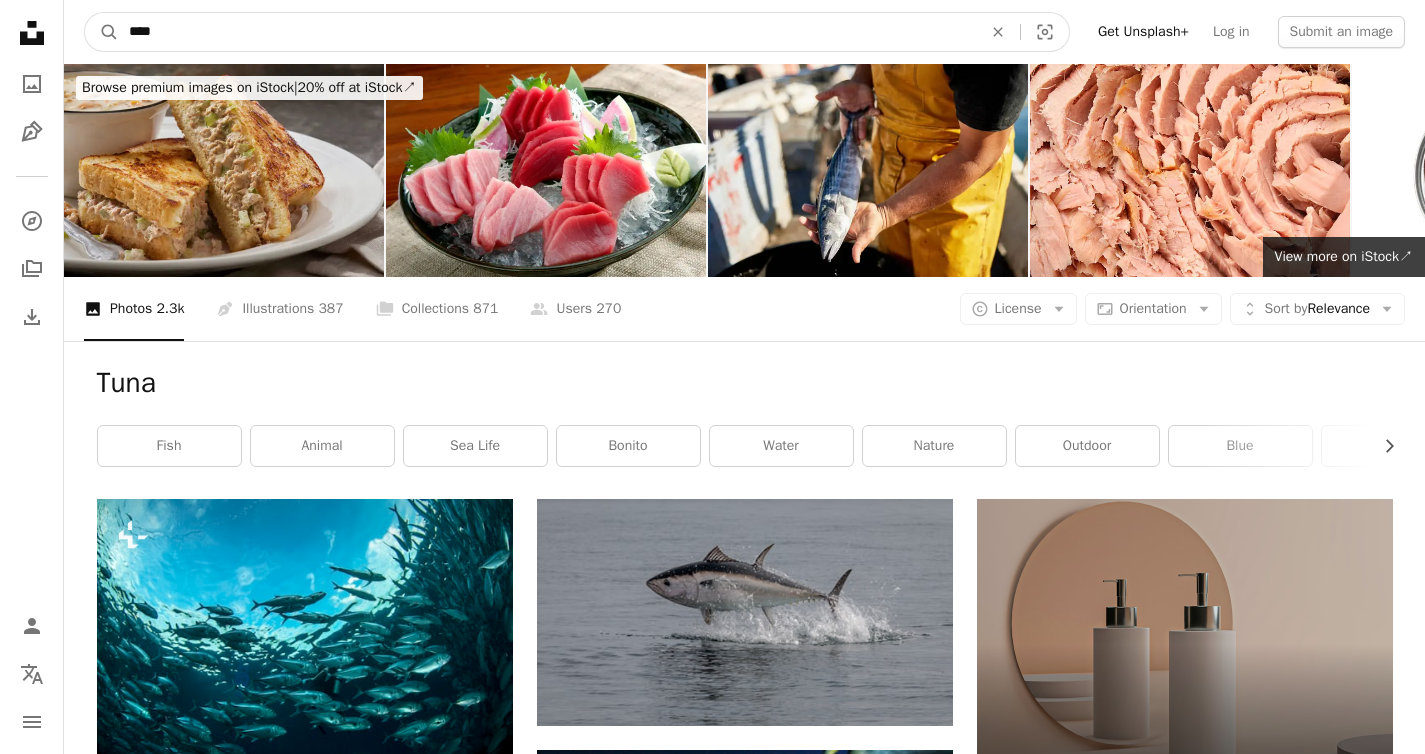 click on "****" at bounding box center [547, 32] 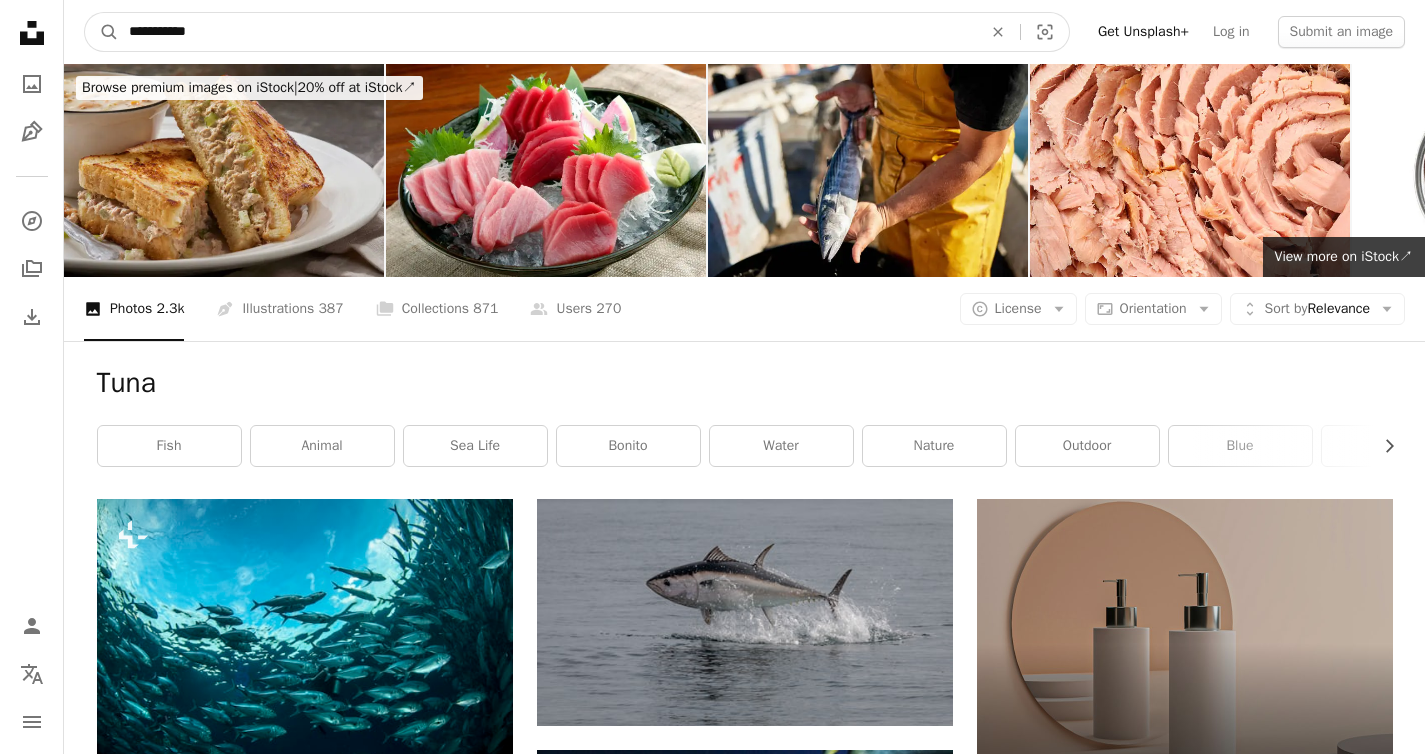type on "**********" 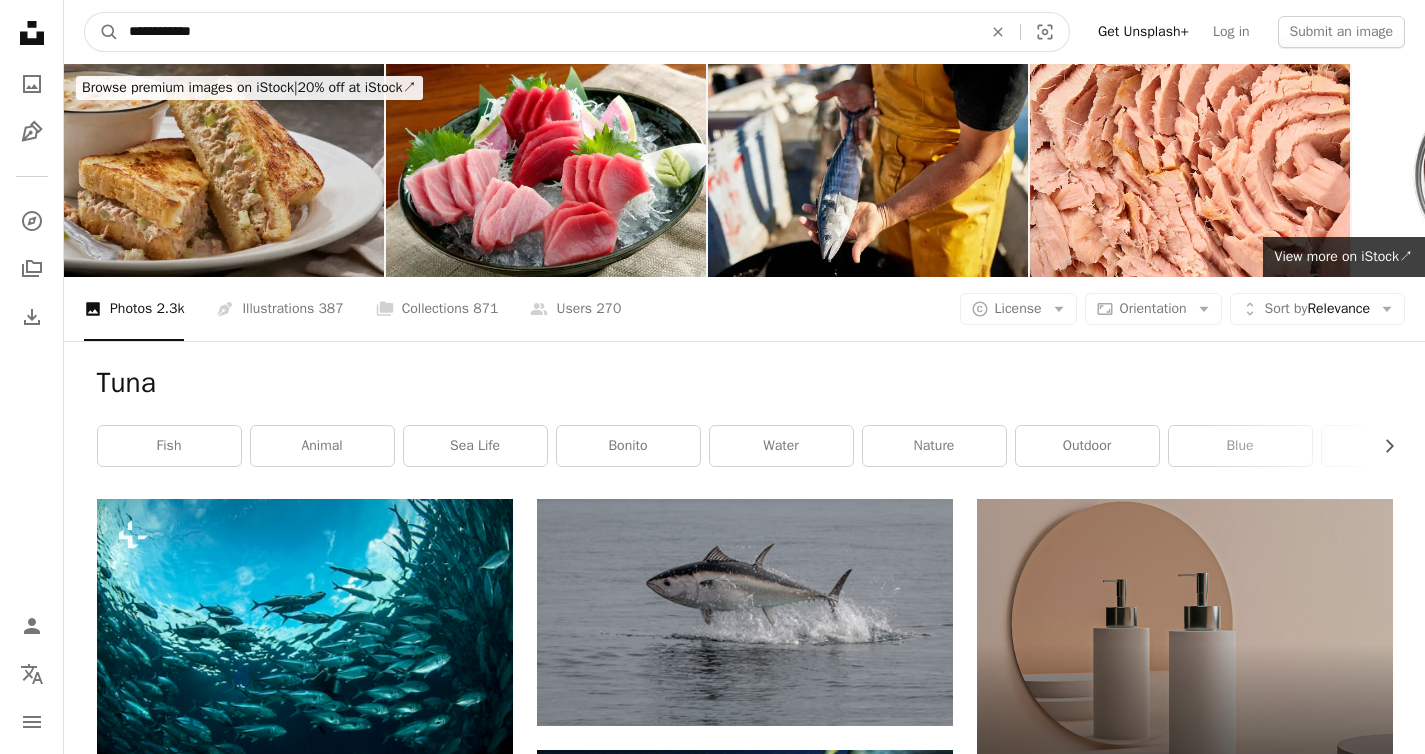 click on "A magnifying glass" at bounding box center (102, 32) 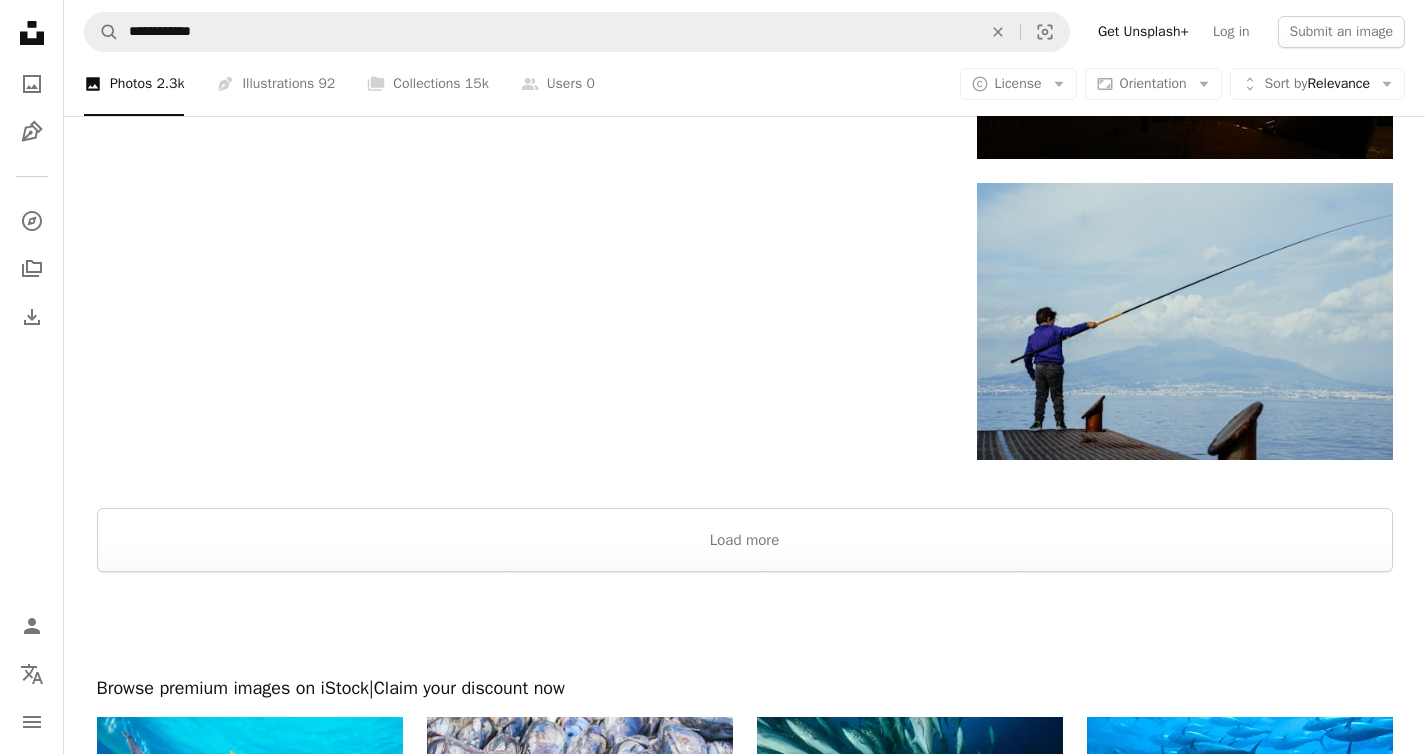 scroll, scrollTop: 3067, scrollLeft: 0, axis: vertical 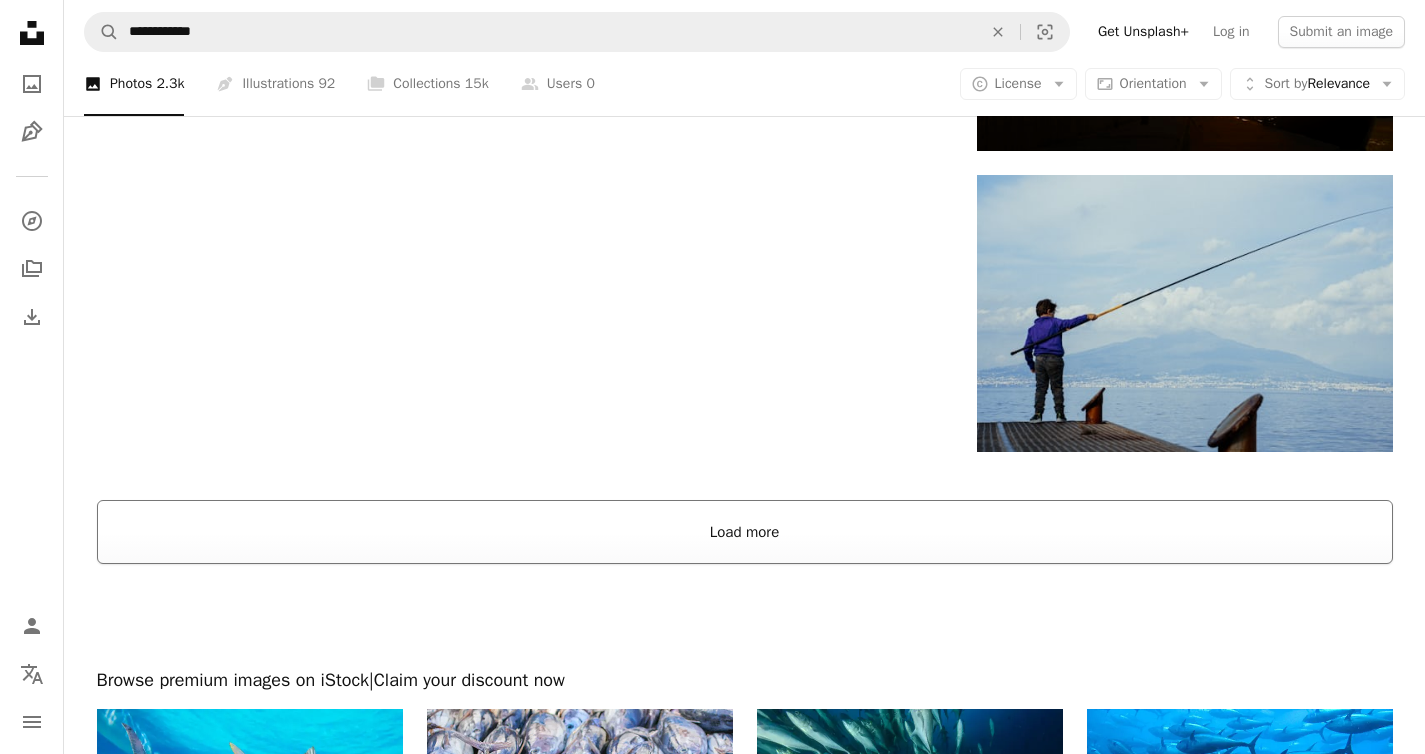 click on "Load more" at bounding box center (745, 532) 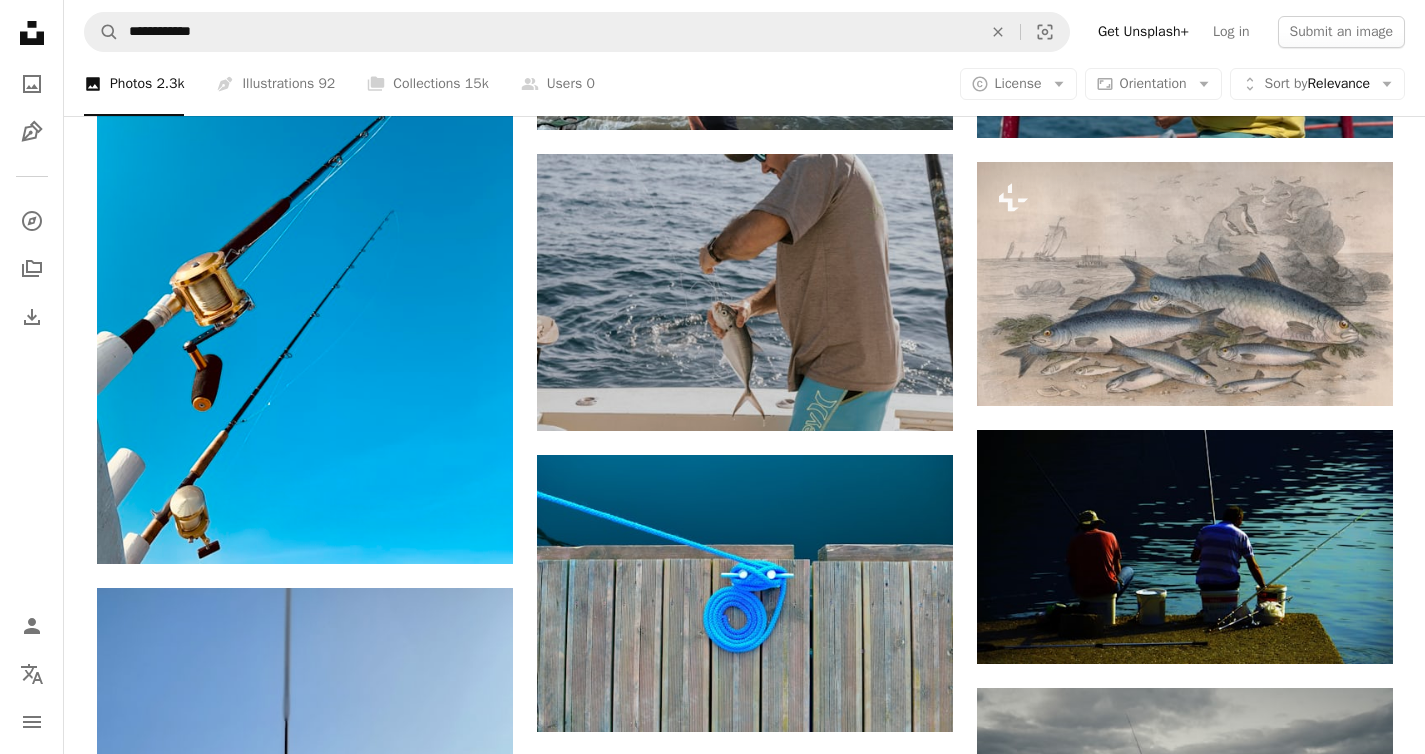 scroll, scrollTop: 9868, scrollLeft: 0, axis: vertical 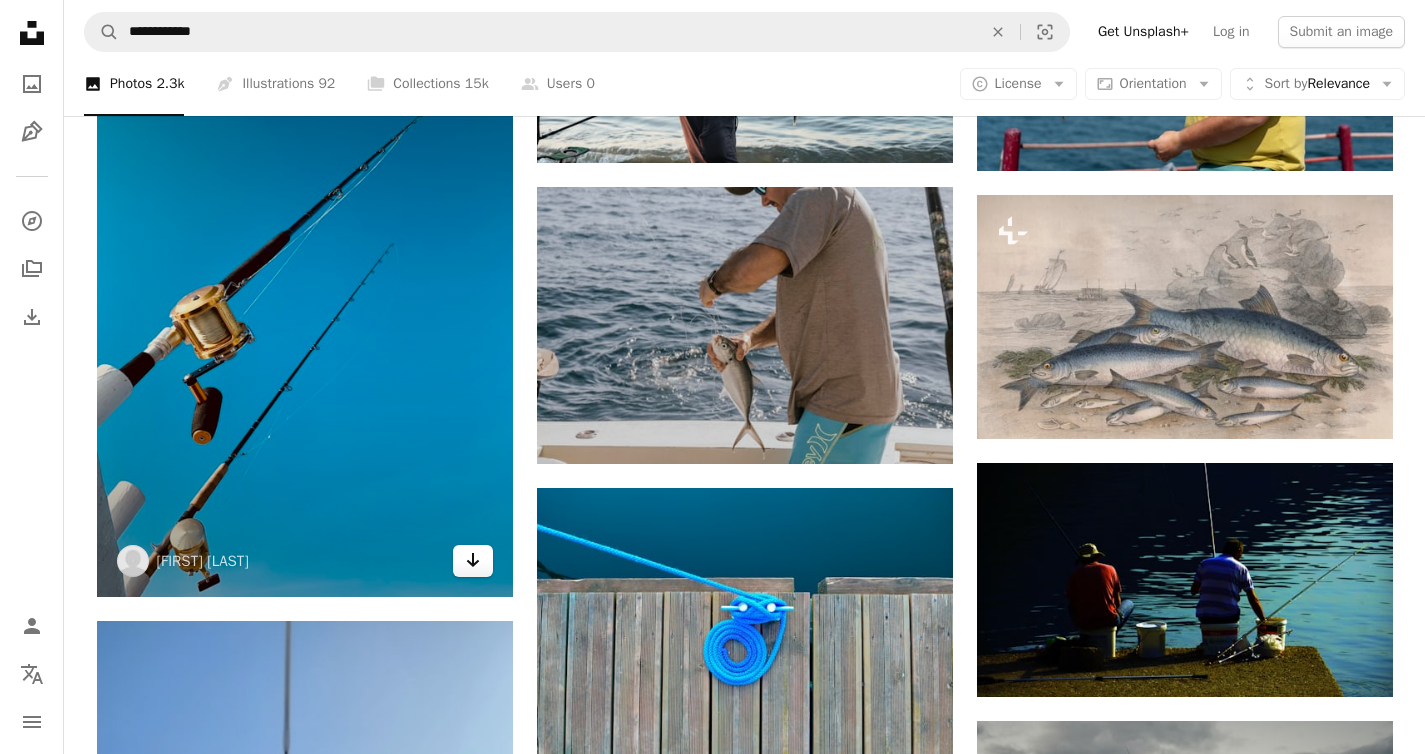 click on "Arrow pointing down" at bounding box center (473, 561) 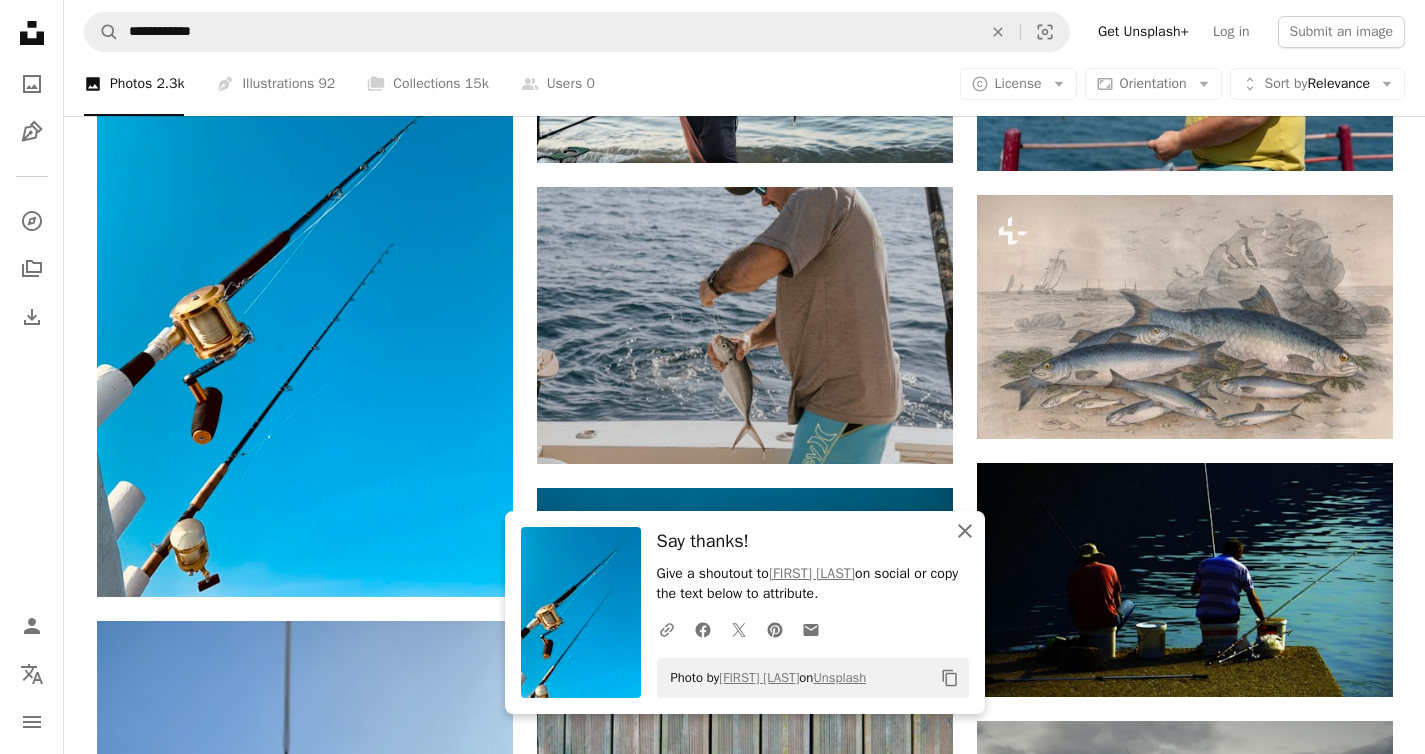 click 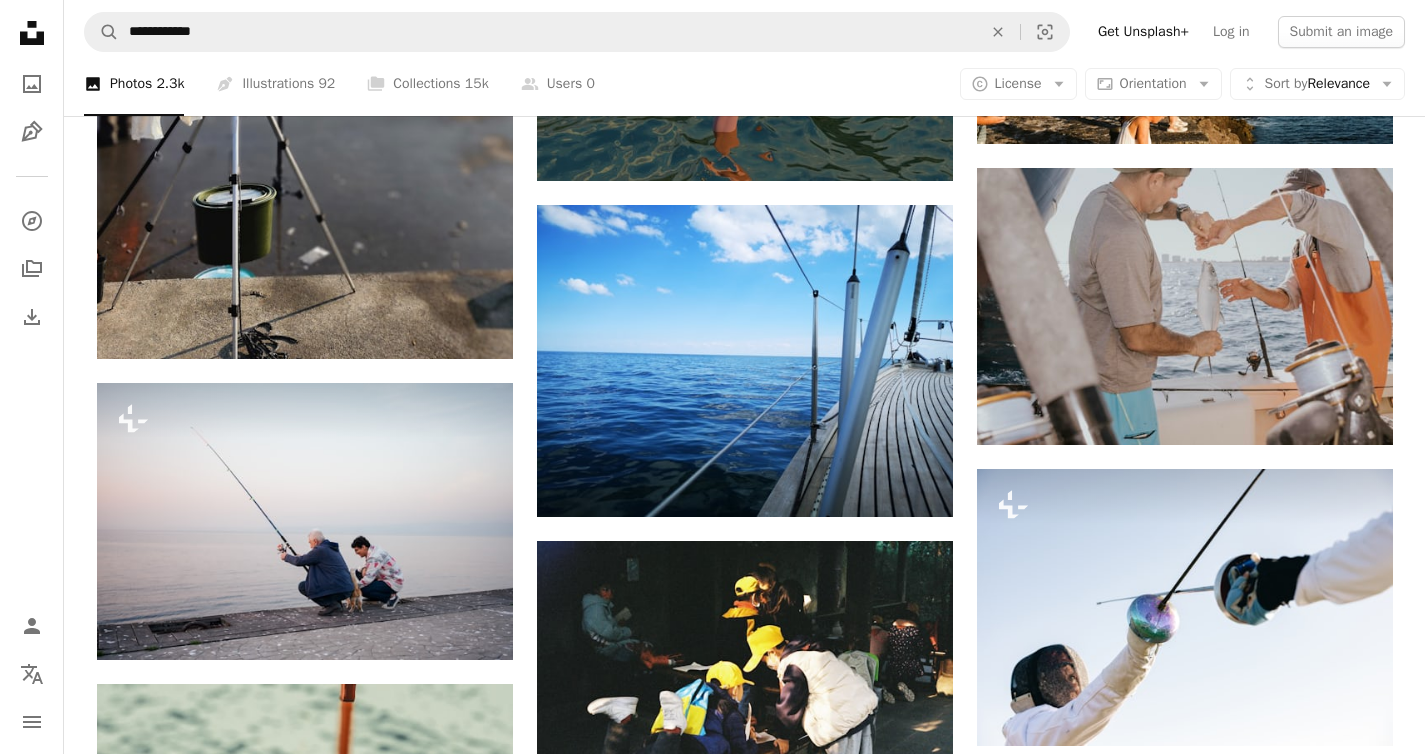 scroll, scrollTop: 11020, scrollLeft: 0, axis: vertical 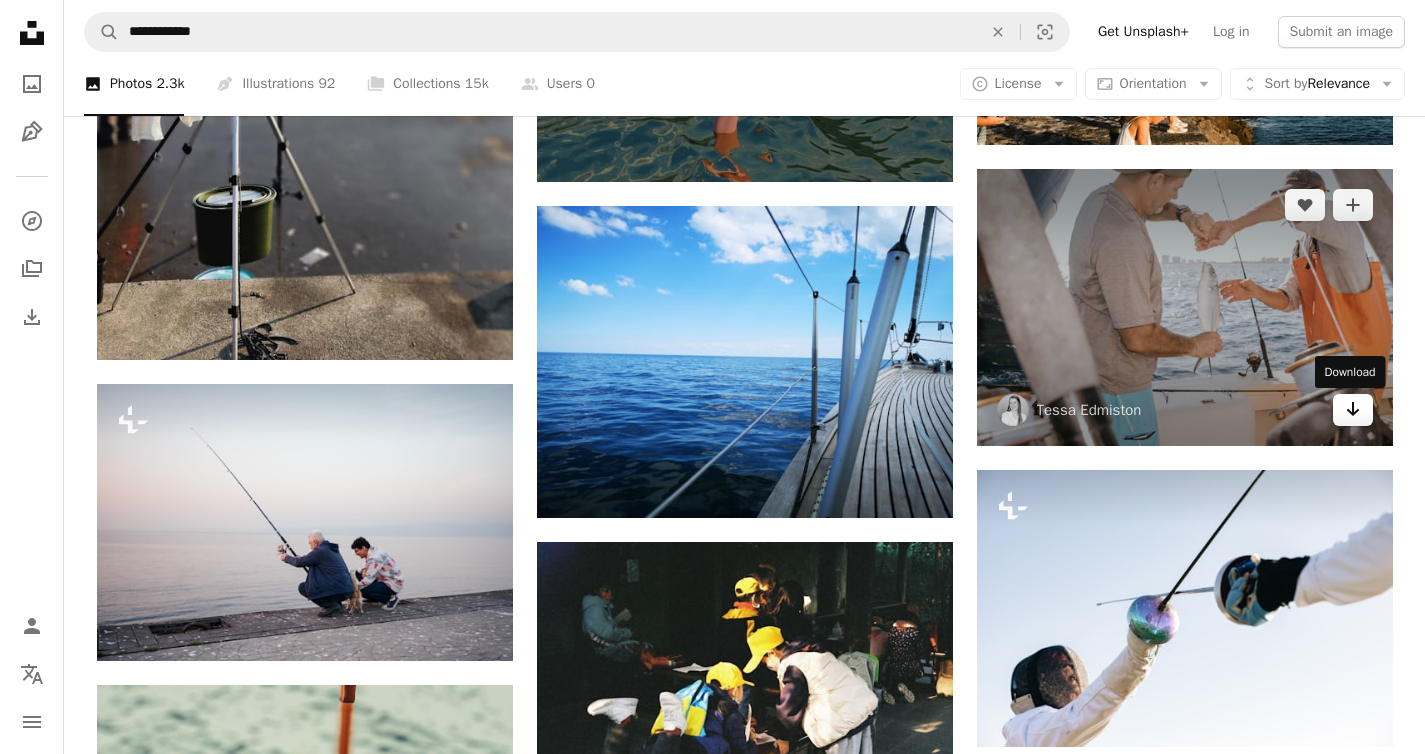 click on "Arrow pointing down" 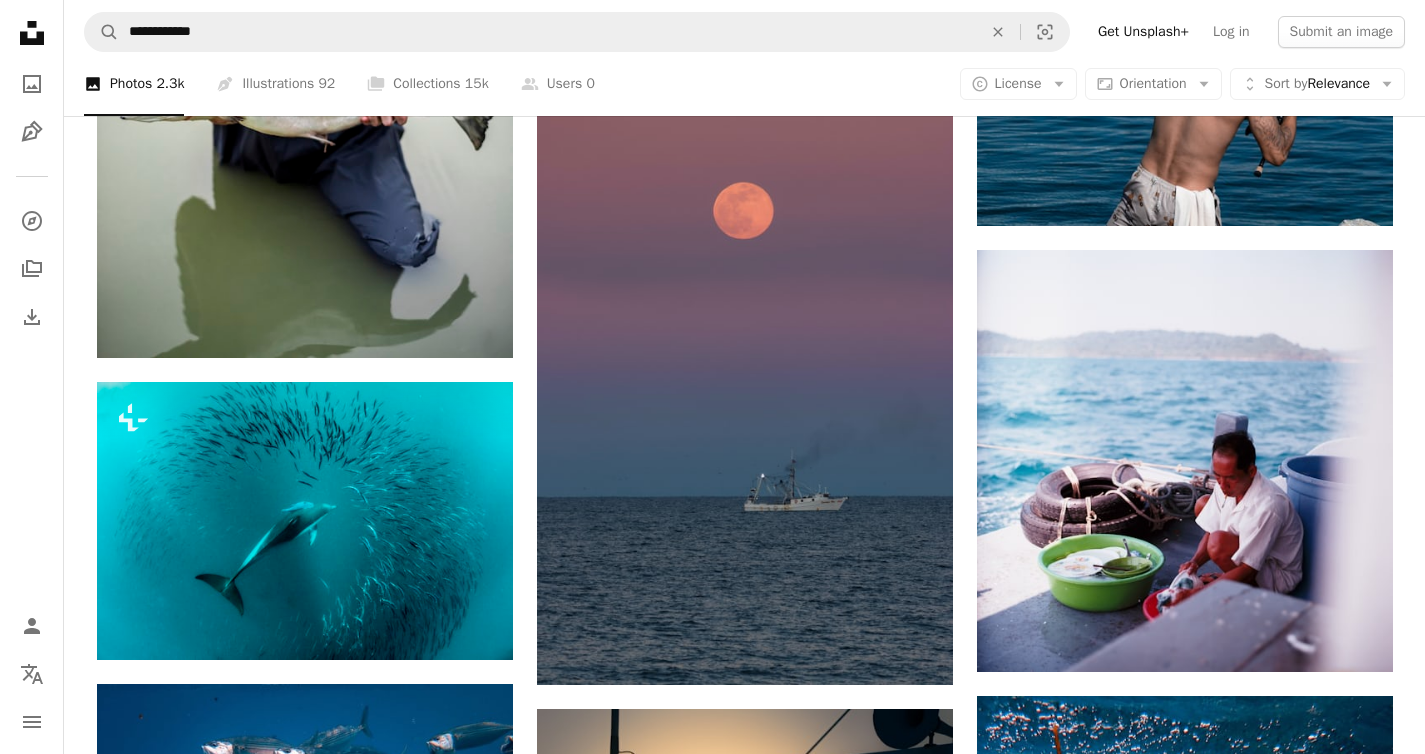 scroll, scrollTop: 15667, scrollLeft: 0, axis: vertical 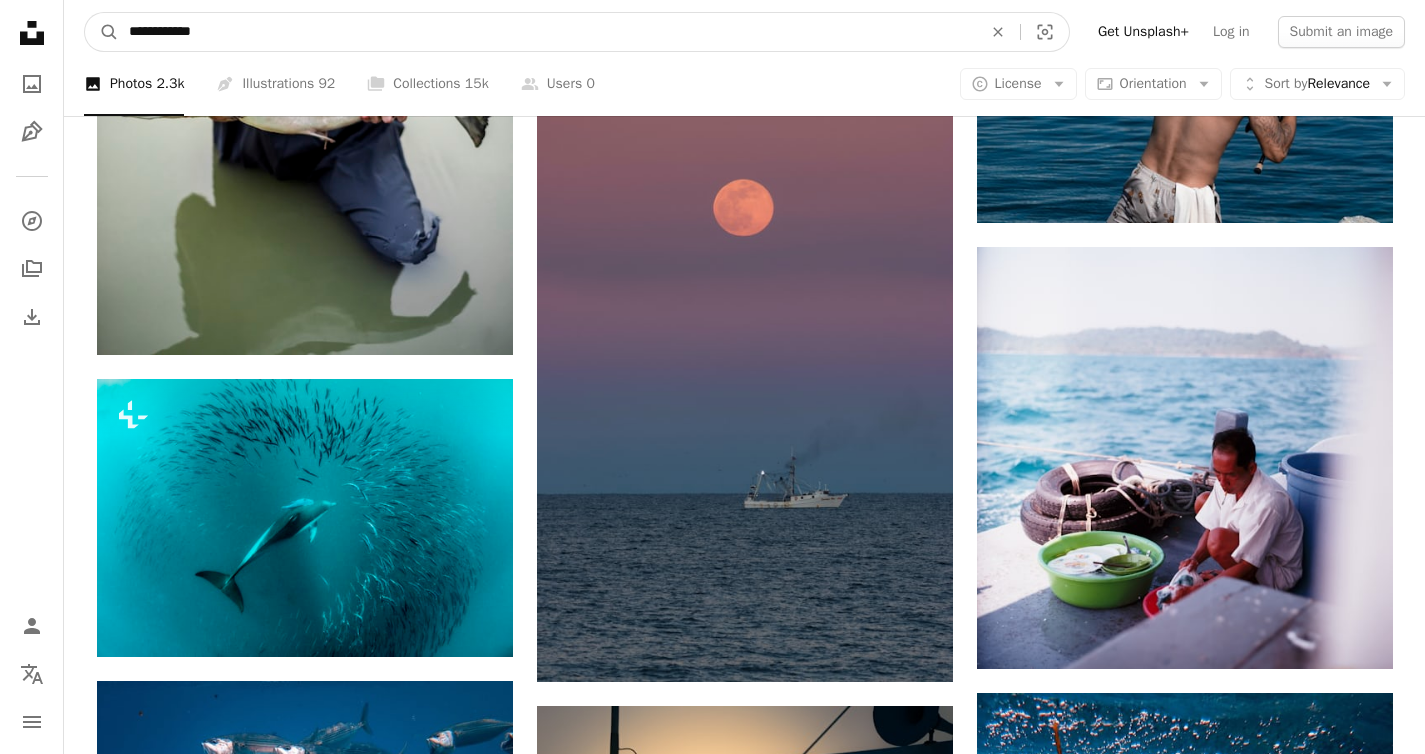 drag, startPoint x: 208, startPoint y: 34, endPoint x: 78, endPoint y: 24, distance: 130.38405 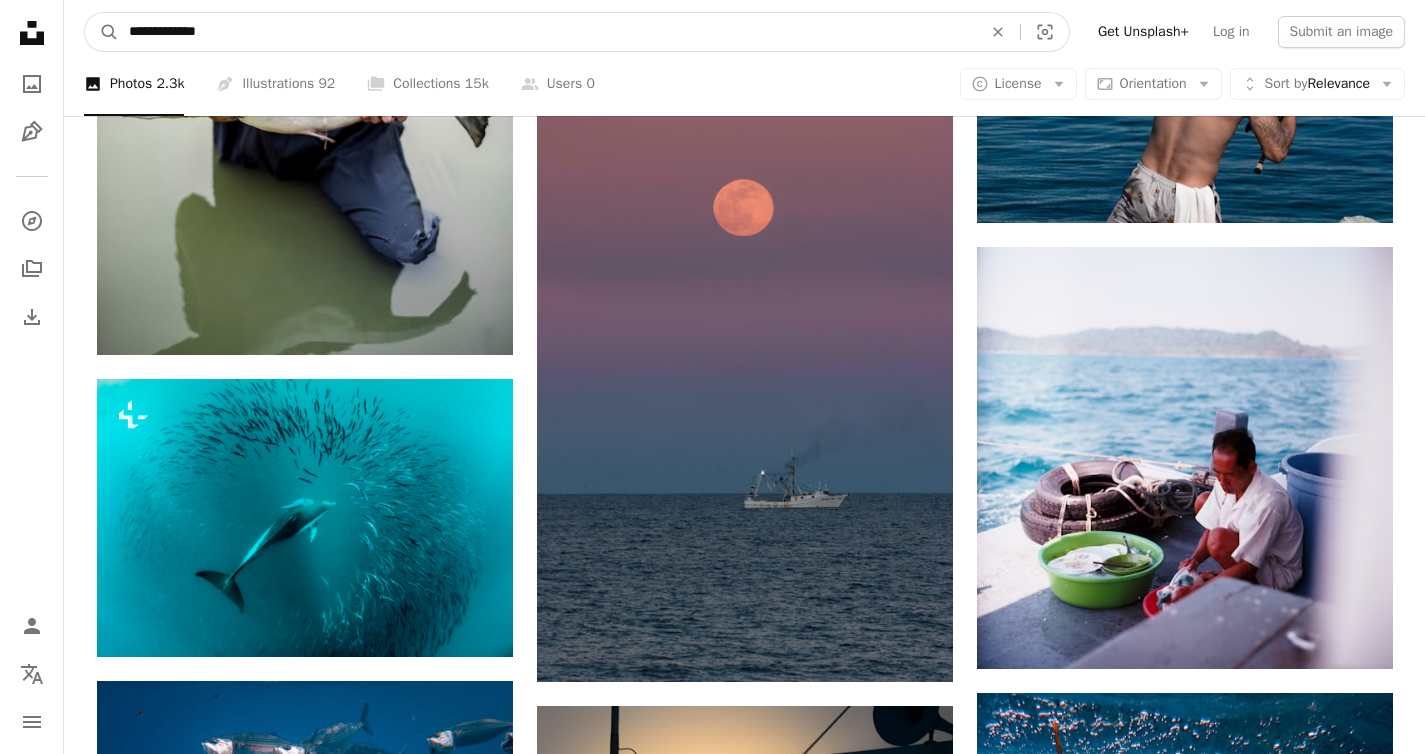 type on "**********" 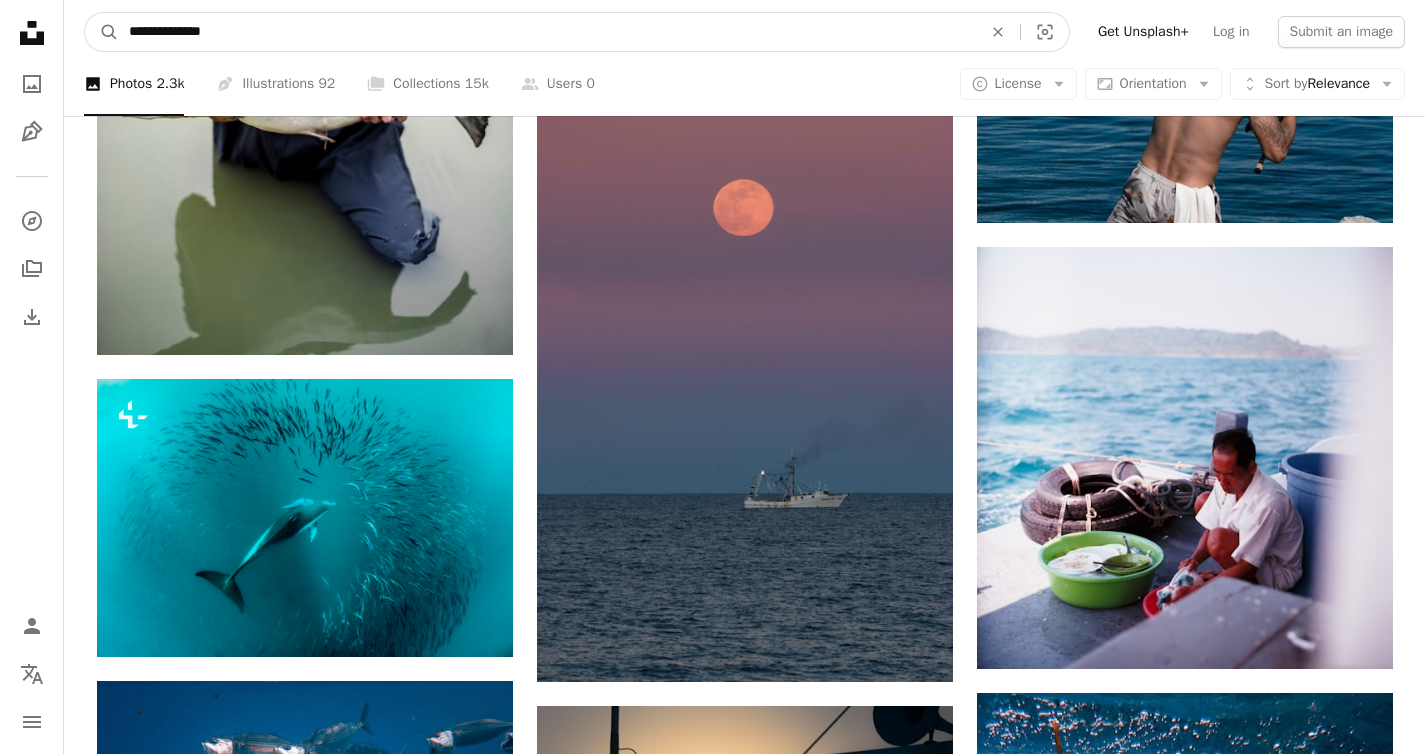 click on "A magnifying glass" at bounding box center (102, 32) 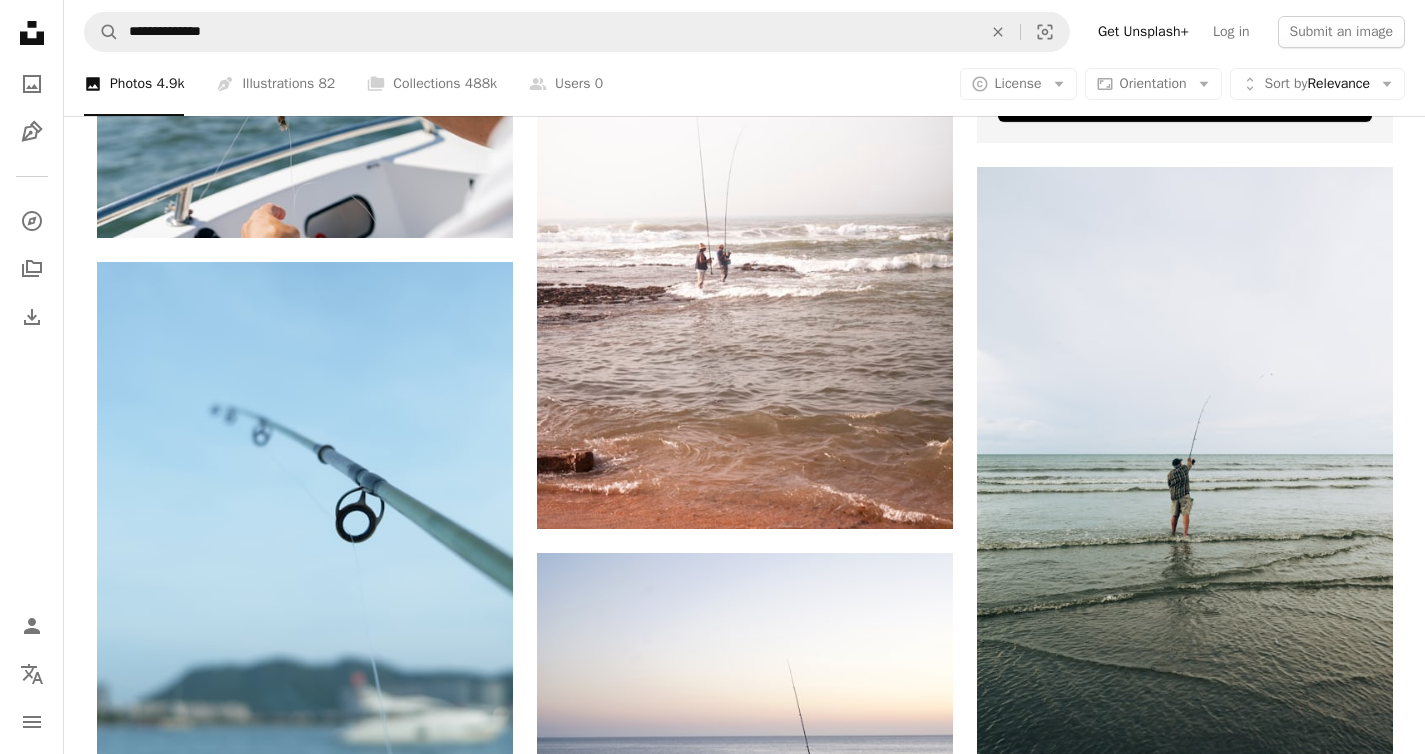 scroll, scrollTop: 896, scrollLeft: 0, axis: vertical 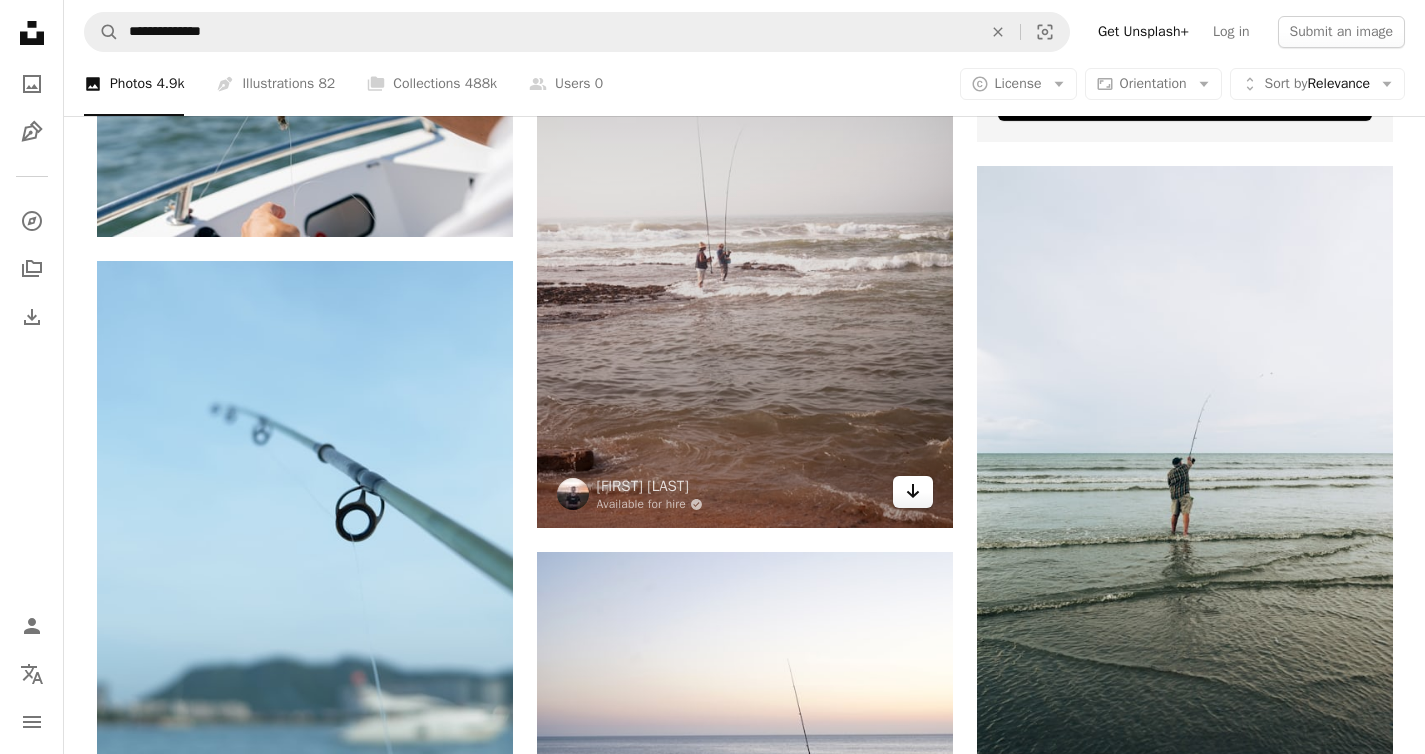 click on "Arrow pointing down" 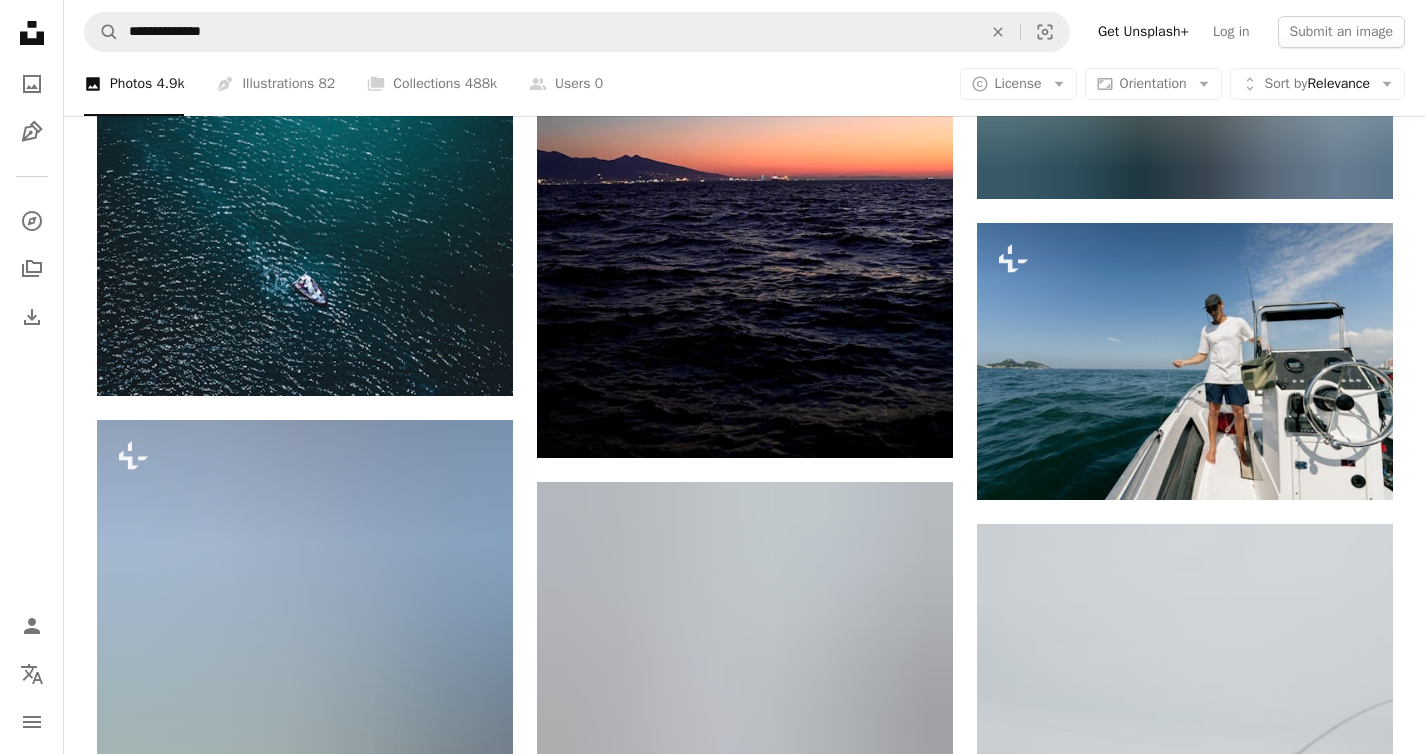 scroll, scrollTop: 2035, scrollLeft: 0, axis: vertical 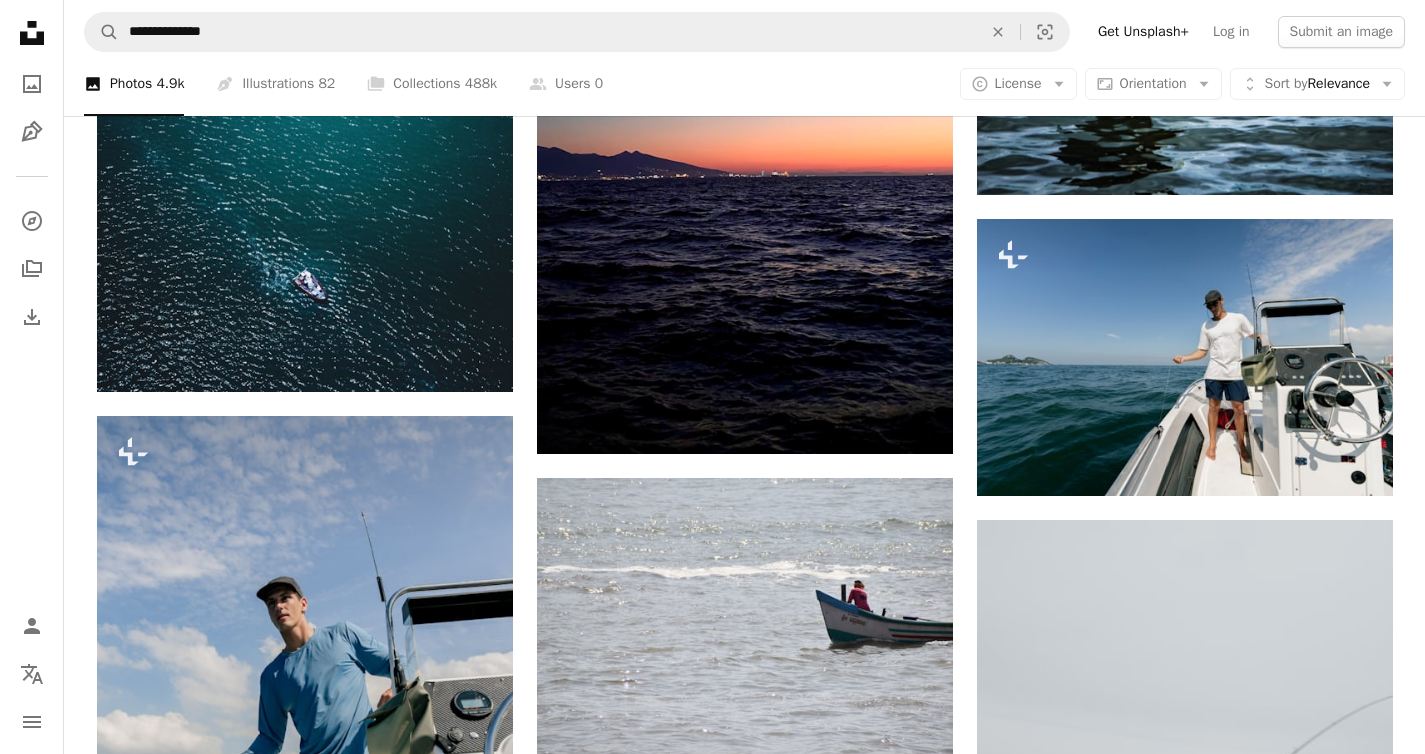 click on "Plus sign for Unsplash+ A heart A plus sign [FIRST] [LAST] For Unsplash+ A lock Download Plus sign for Unsplash+ A heart A plus sign [FIRST] [LAST] For Unsplash+ A lock Download A heart A plus sign [FIRST] Arrow pointing down A heart A plus sign [FIRST] Arrow pointing down Plus sign for Unsplash+ A heart A plus sign [FIRST] [LAST] For Unsplash+ A lock Download A heart A plus sign [FIRST] [LAST] Arrow pointing down A heart A plus sign [FIRST] [LAST] Arrow pointing down A heart A plus sign [FIRST] [LAST] Available for hire A checkmark inside of a circle Arrow pointing down A heart A plus sign [FIRST] [LAST] Arrow pointing down A heart A plus sign [FIRST] [LAST] Available for hire A checkmark inside of a circle Arrow pointing down Plus sign for Unsplash+ A heart A plus sign [FIRST] [LAST] For Unsplash+ A lock Download A heart A plus sign [FIRST] [LAST] [FIRST]" at bounding box center [745, 478] 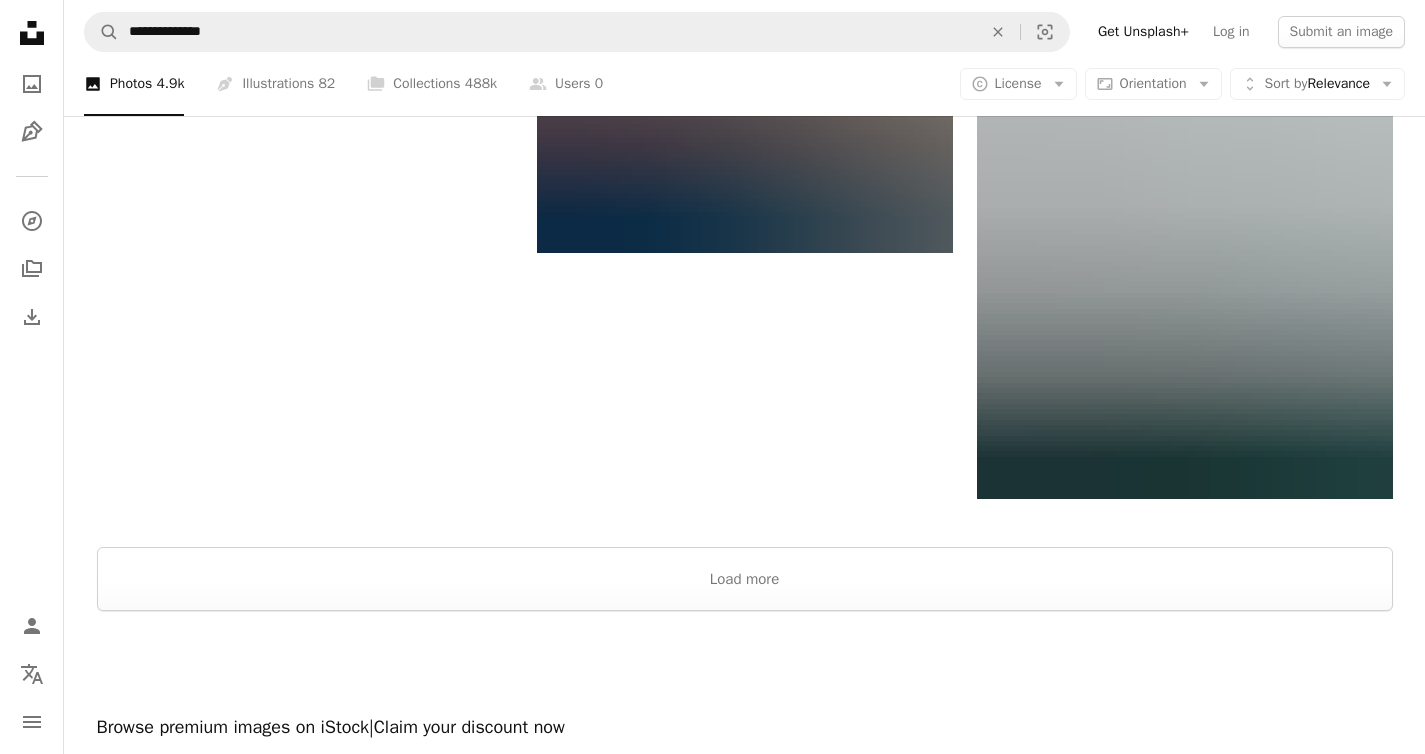 scroll, scrollTop: 4030, scrollLeft: 0, axis: vertical 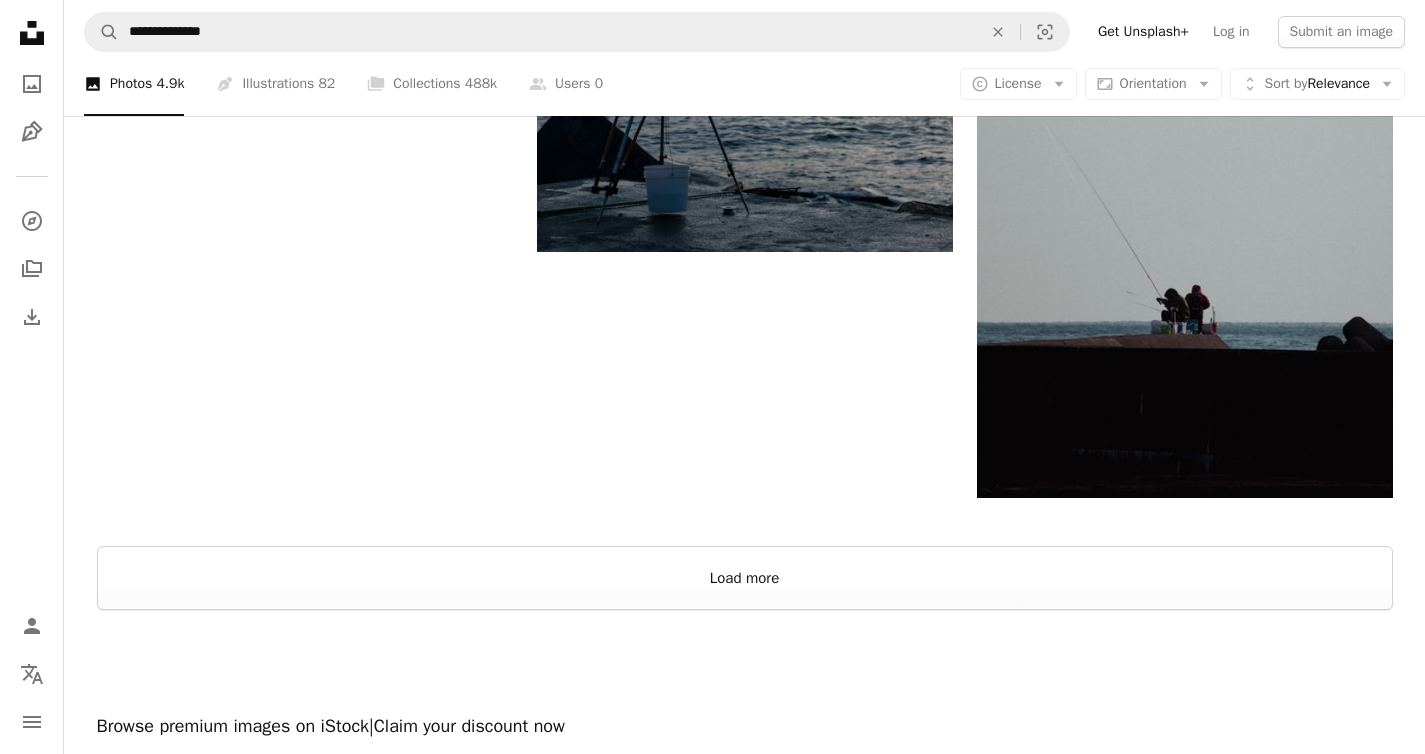 click on "Load more" at bounding box center (745, 578) 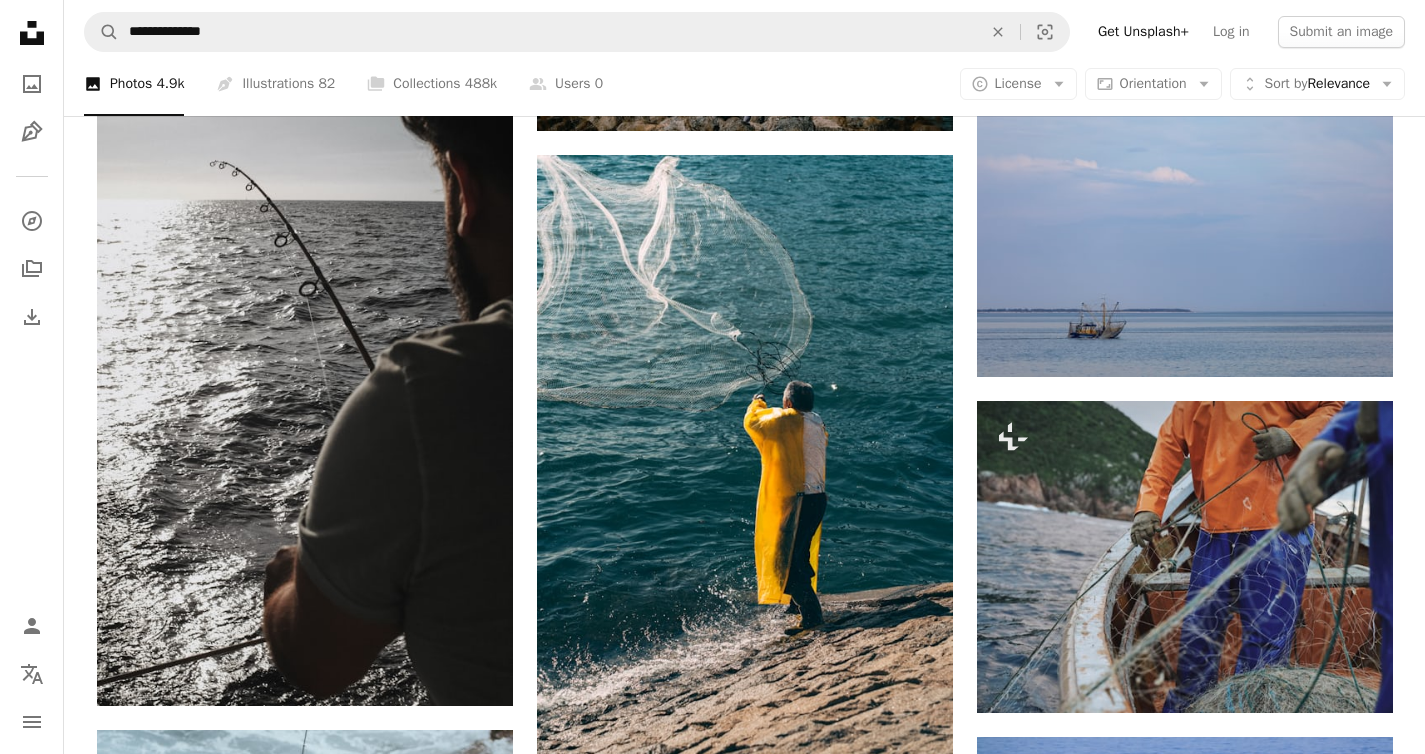 scroll, scrollTop: 4457, scrollLeft: 0, axis: vertical 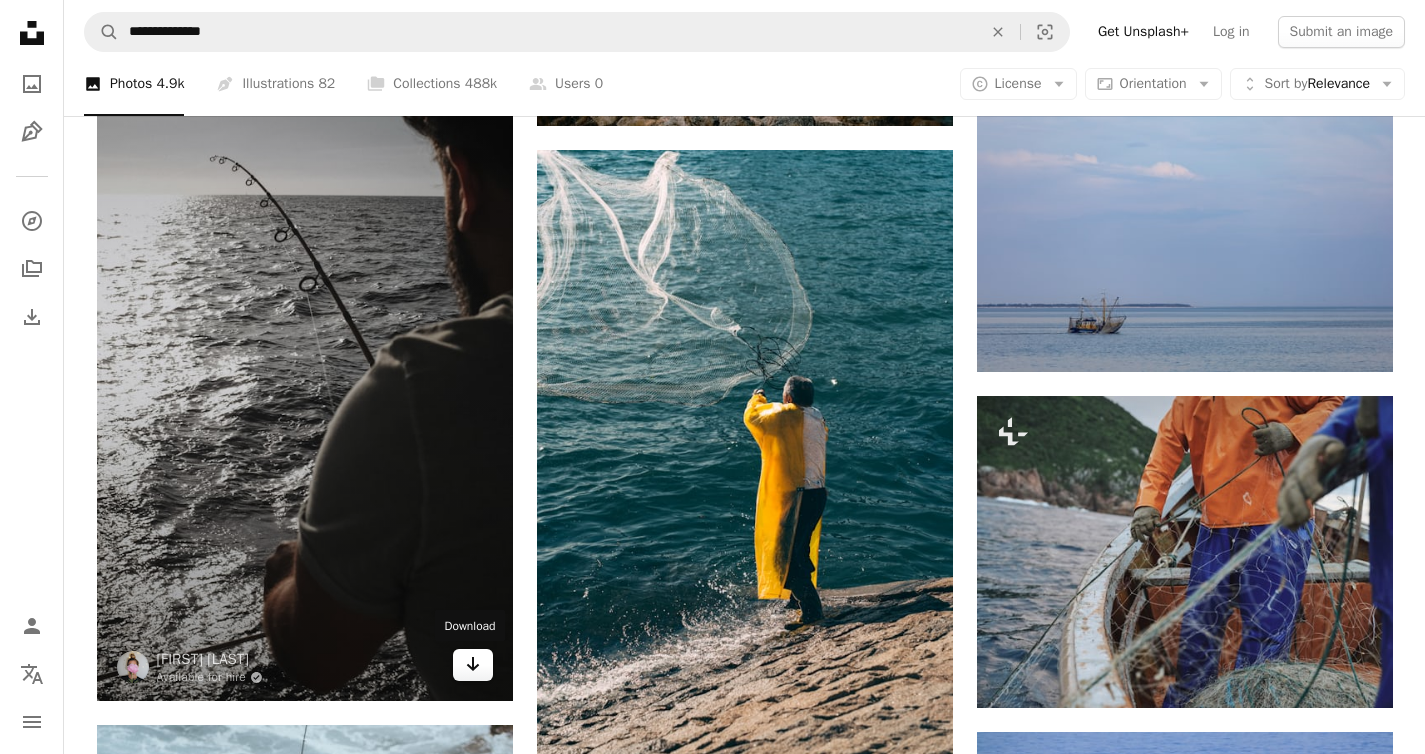 click on "Arrow pointing down" 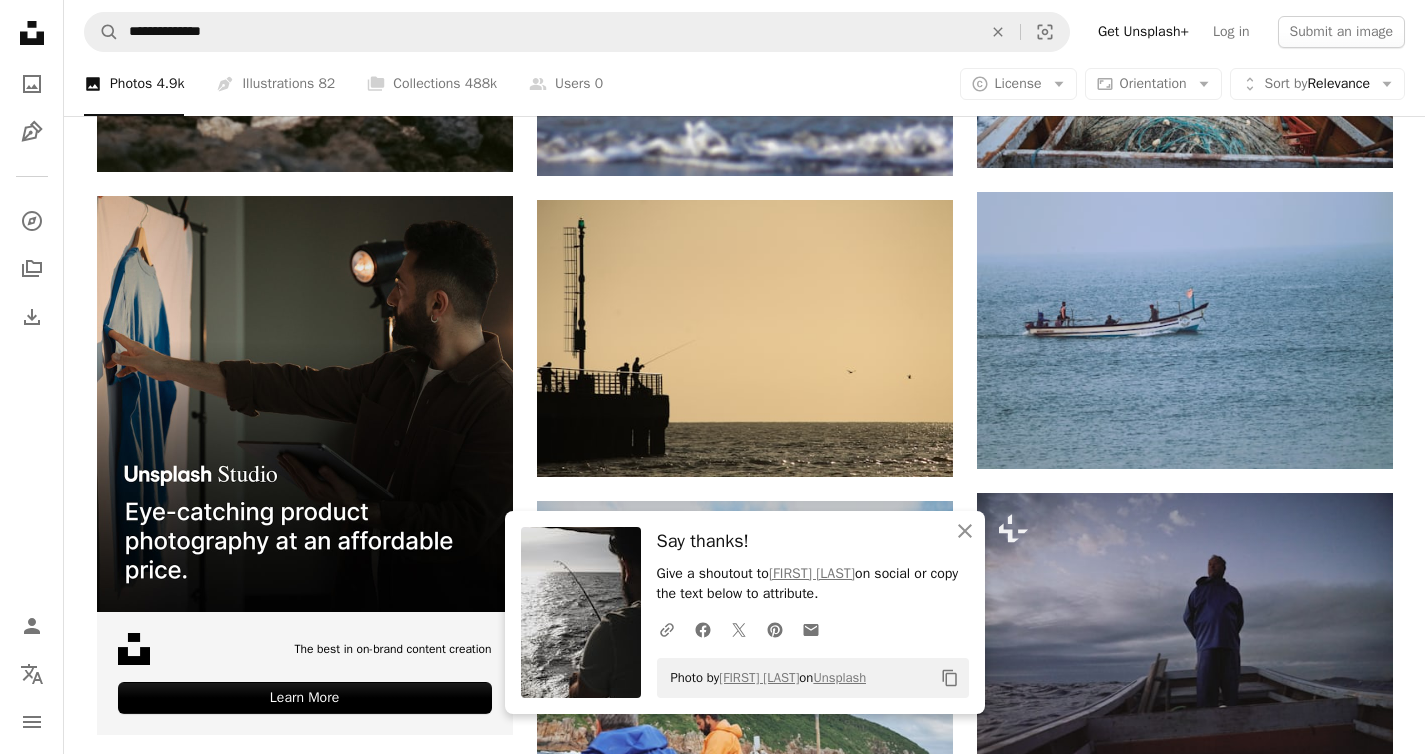 scroll, scrollTop: 5636, scrollLeft: 0, axis: vertical 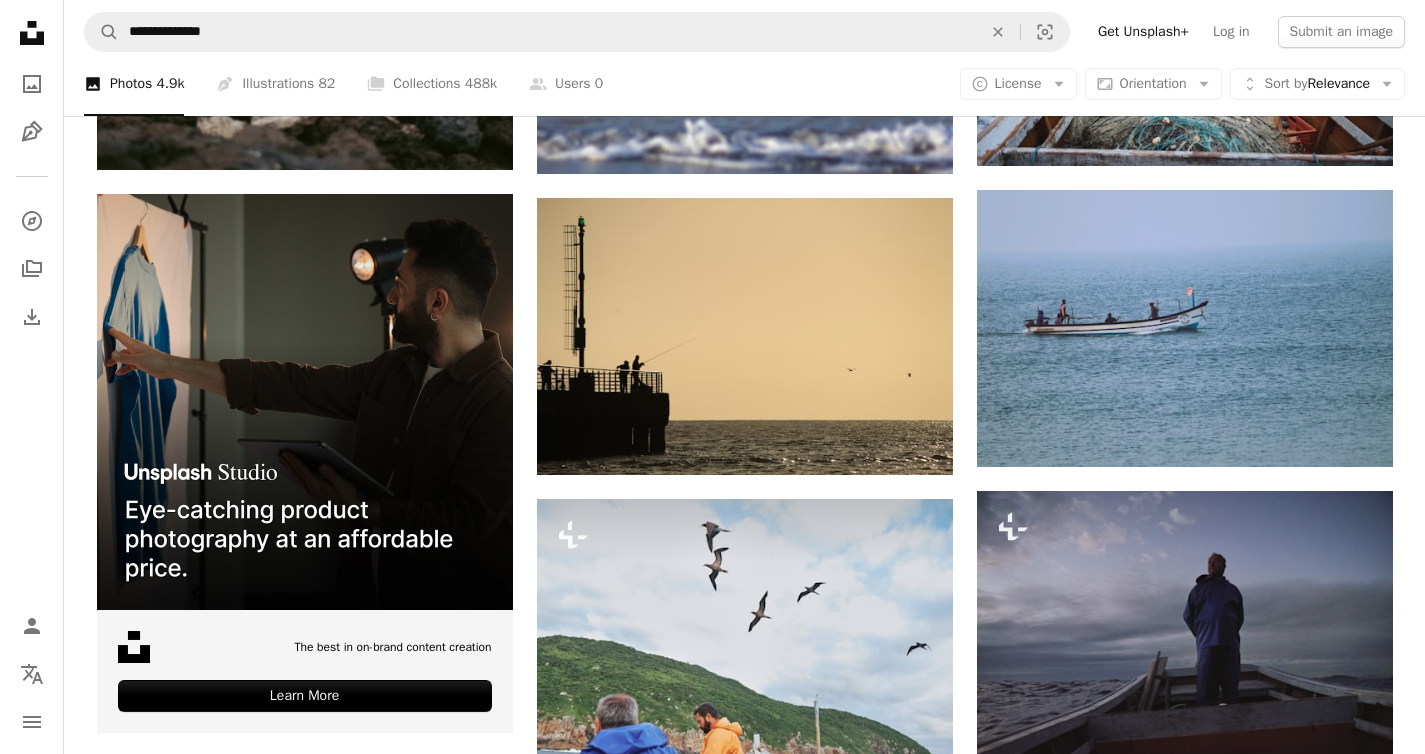 click on "Plus sign for Unsplash+ A heart A plus sign [FIRST] [LAST] For Unsplash+ A lock Download Plus sign for Unsplash+ A heart A plus sign [FIRST] [LAST] For Unsplash+ A lock Download A heart A plus sign [FIRST] Arrow pointing down A heart A plus sign [FIRST] Arrow pointing down Plus sign for Unsplash+ A heart A plus sign [FIRST] [LAST] For Unsplash+ A lock Download A heart A plus sign [FIRST] [LAST] Arrow pointing down Plus sign for Unsplash+ A heart A plus sign [FIRST] [LAST] For Unsplash+ A lock Download A heart A plus sign [FIRST] [LAST] Arrow pointing down –– ––– –––  –– ––– –  ––– –––  ––––  –   – –– –––  – – ––– –– –– –––– –– The best in on-brand content creation Learn More A heart A plus sign [FIRST] [LAST] For" at bounding box center (745, 47) 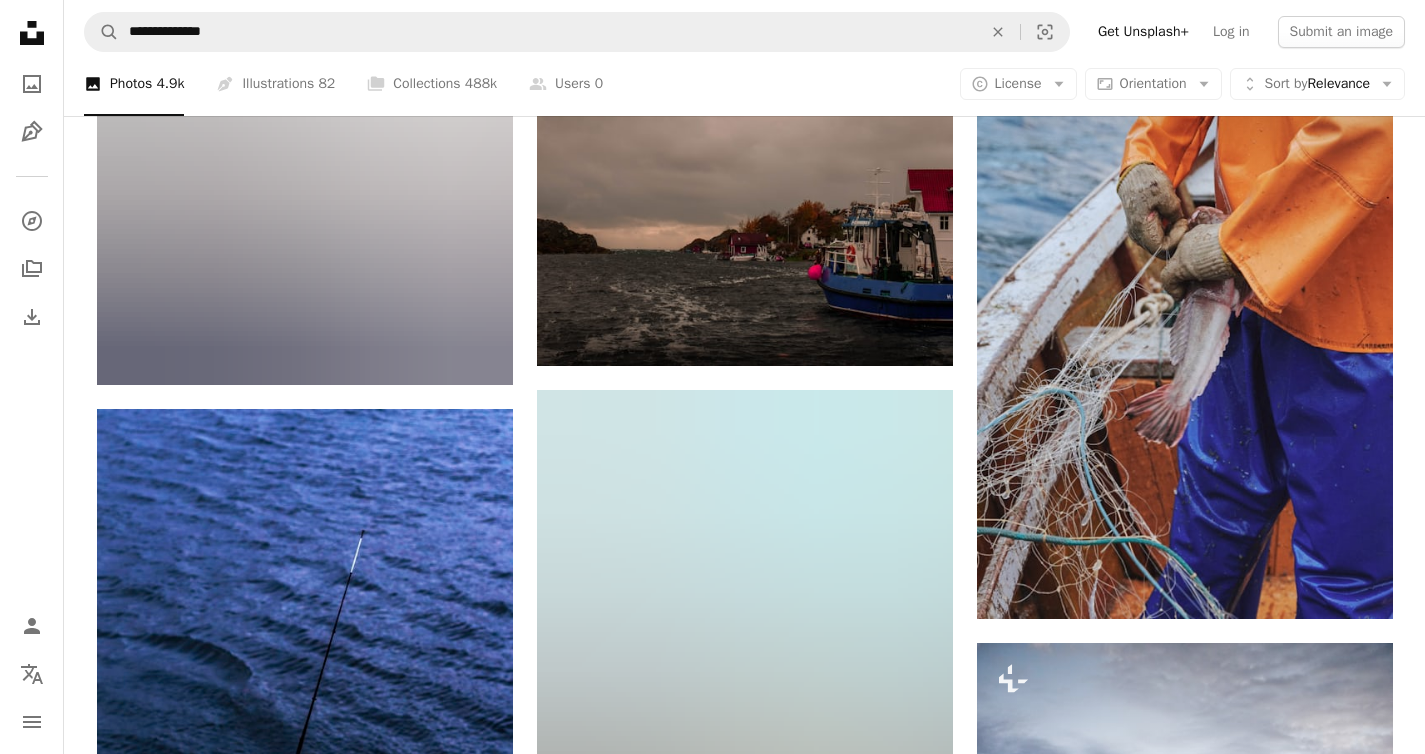 scroll, scrollTop: 7871, scrollLeft: 0, axis: vertical 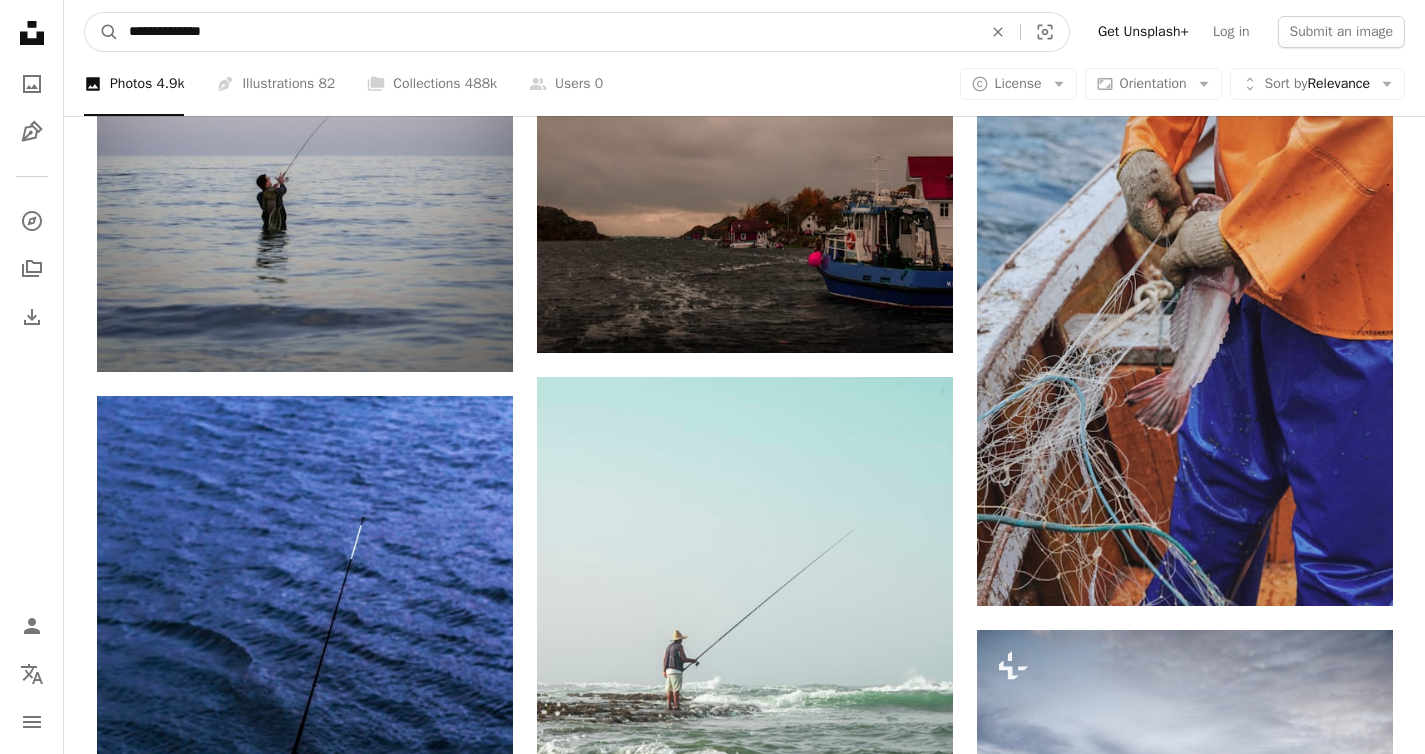 drag, startPoint x: 234, startPoint y: 28, endPoint x: 0, endPoint y: 6, distance: 235.0319 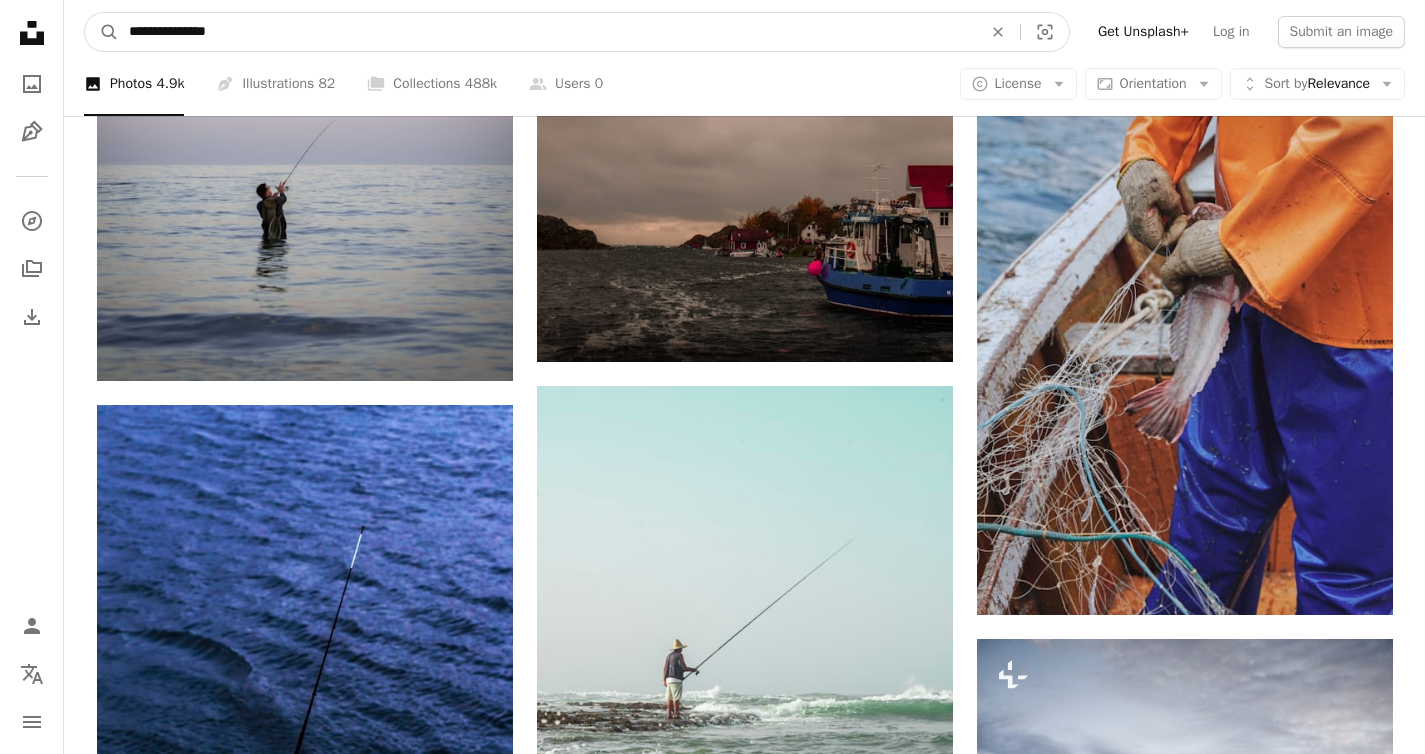 type on "**********" 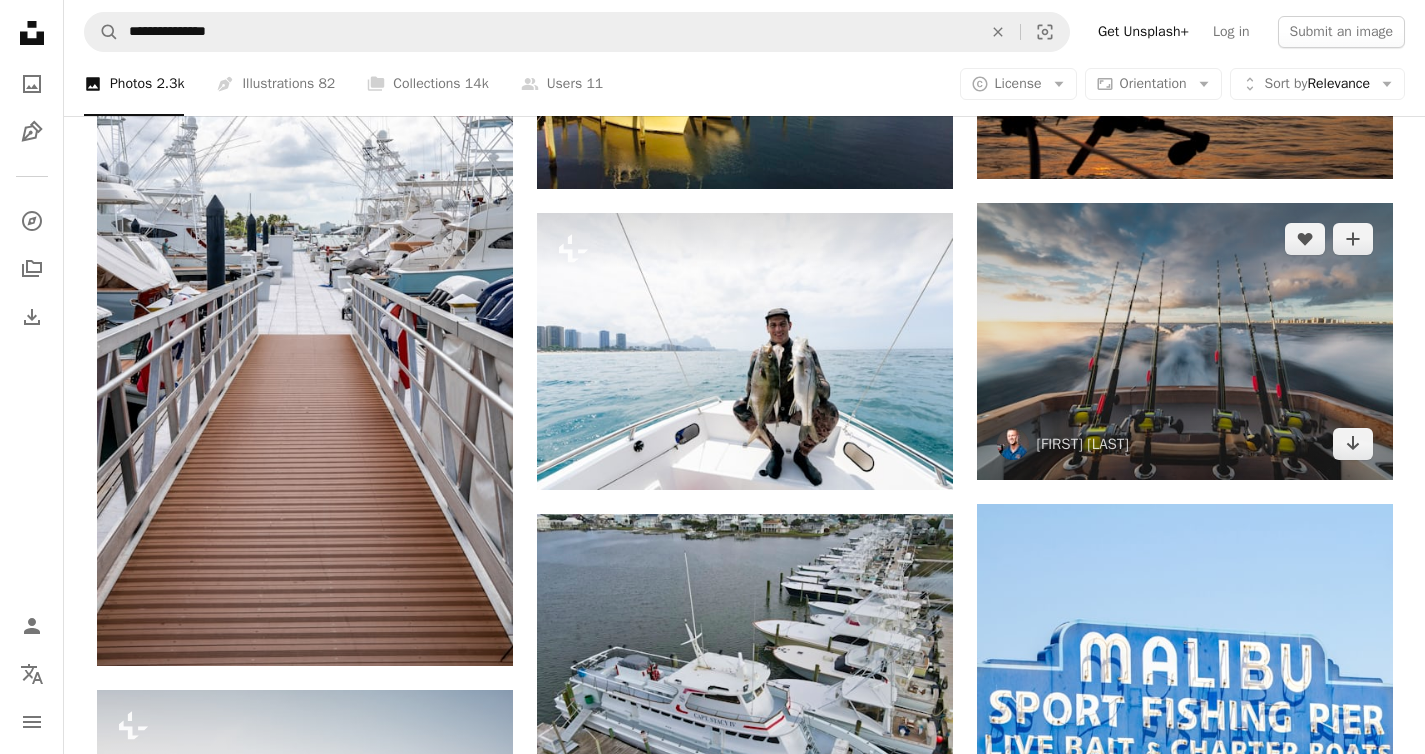 scroll, scrollTop: 1179, scrollLeft: 0, axis: vertical 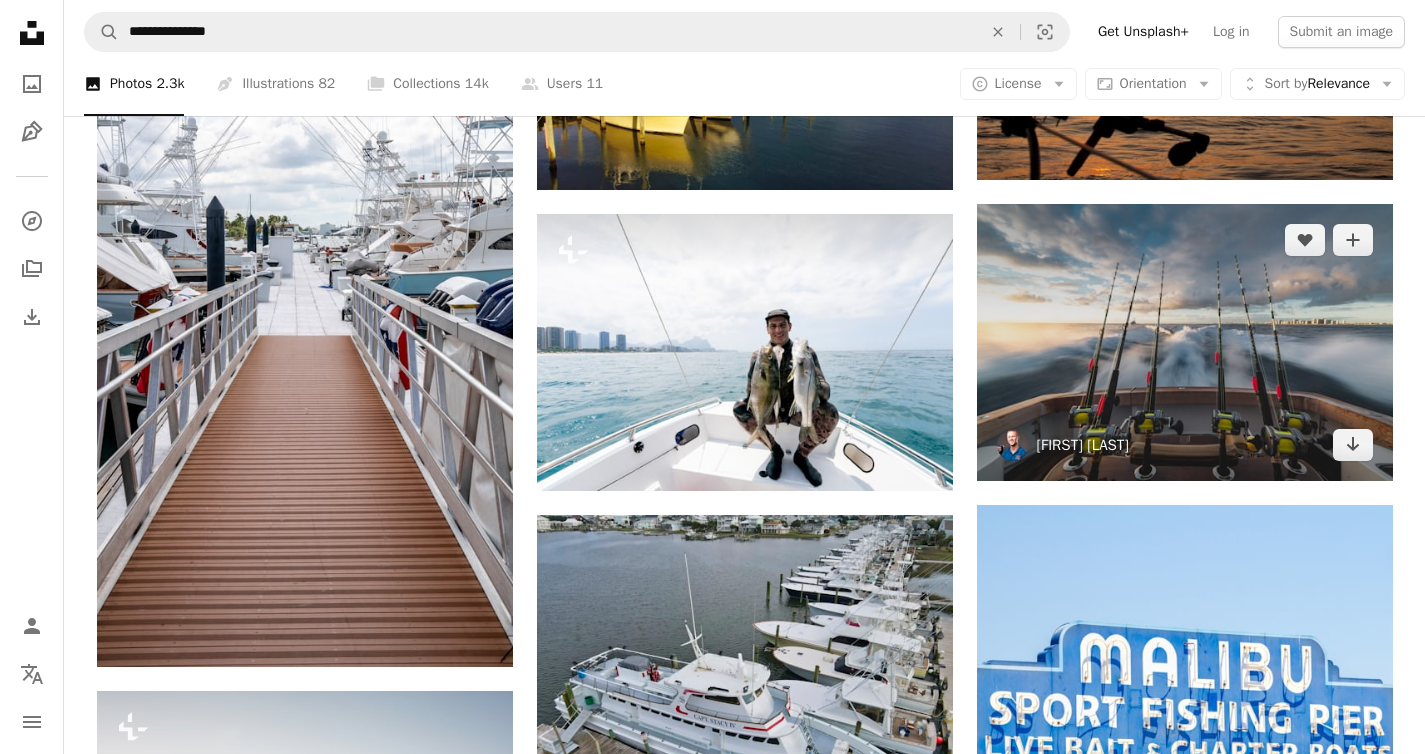click on "[FIRST] [LAST]" at bounding box center (1083, 445) 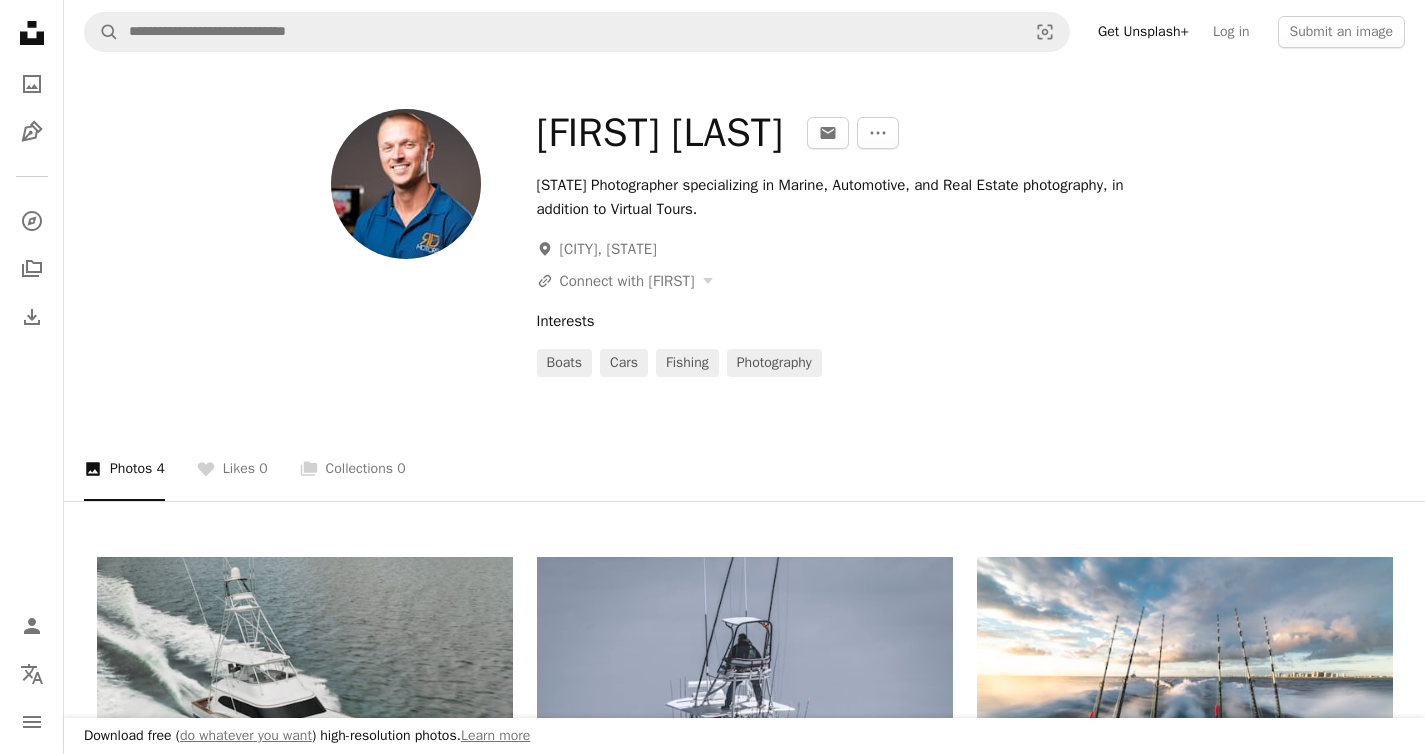 scroll, scrollTop: 0, scrollLeft: 0, axis: both 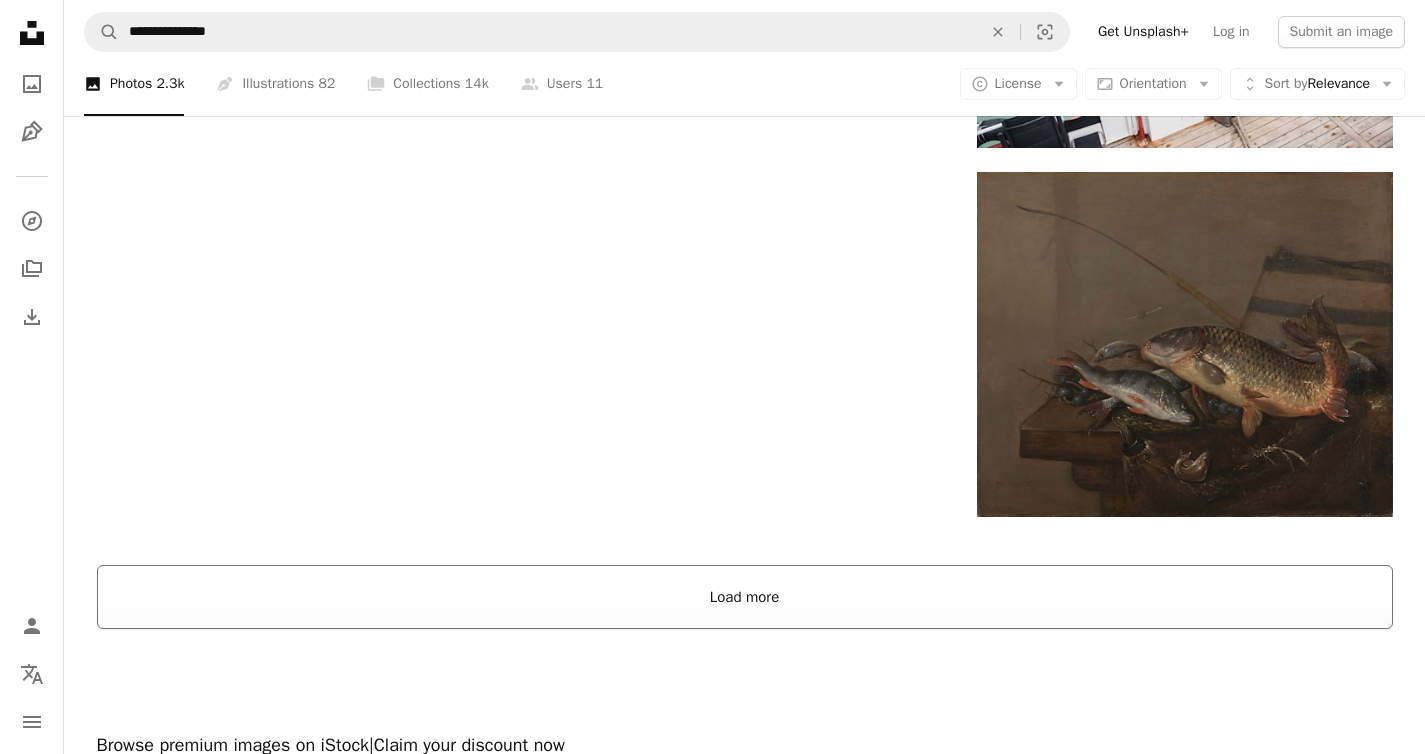 click on "Load more" at bounding box center (745, 597) 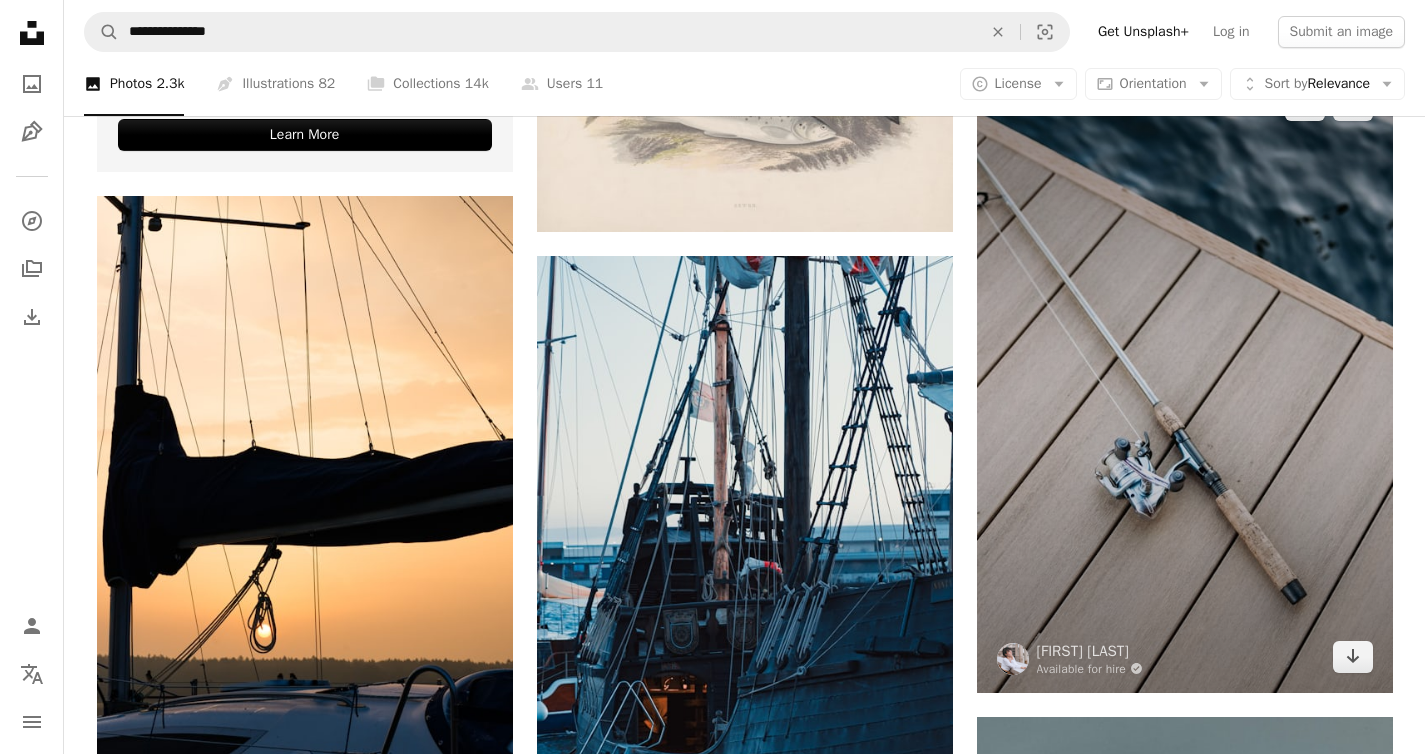 scroll, scrollTop: 6711, scrollLeft: 0, axis: vertical 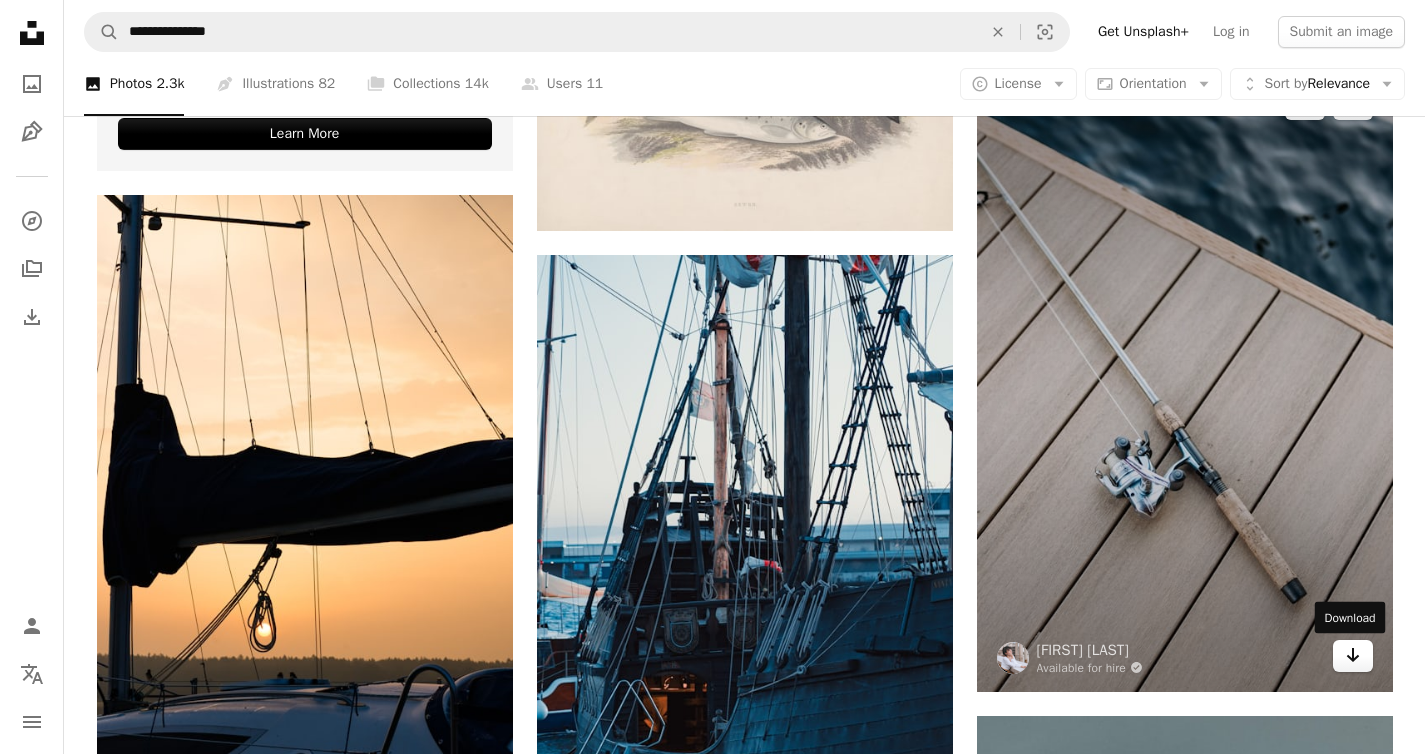 click 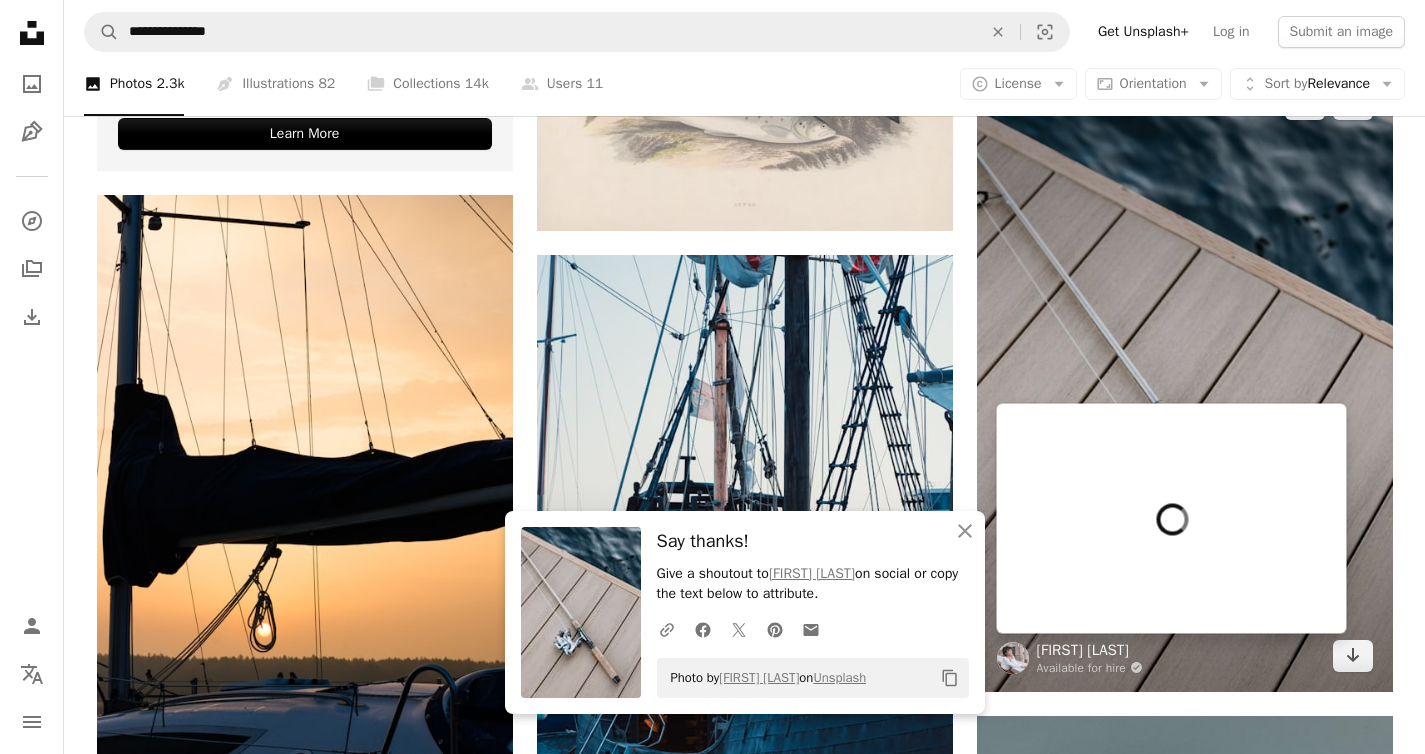 click on "[FIRST] [LAST]" at bounding box center (1090, 650) 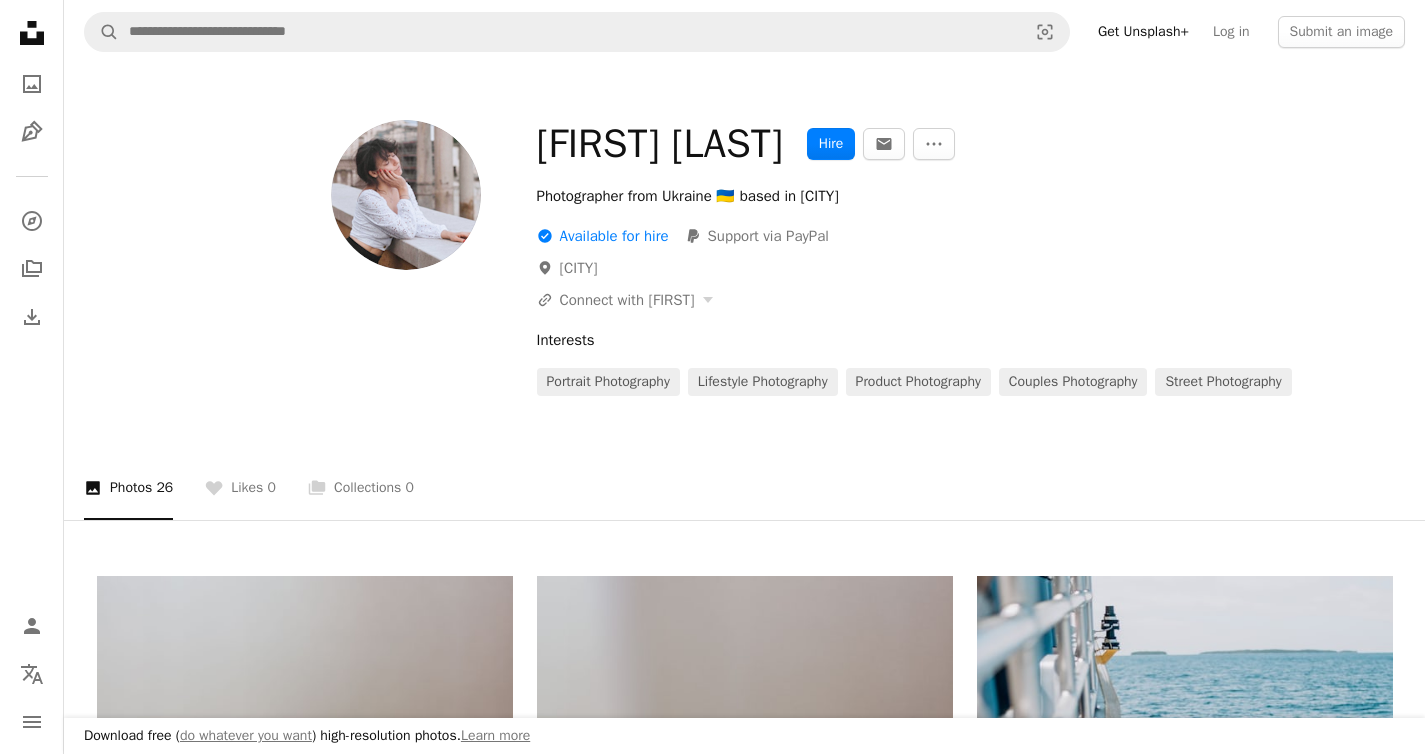 click on "A photo Photos   26 A heart Likes   0 A stack of folders Collections   0" at bounding box center [744, 488] 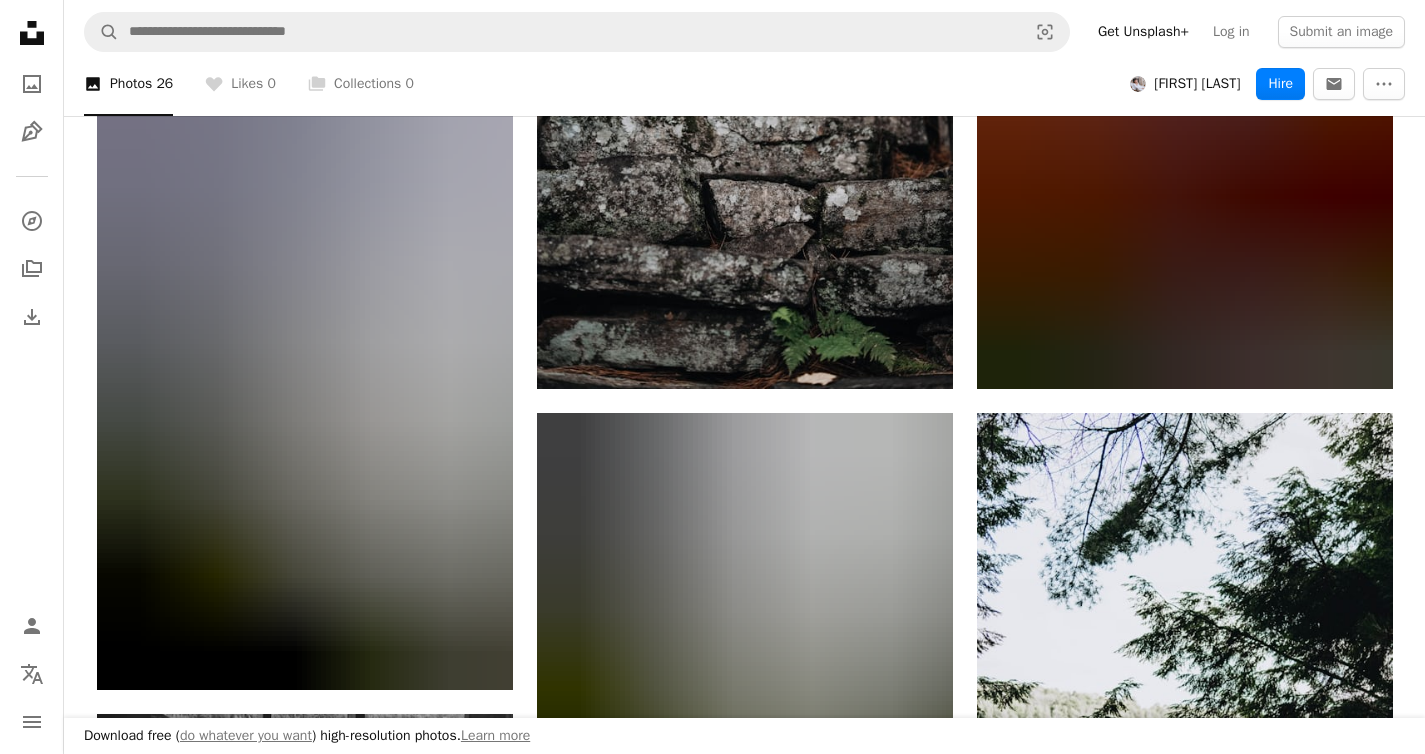 scroll, scrollTop: 2752, scrollLeft: 0, axis: vertical 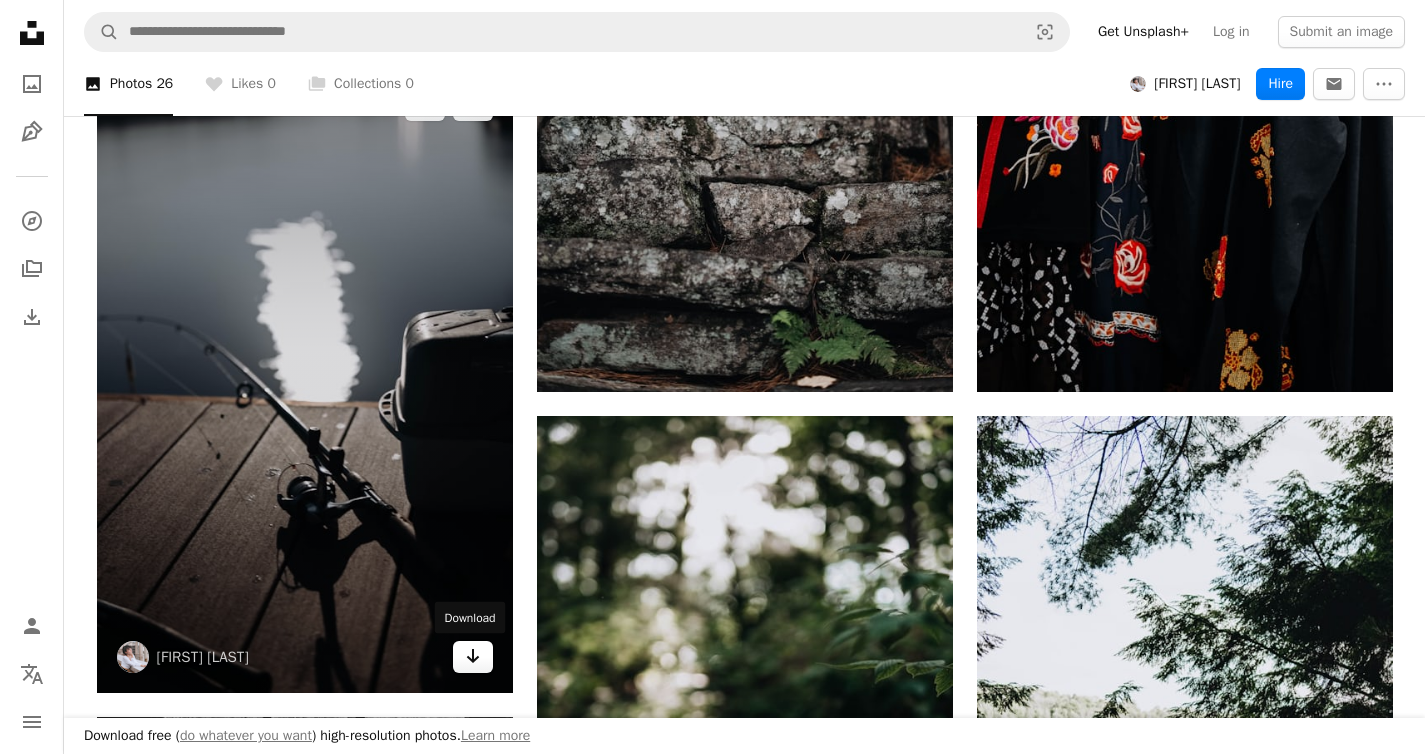 click on "Arrow pointing down" 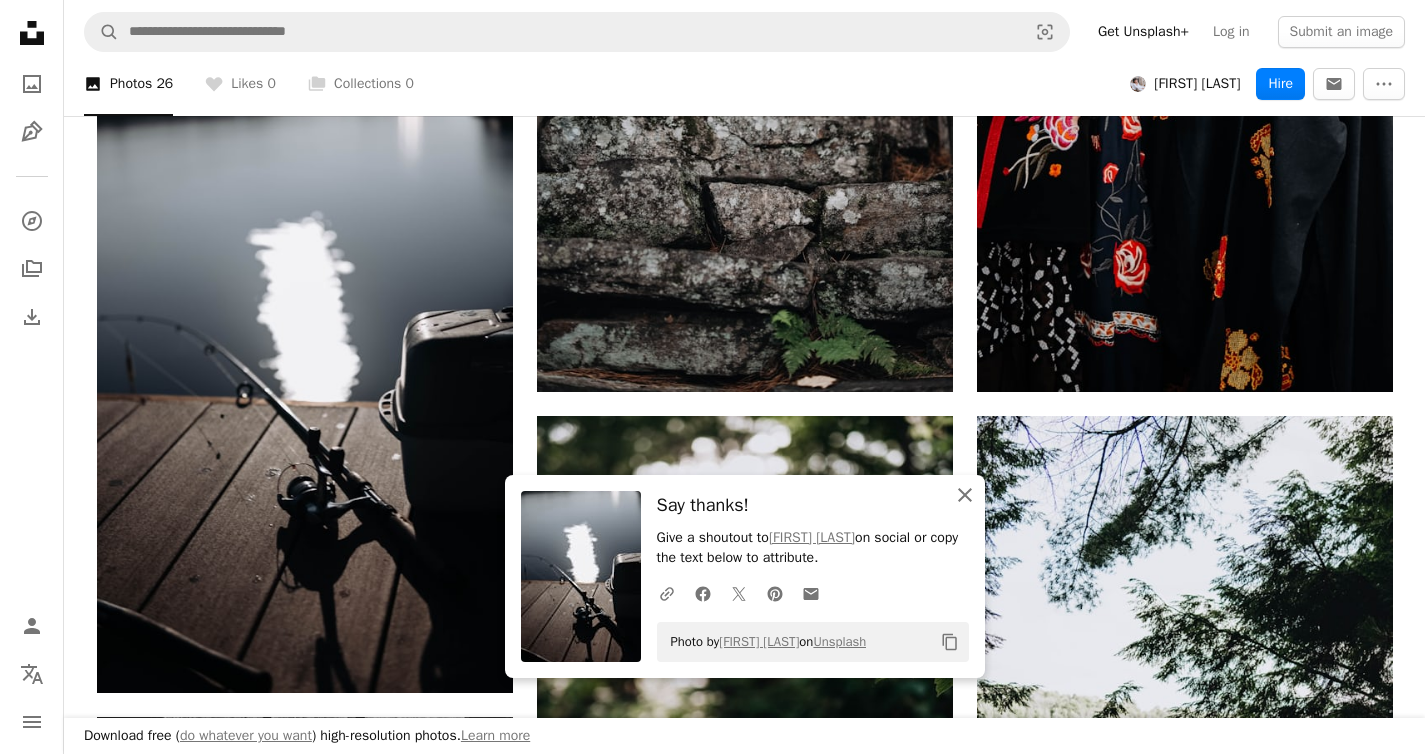 click on "An X shape" 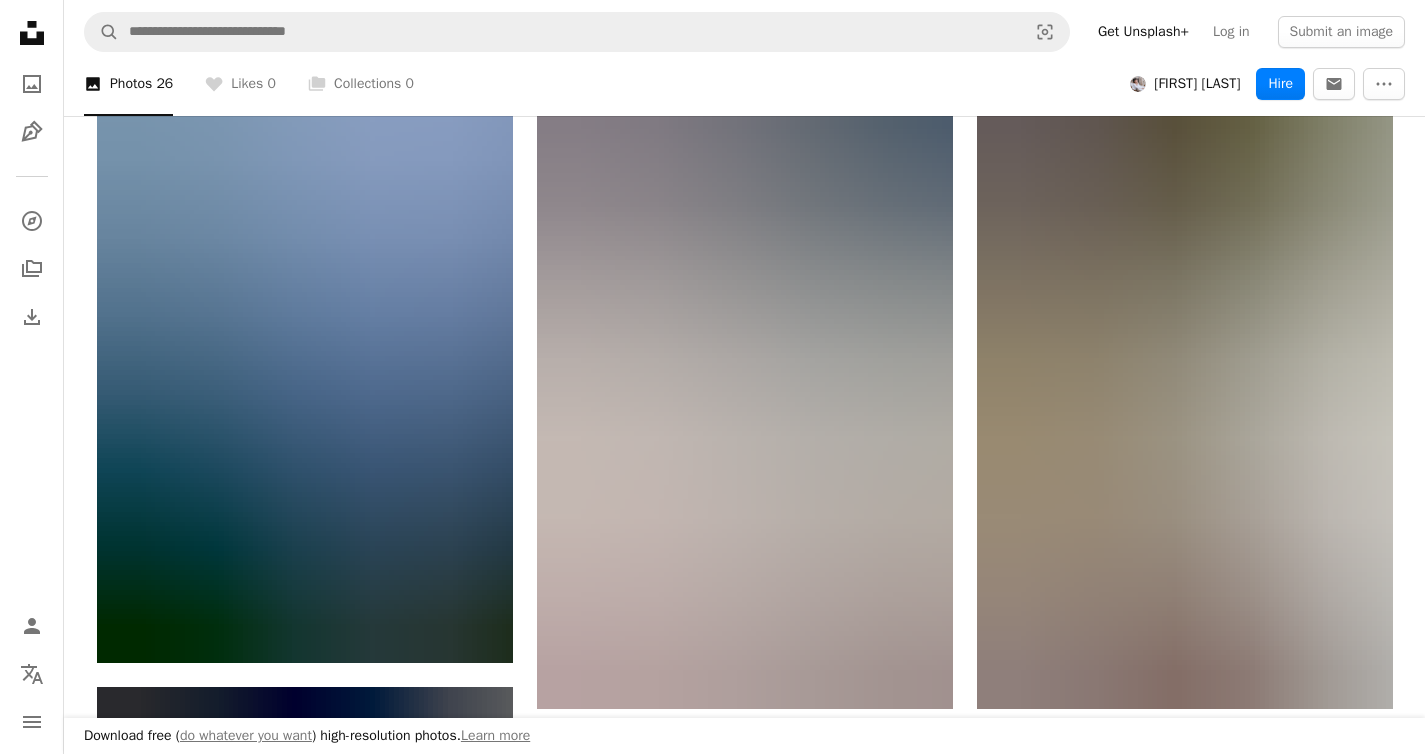 scroll, scrollTop: 3755, scrollLeft: 0, axis: vertical 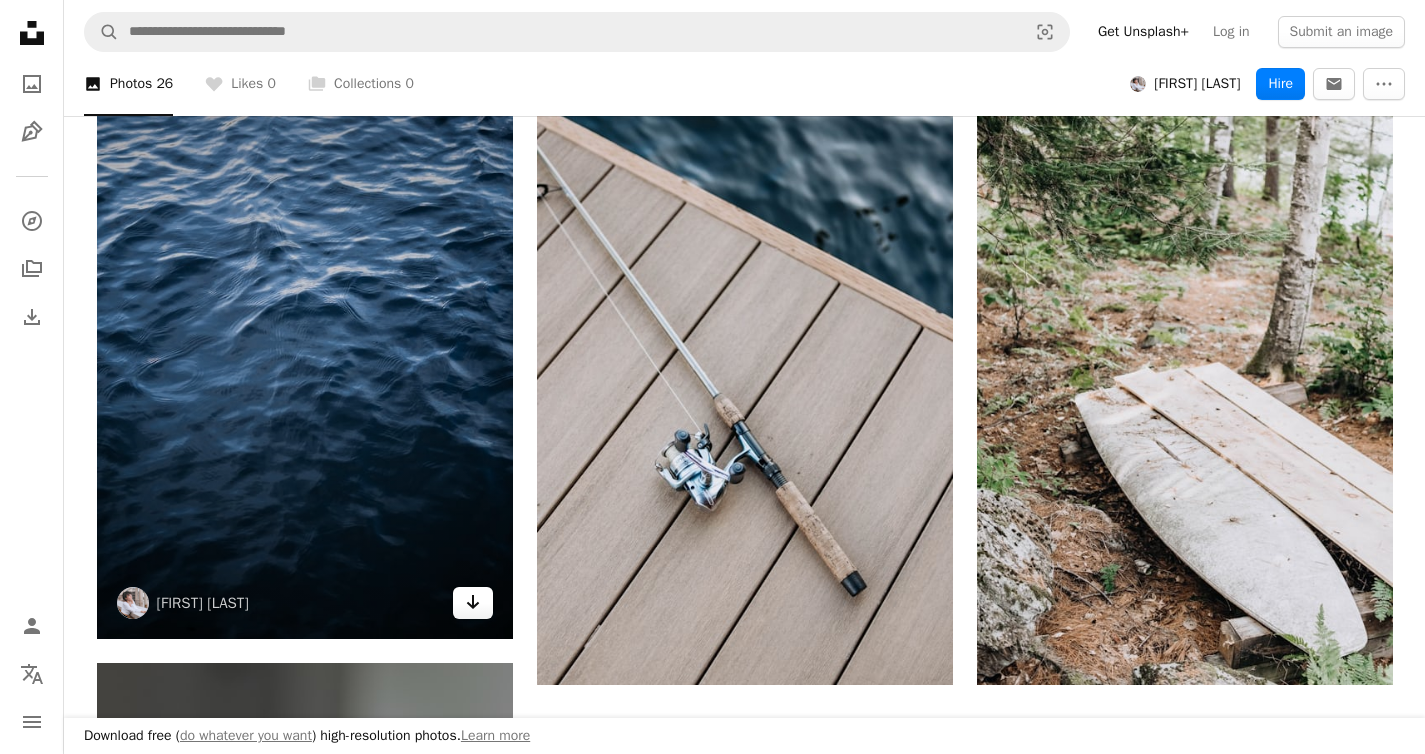click on "Arrow pointing down" at bounding box center [473, 603] 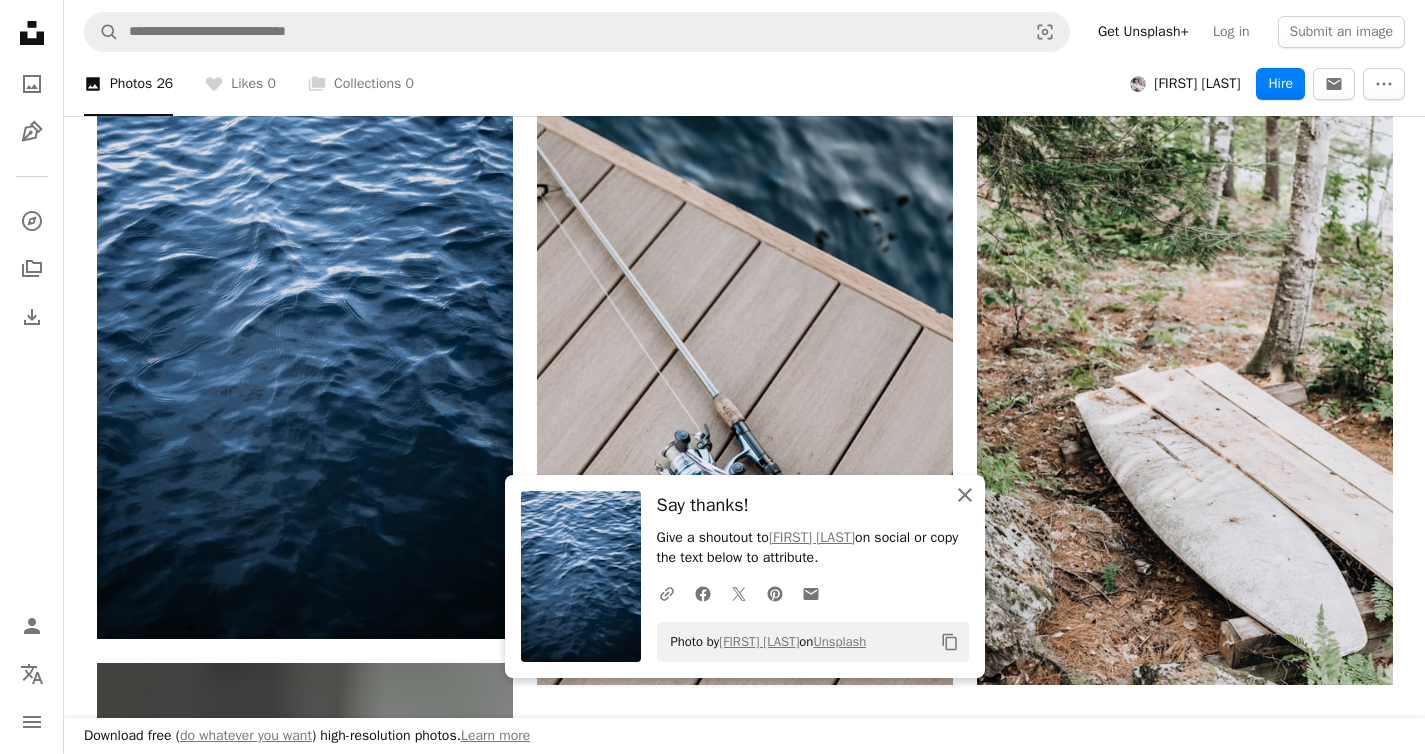 click on "An X shape" 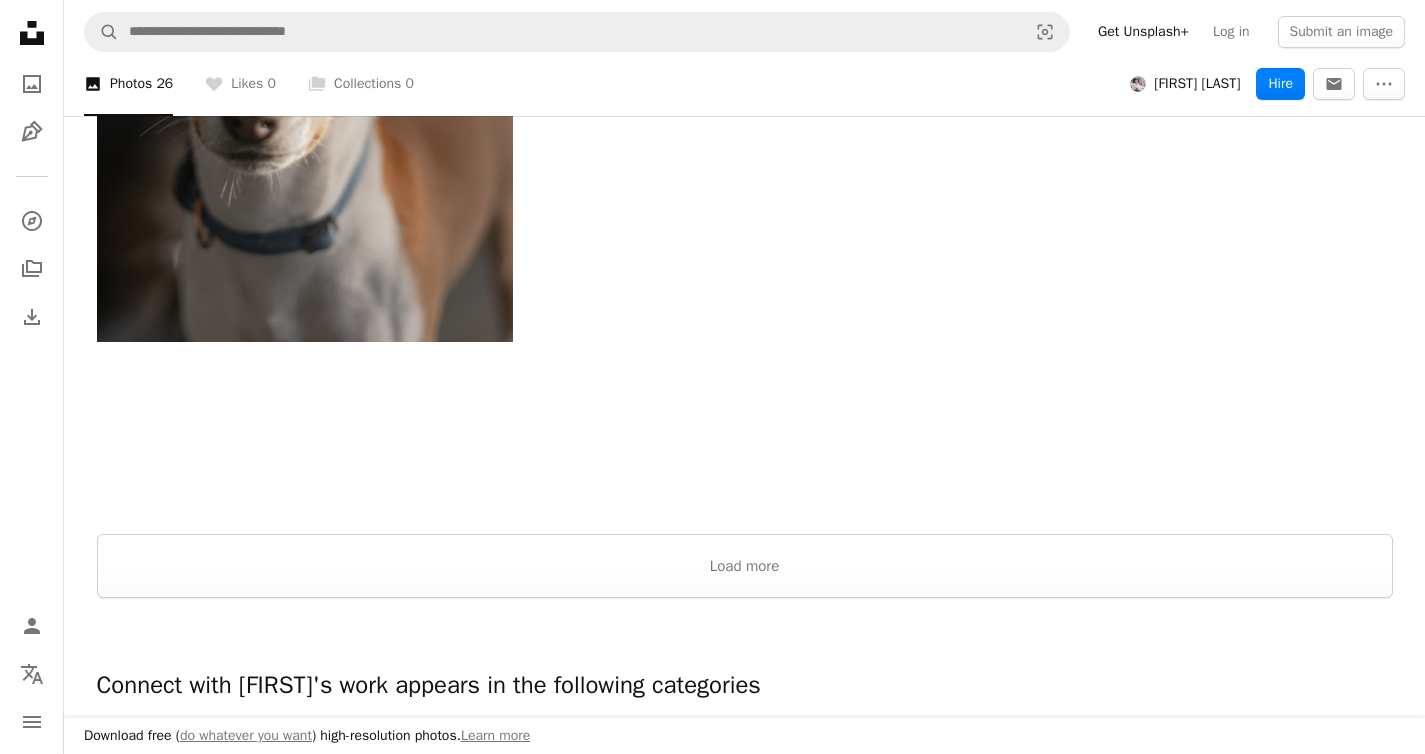 scroll, scrollTop: 4715, scrollLeft: 0, axis: vertical 